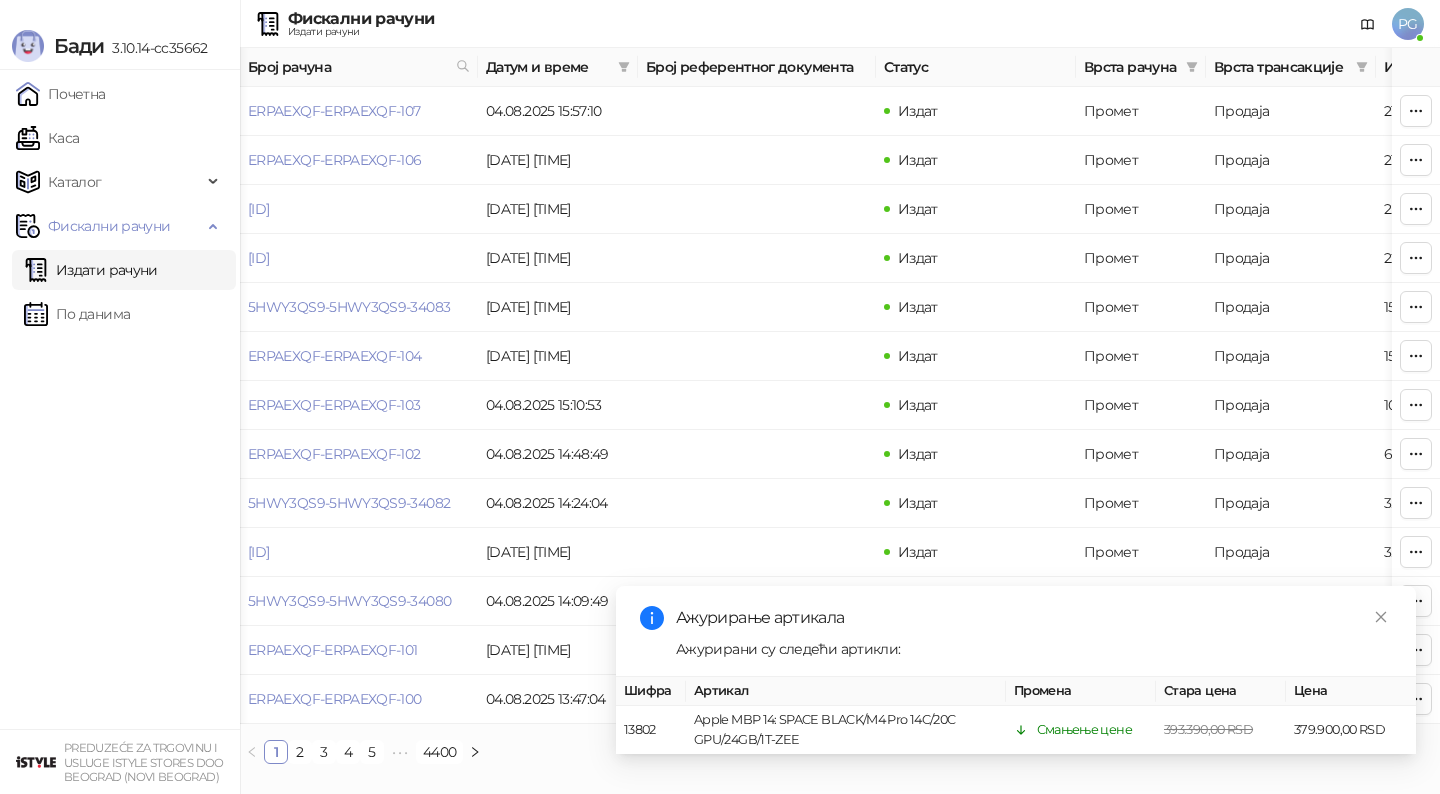 scroll, scrollTop: 0, scrollLeft: 0, axis: both 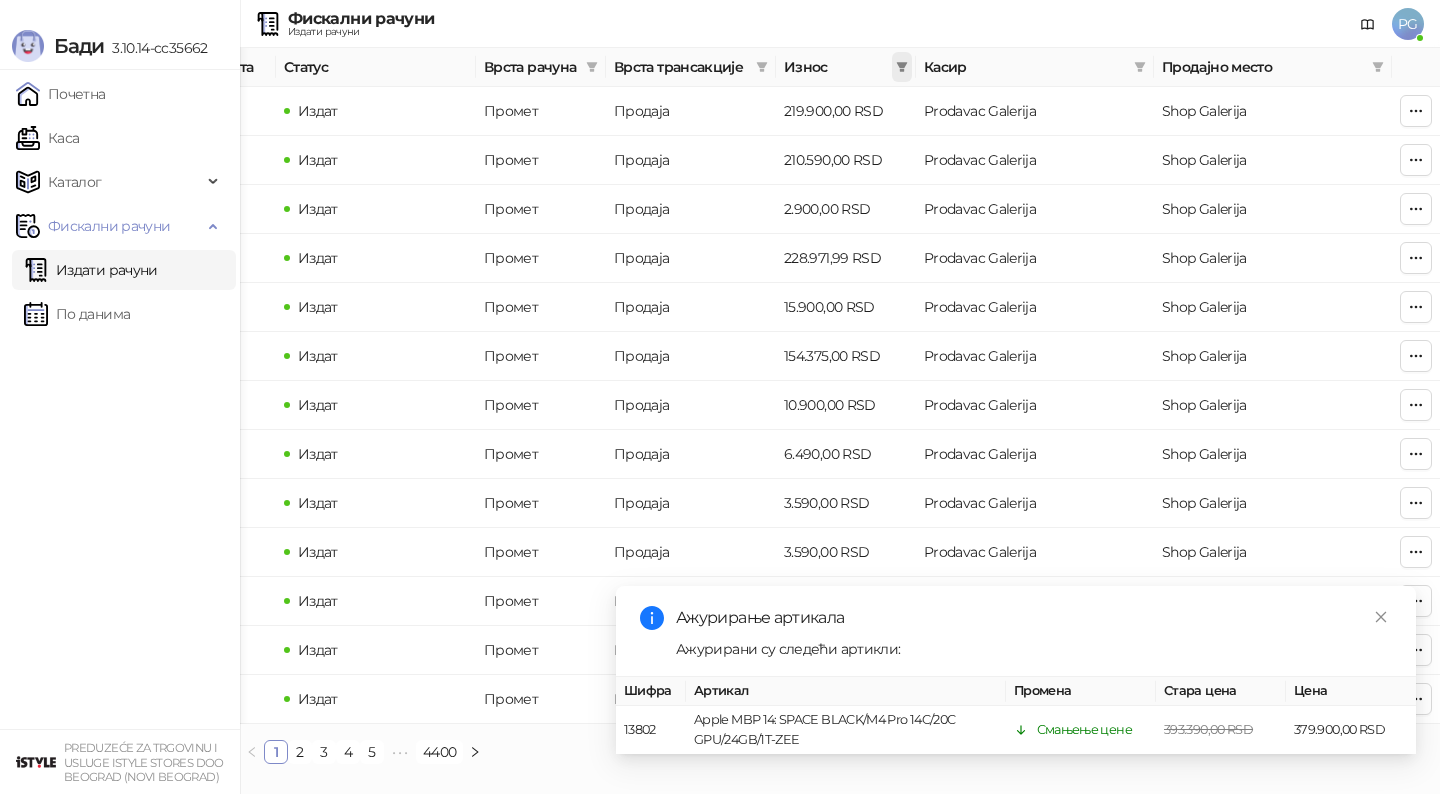 click 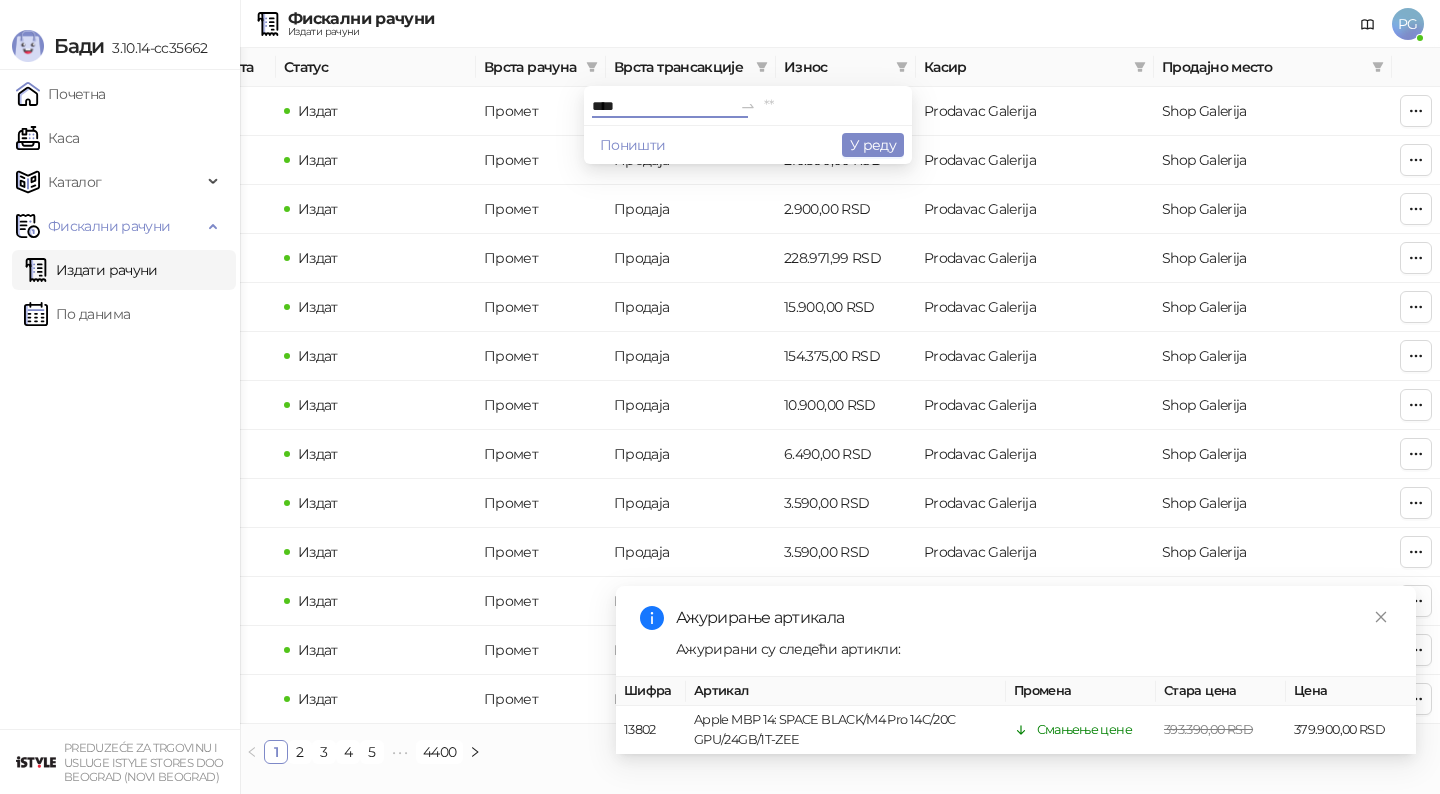 type on "****" 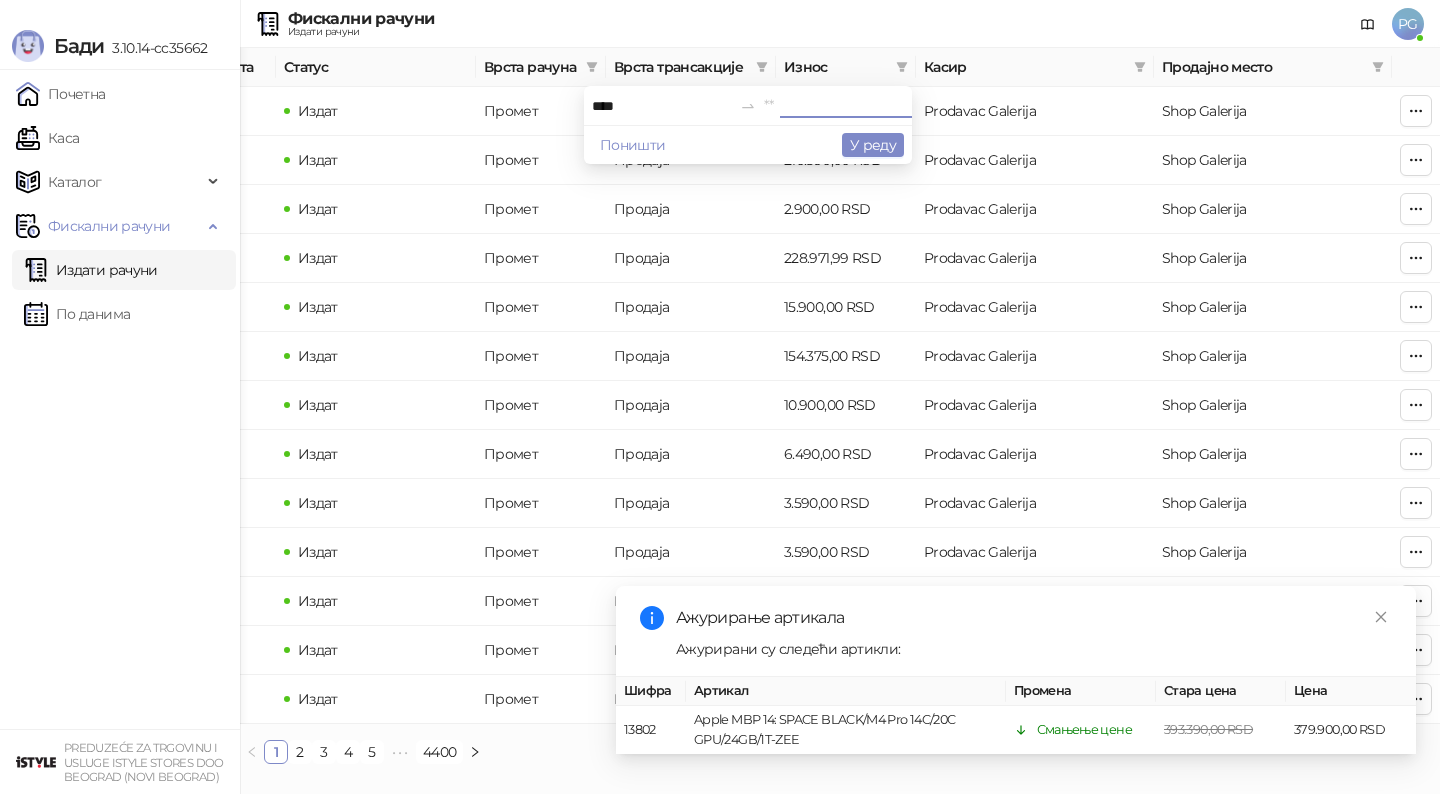click at bounding box center (834, 106) 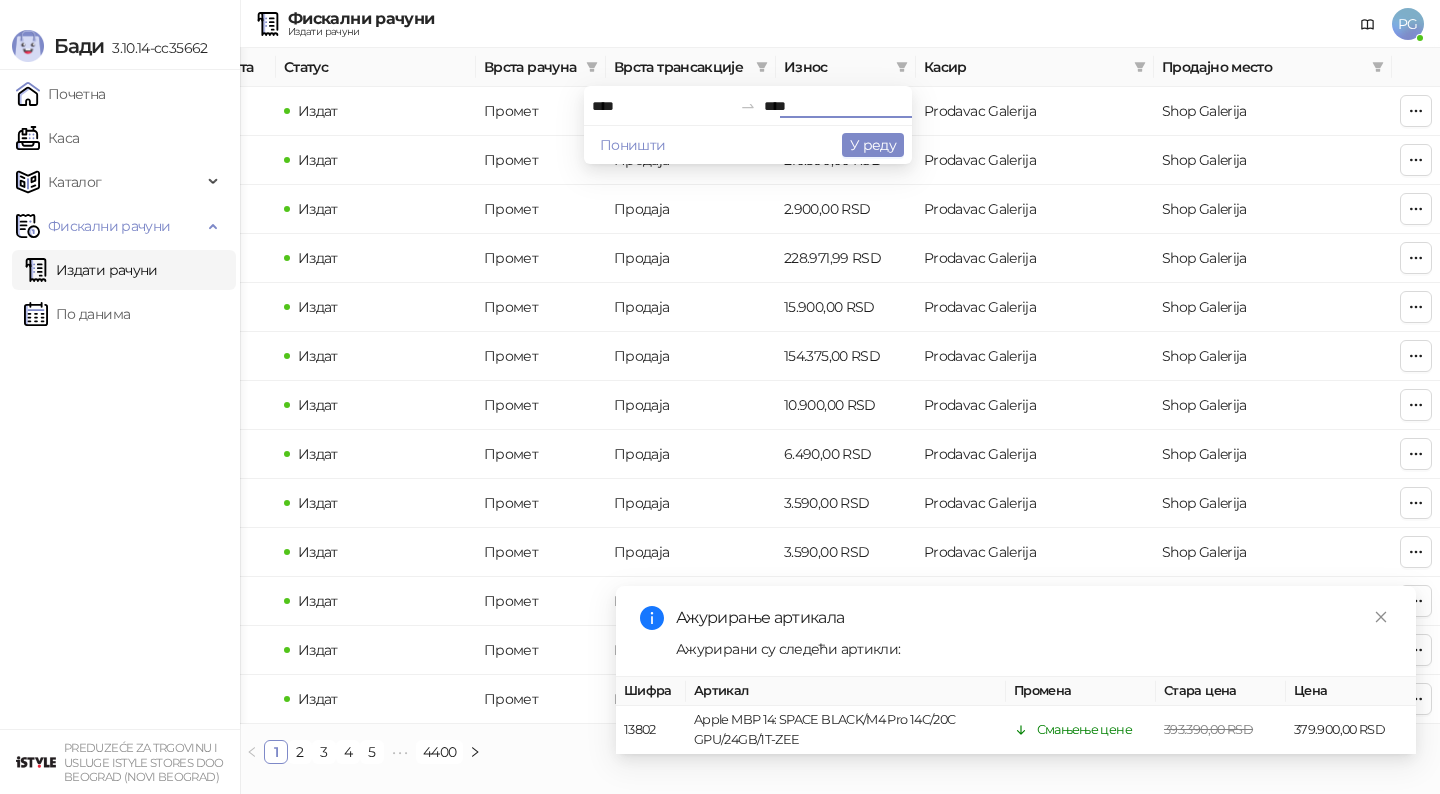 type on "****" 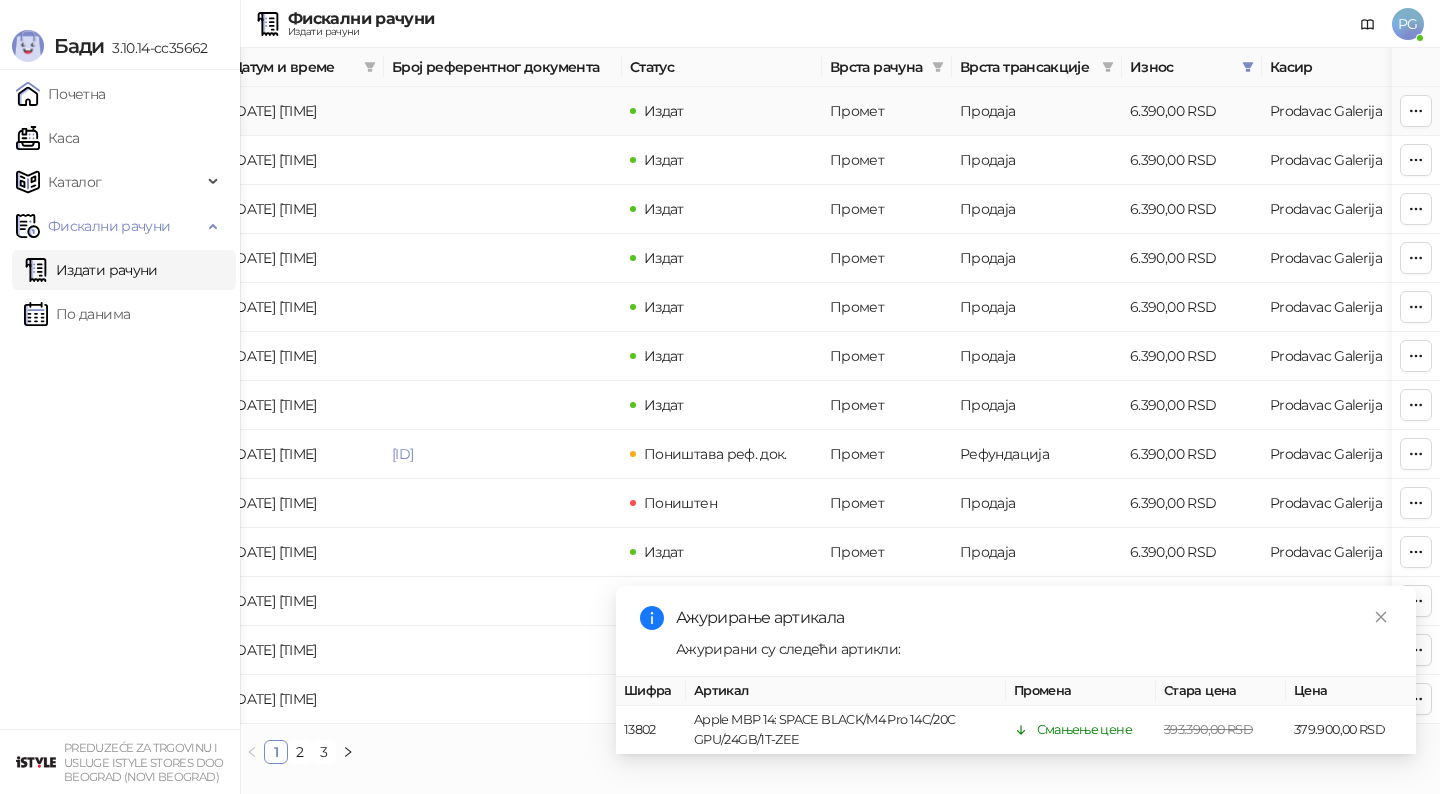 scroll, scrollTop: 0, scrollLeft: 0, axis: both 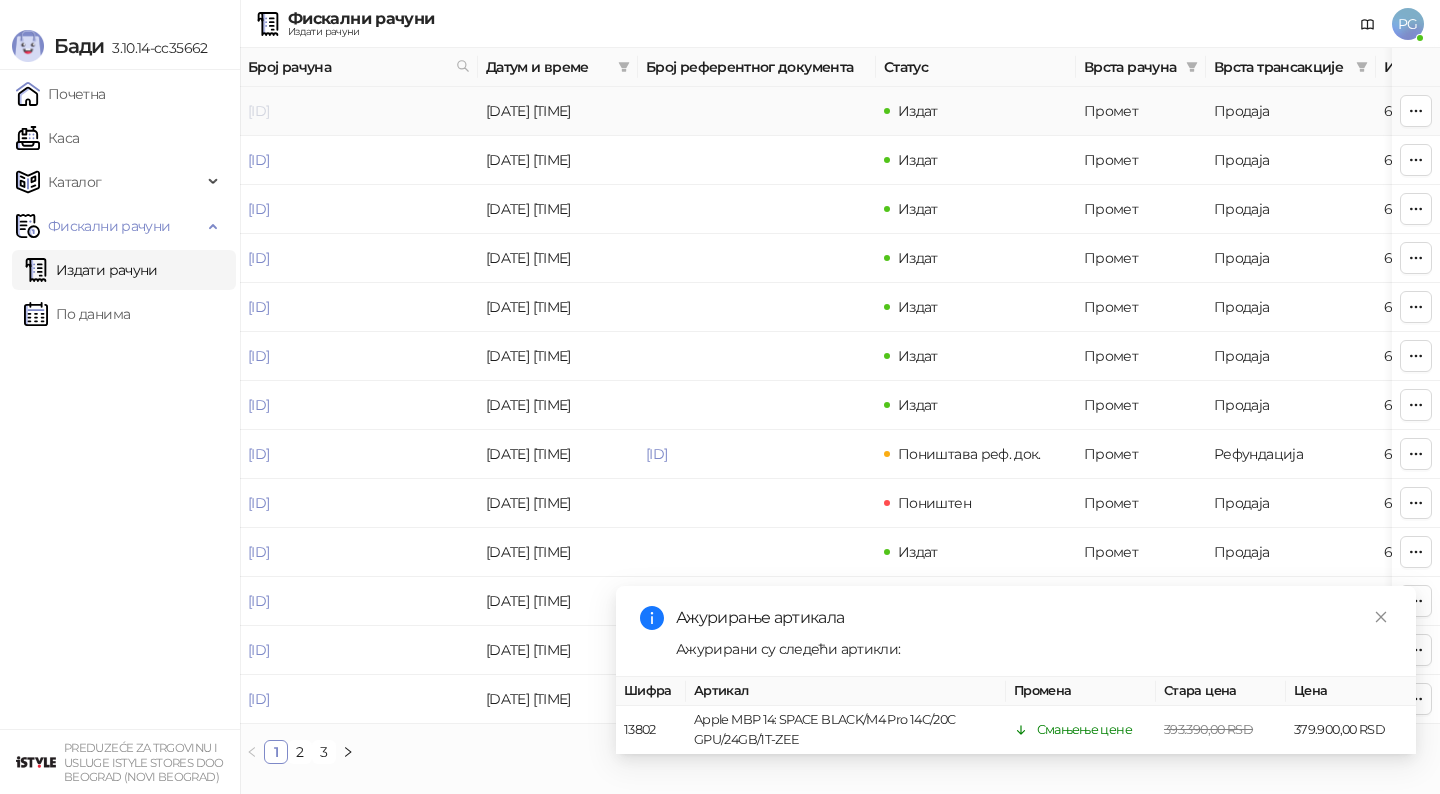 click on "[ID]" at bounding box center [258, 111] 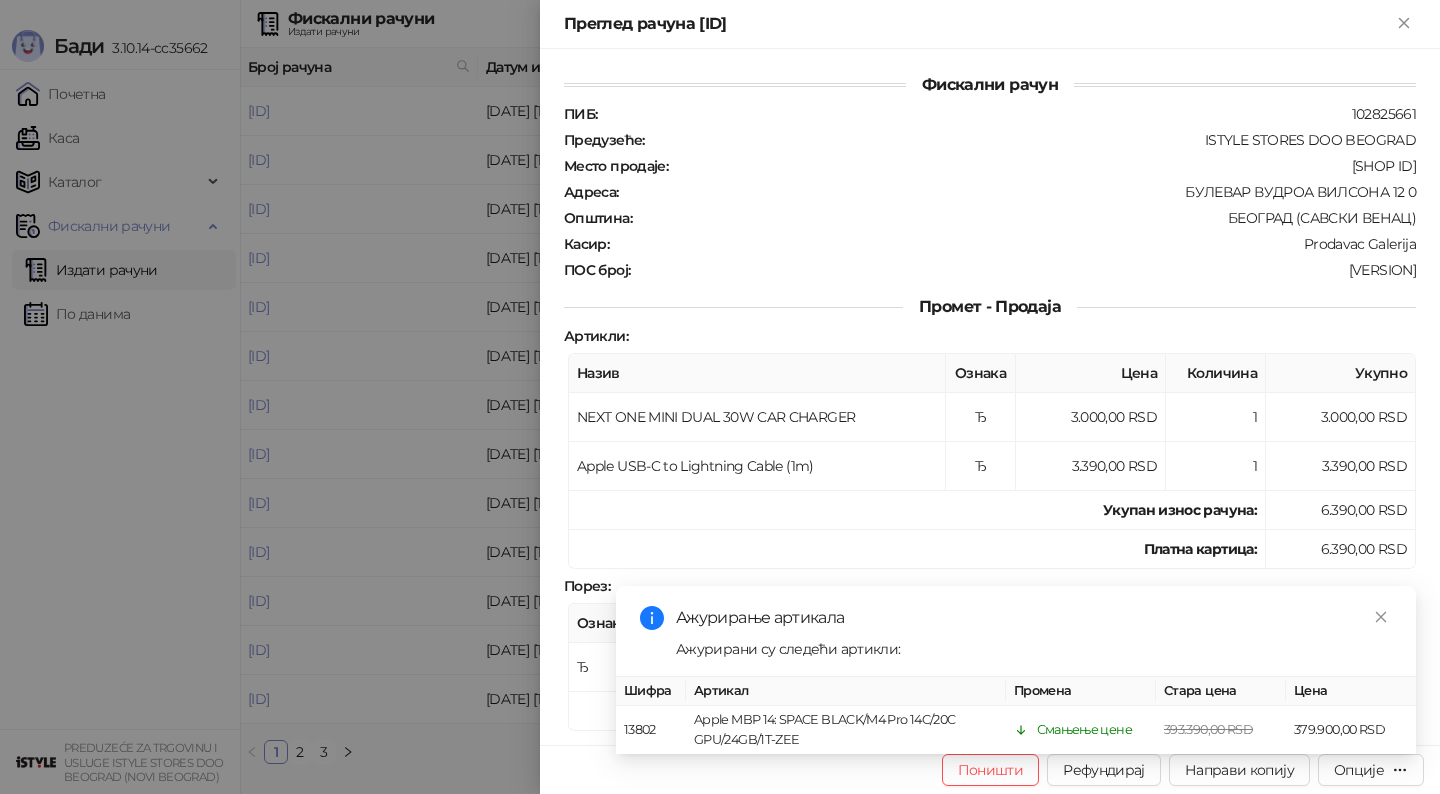 click at bounding box center (720, 397) 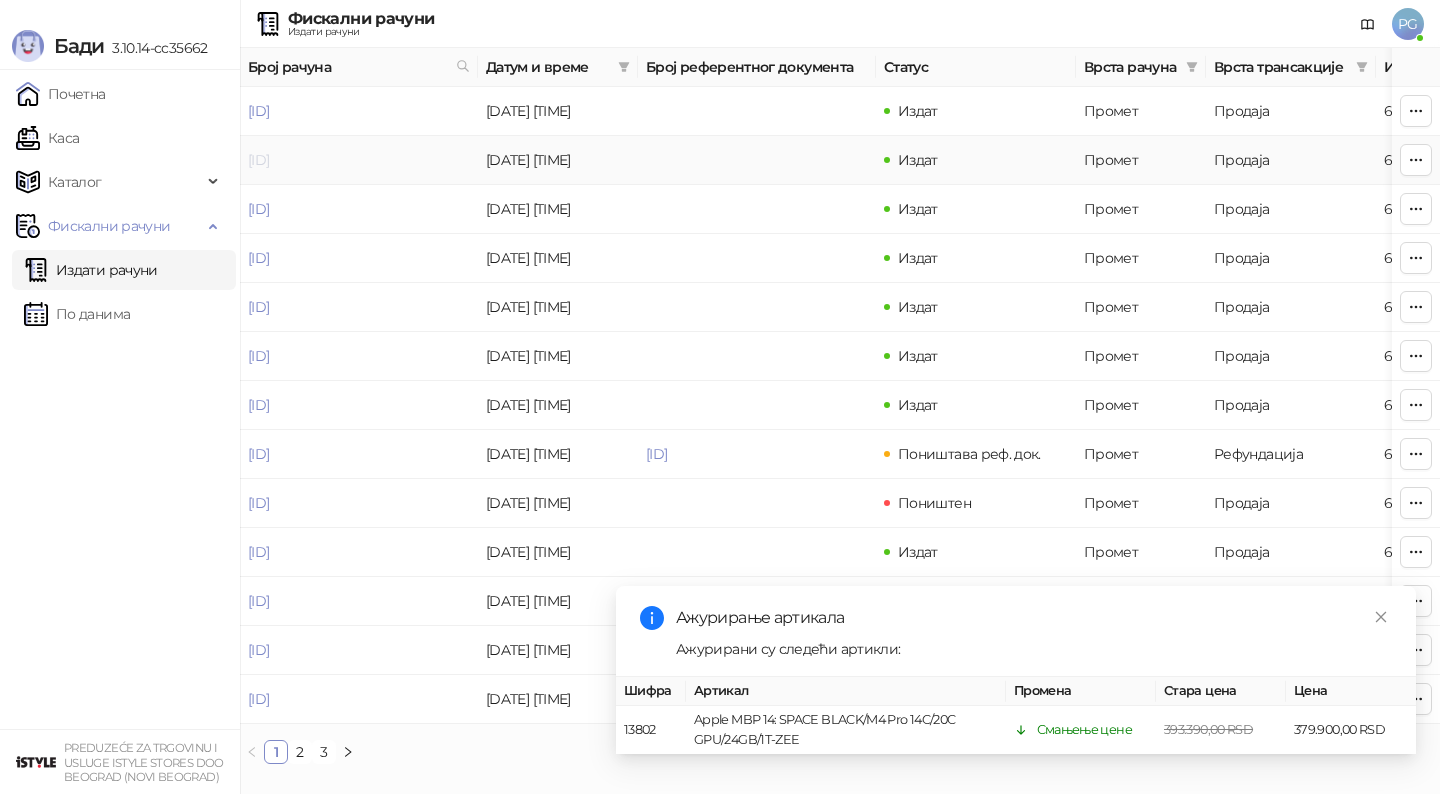 click on "[ID]" at bounding box center [258, 160] 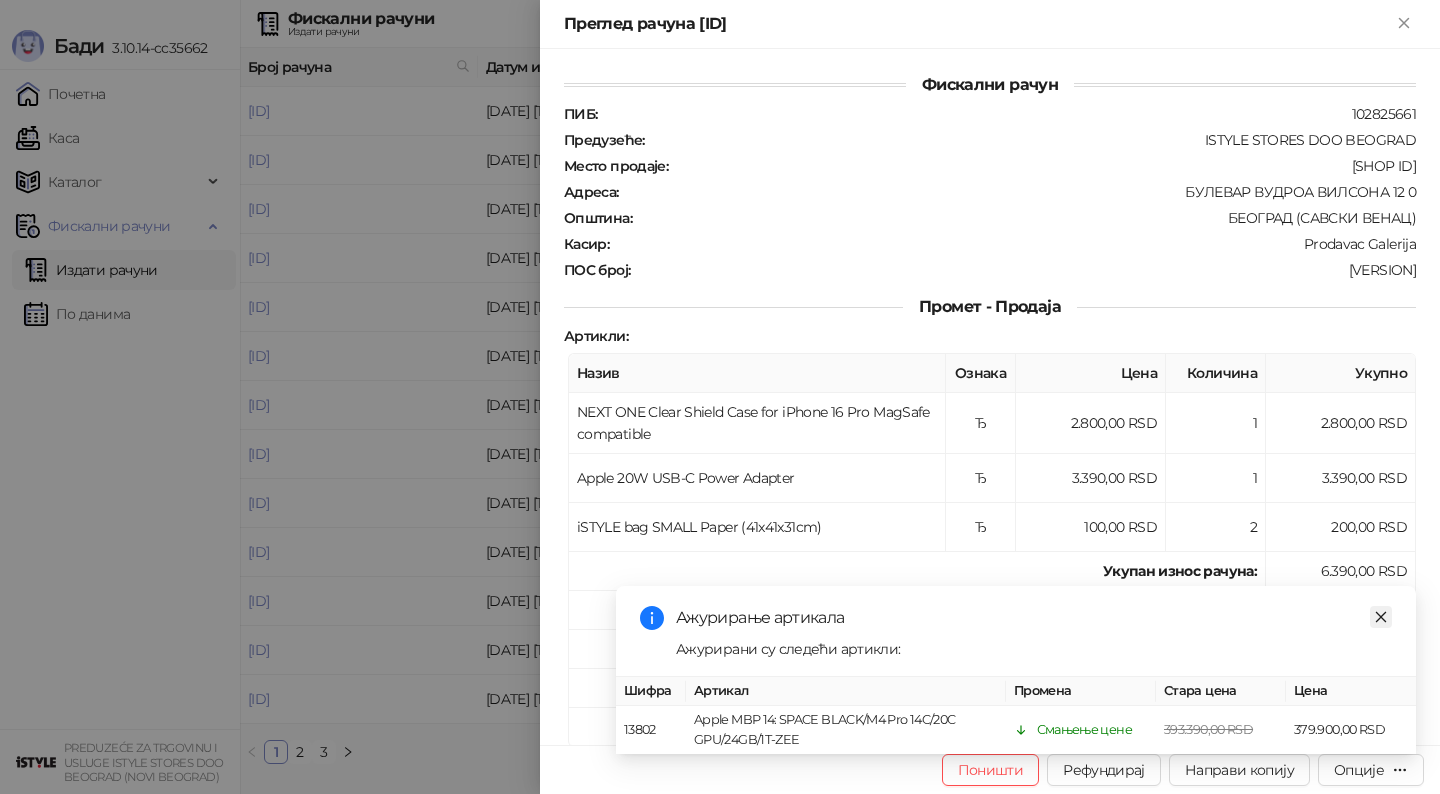 click 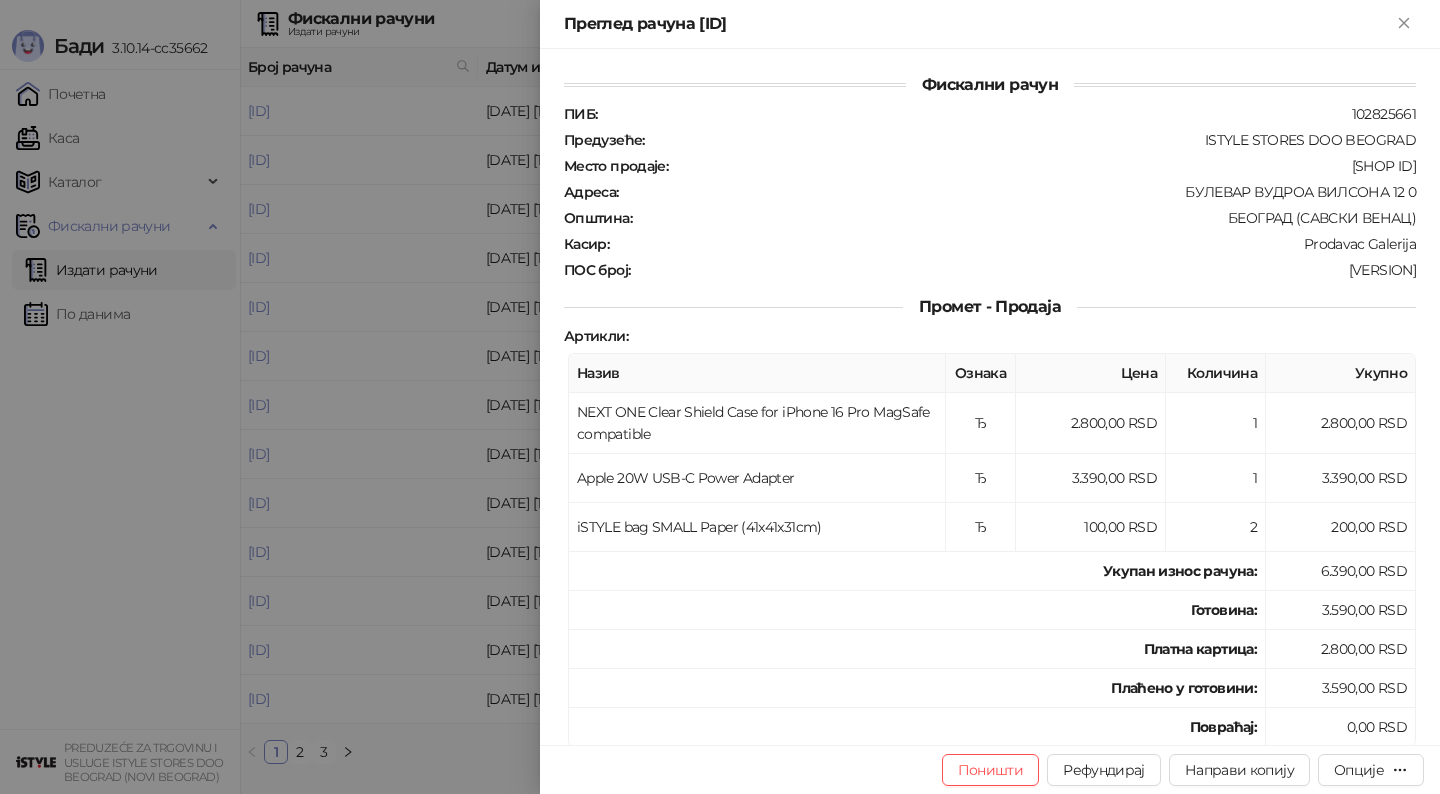 click at bounding box center (720, 397) 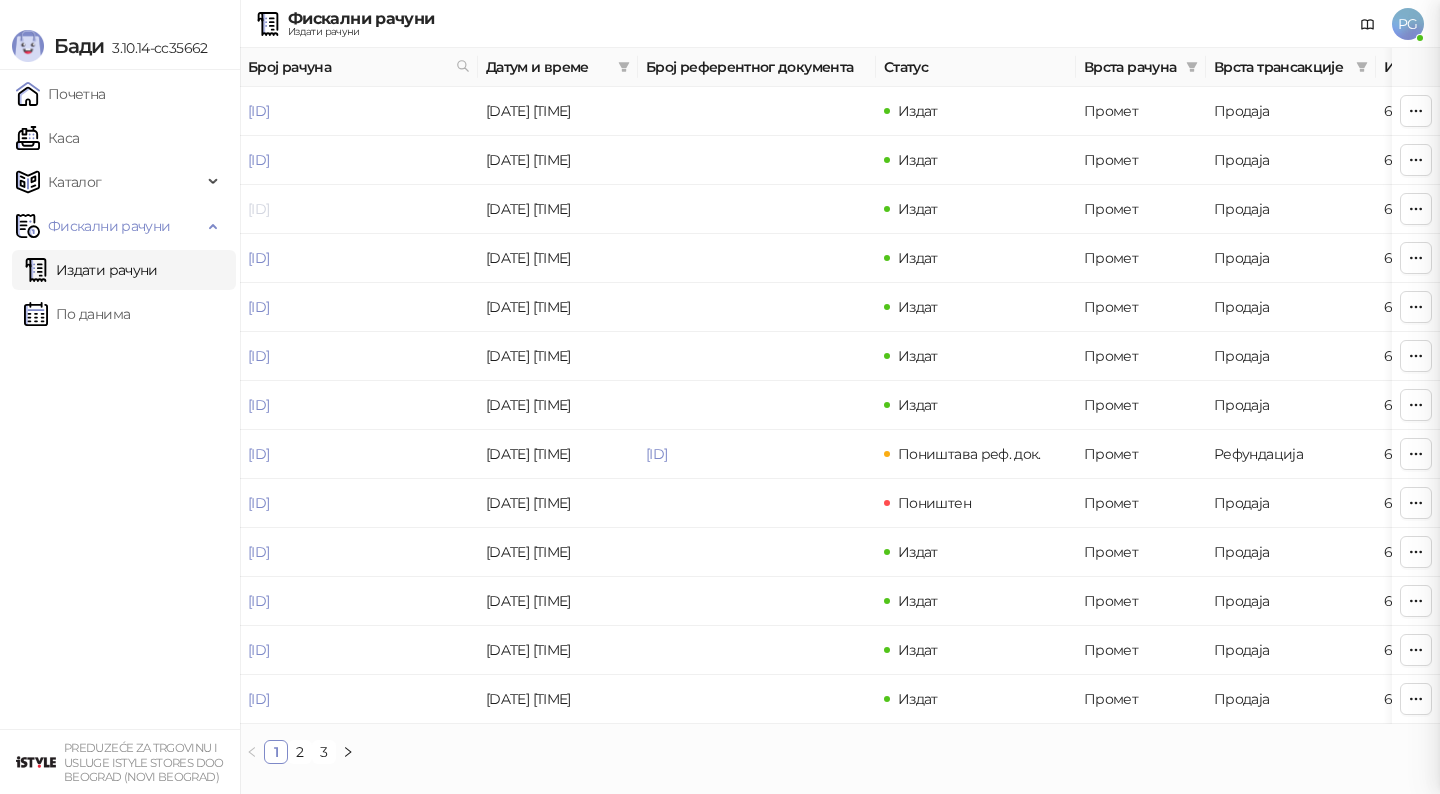 click on "[ID]" at bounding box center (258, 209) 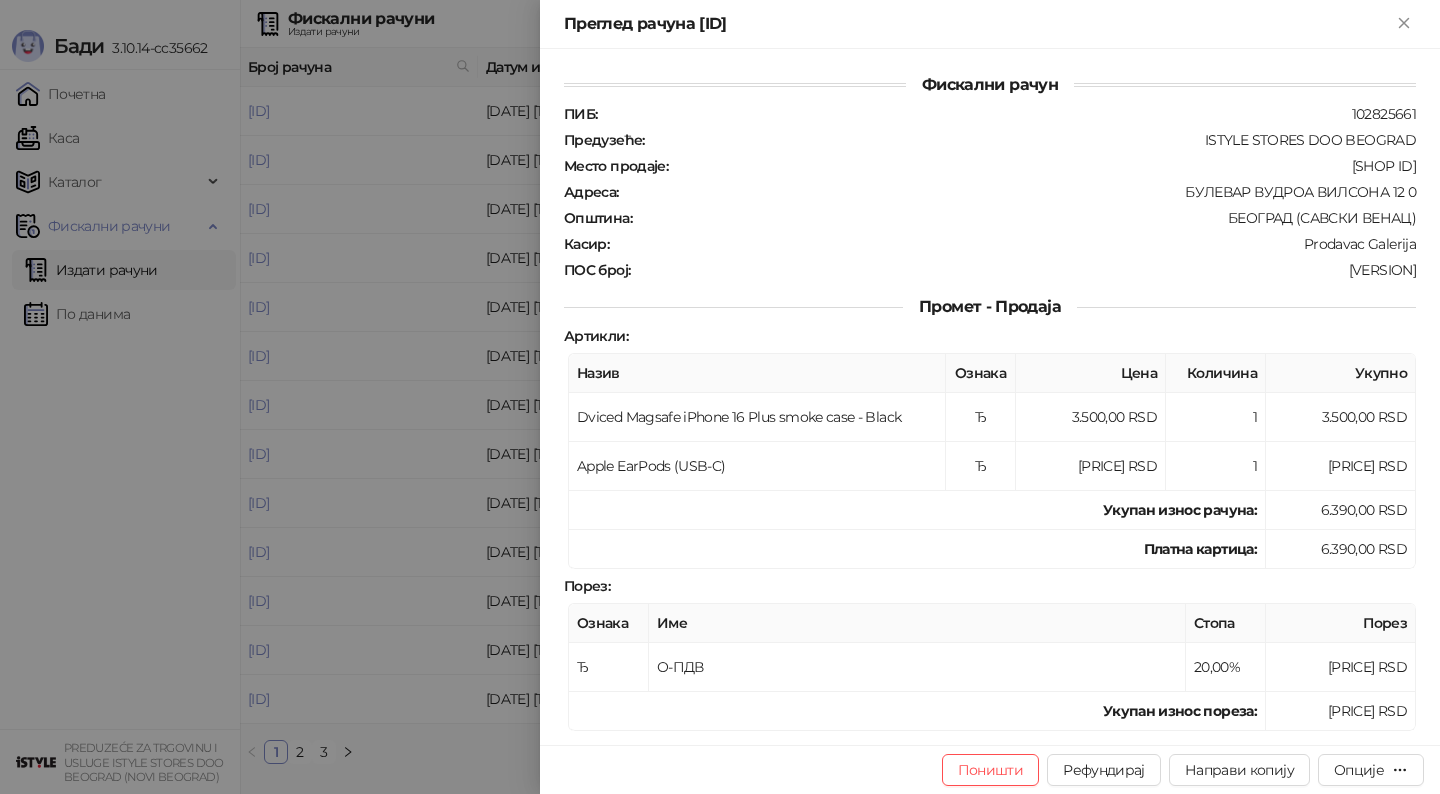 click at bounding box center (720, 397) 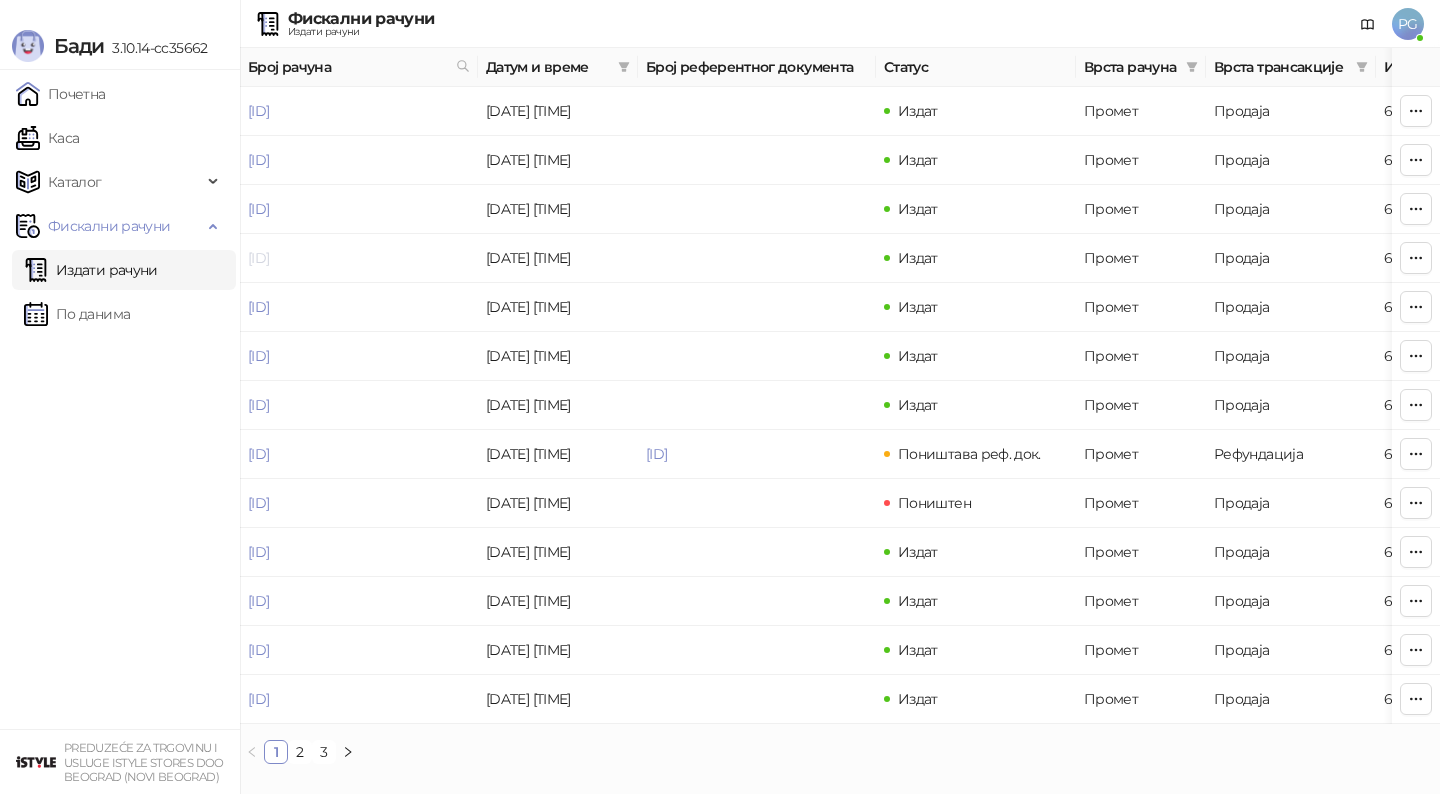click on "[ID]" at bounding box center (258, 258) 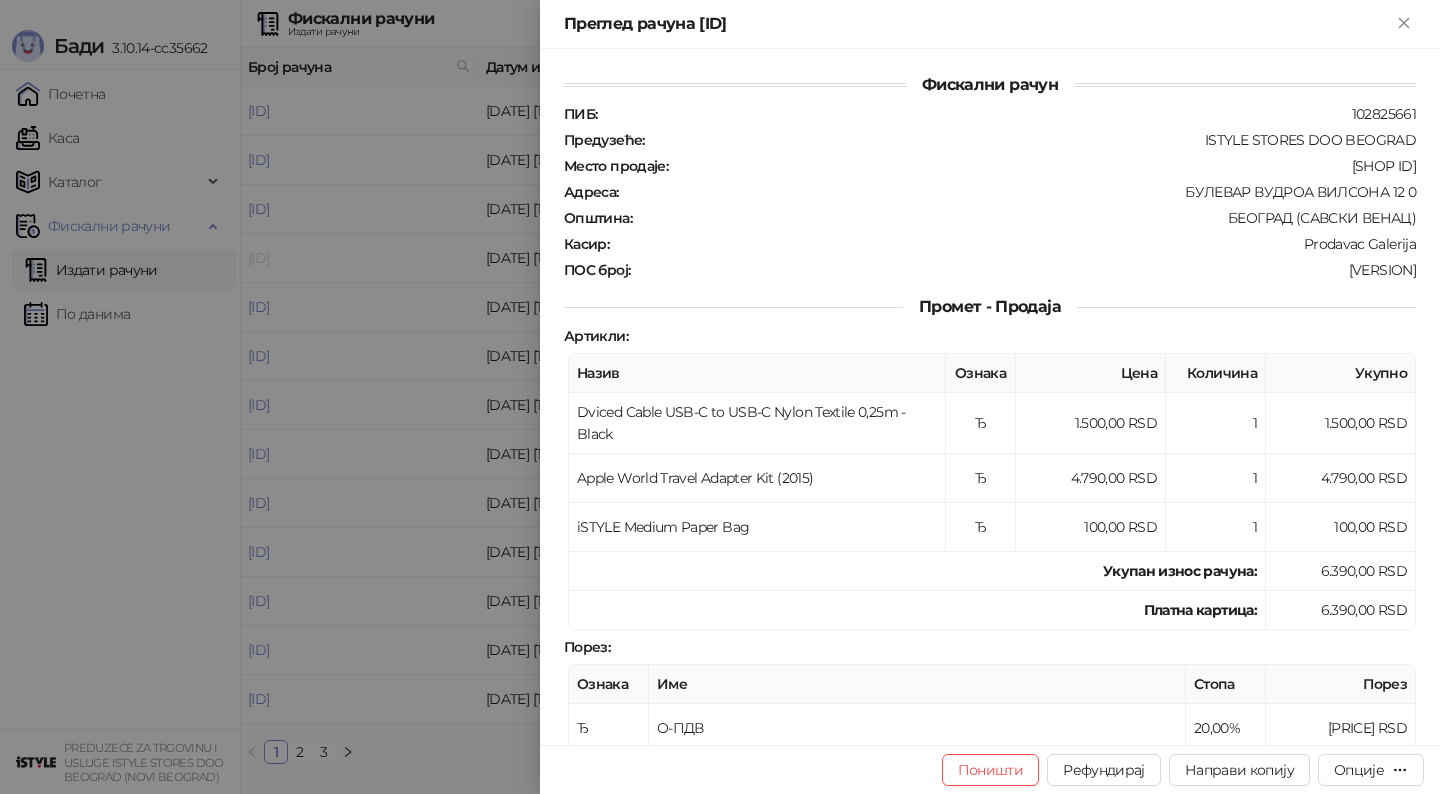 click at bounding box center (720, 397) 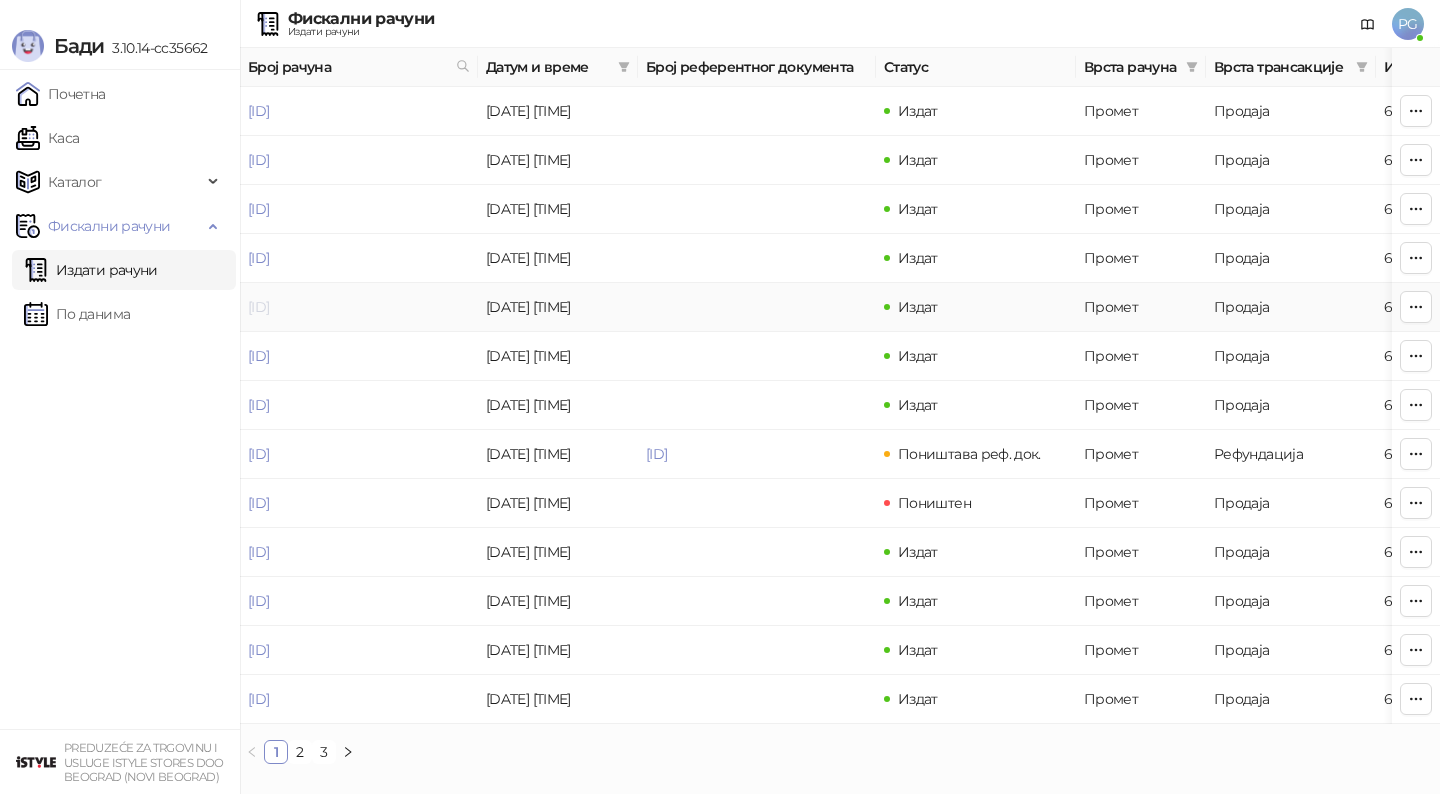 click on "[ID]" at bounding box center (258, 307) 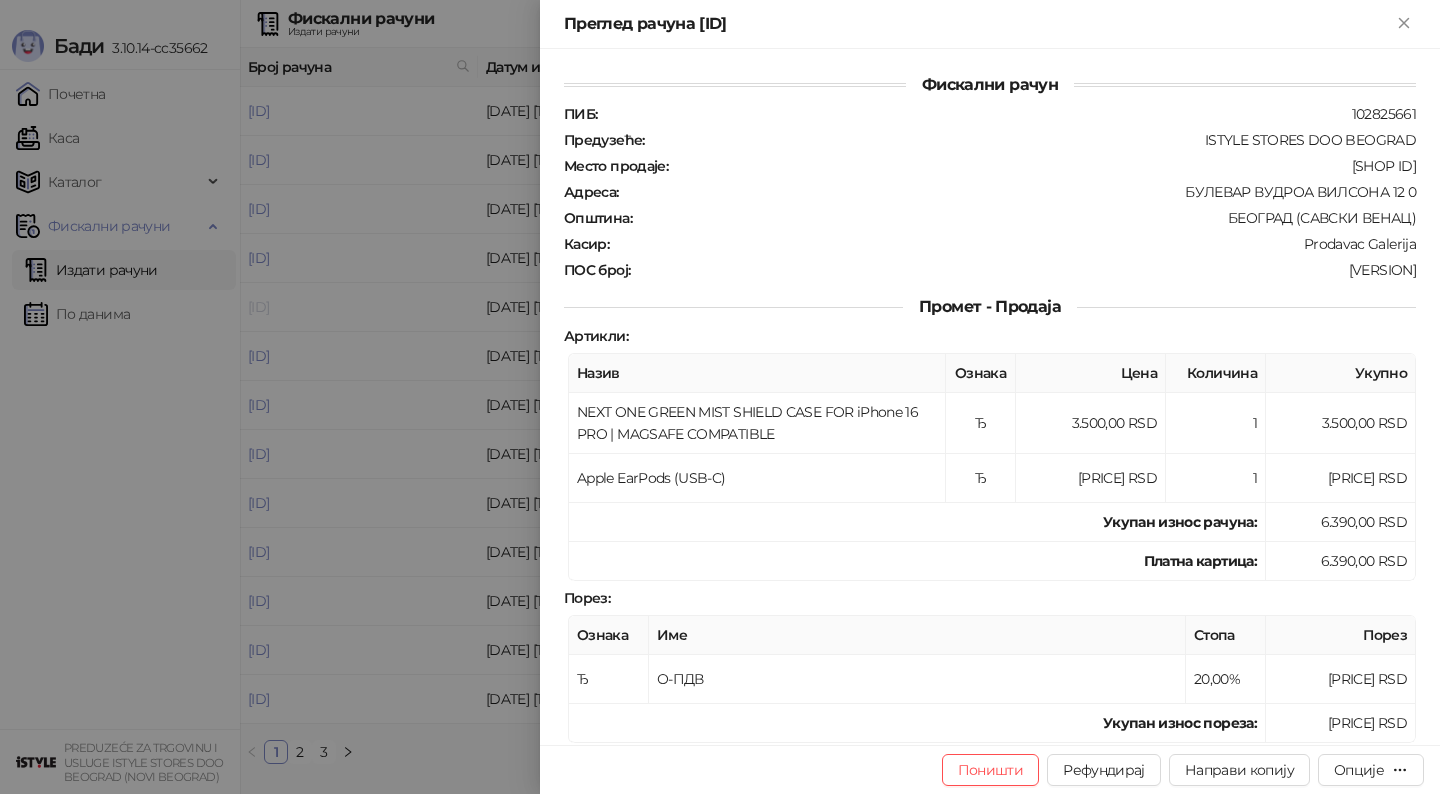 click at bounding box center (720, 397) 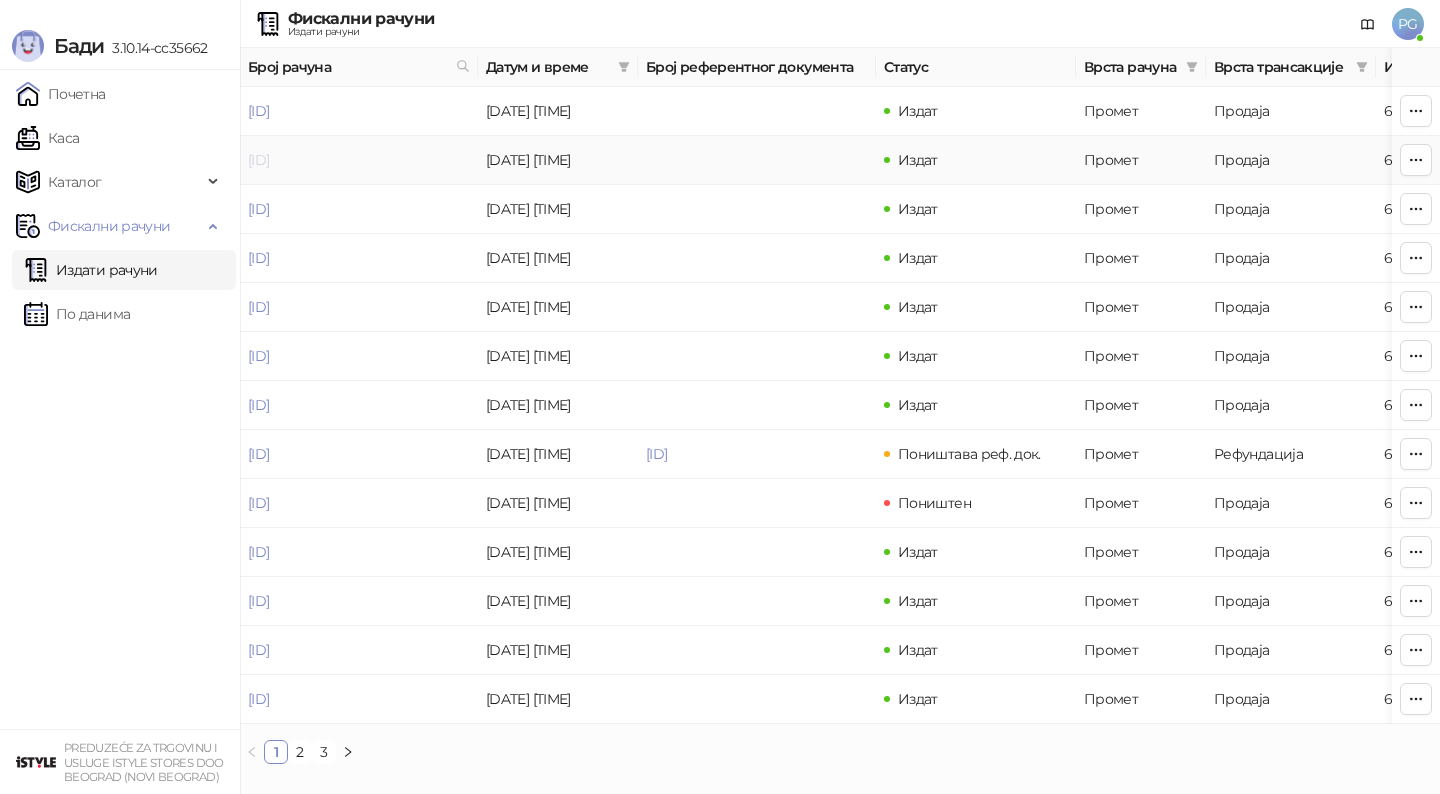 click on "[ID]" at bounding box center (258, 160) 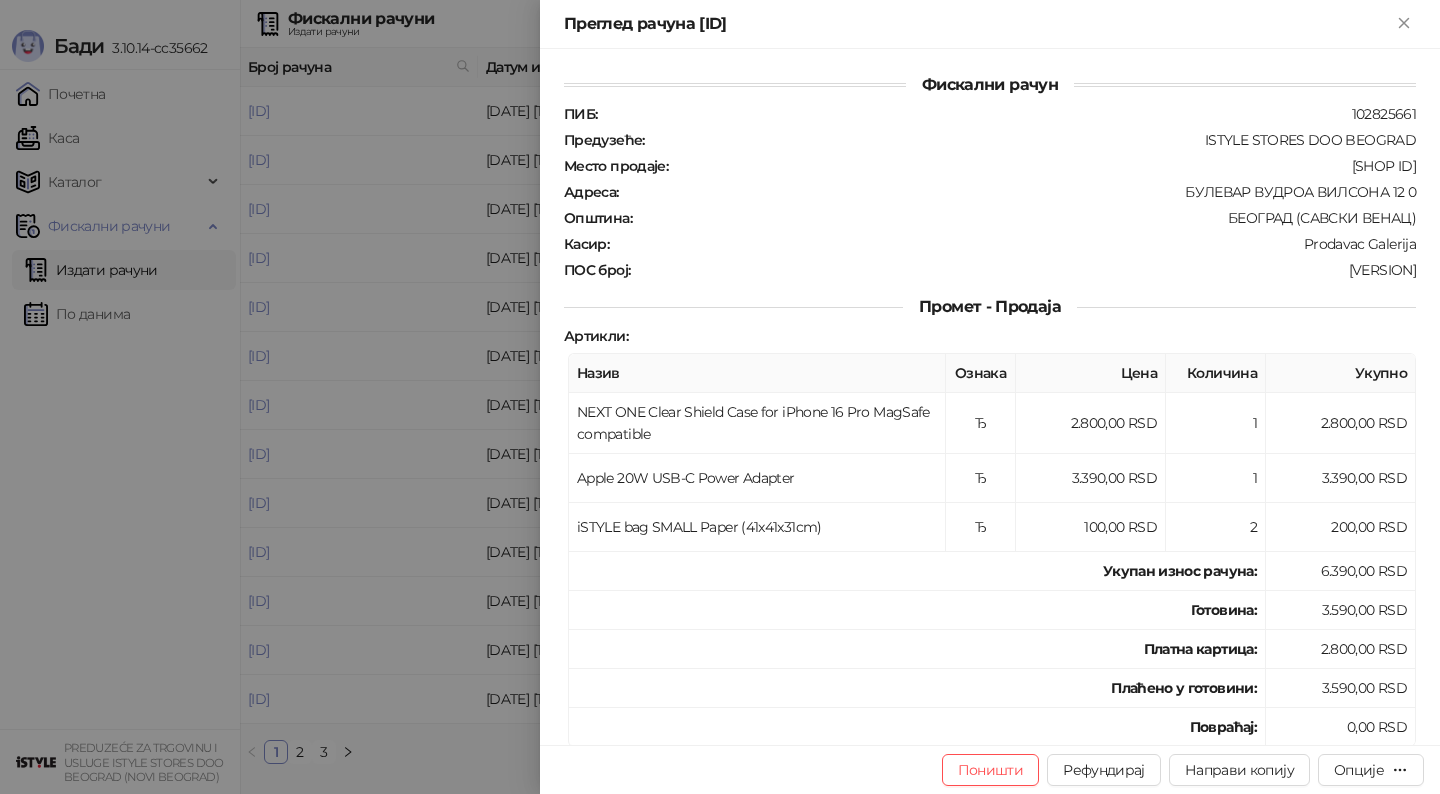 click at bounding box center (720, 397) 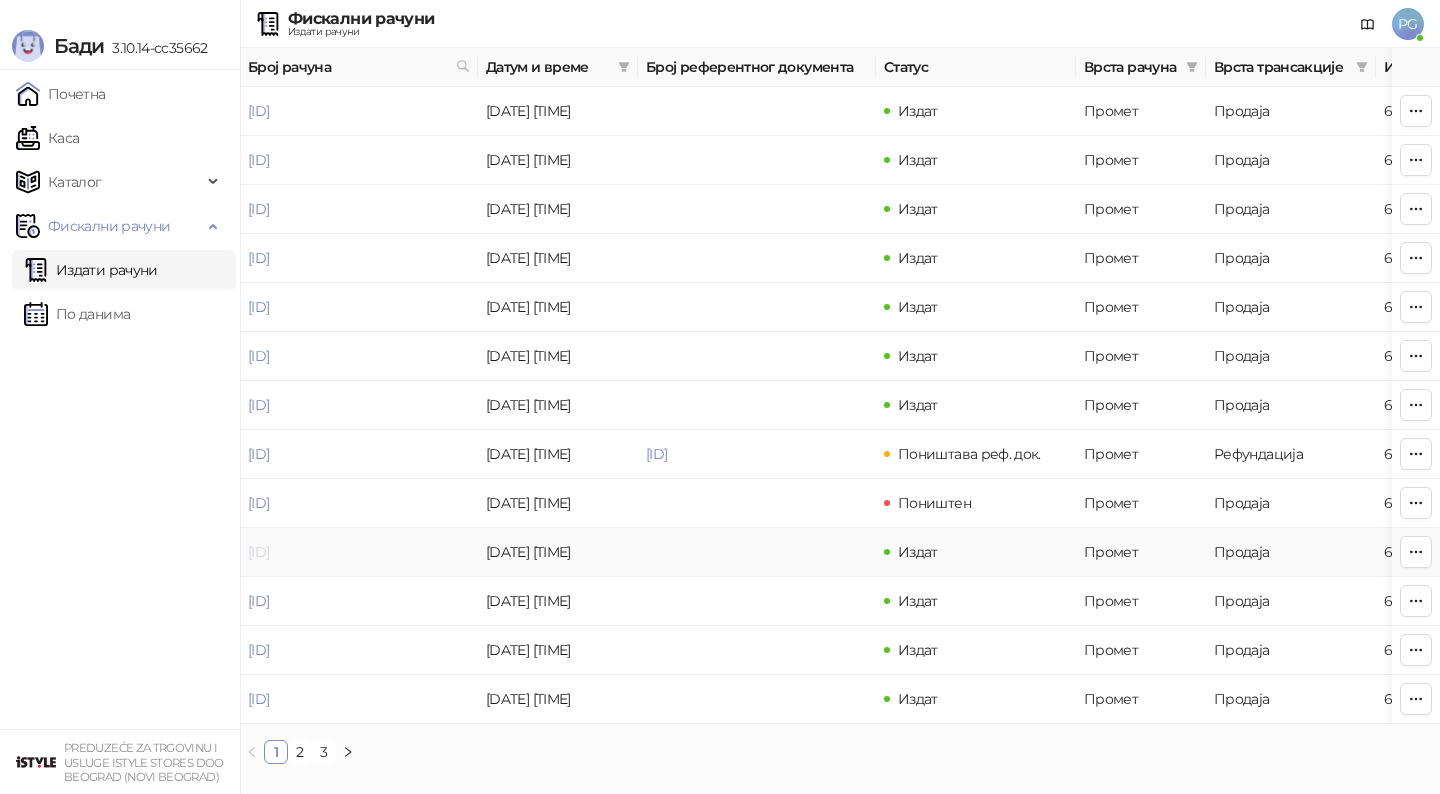 click on "[ID]" at bounding box center (258, 552) 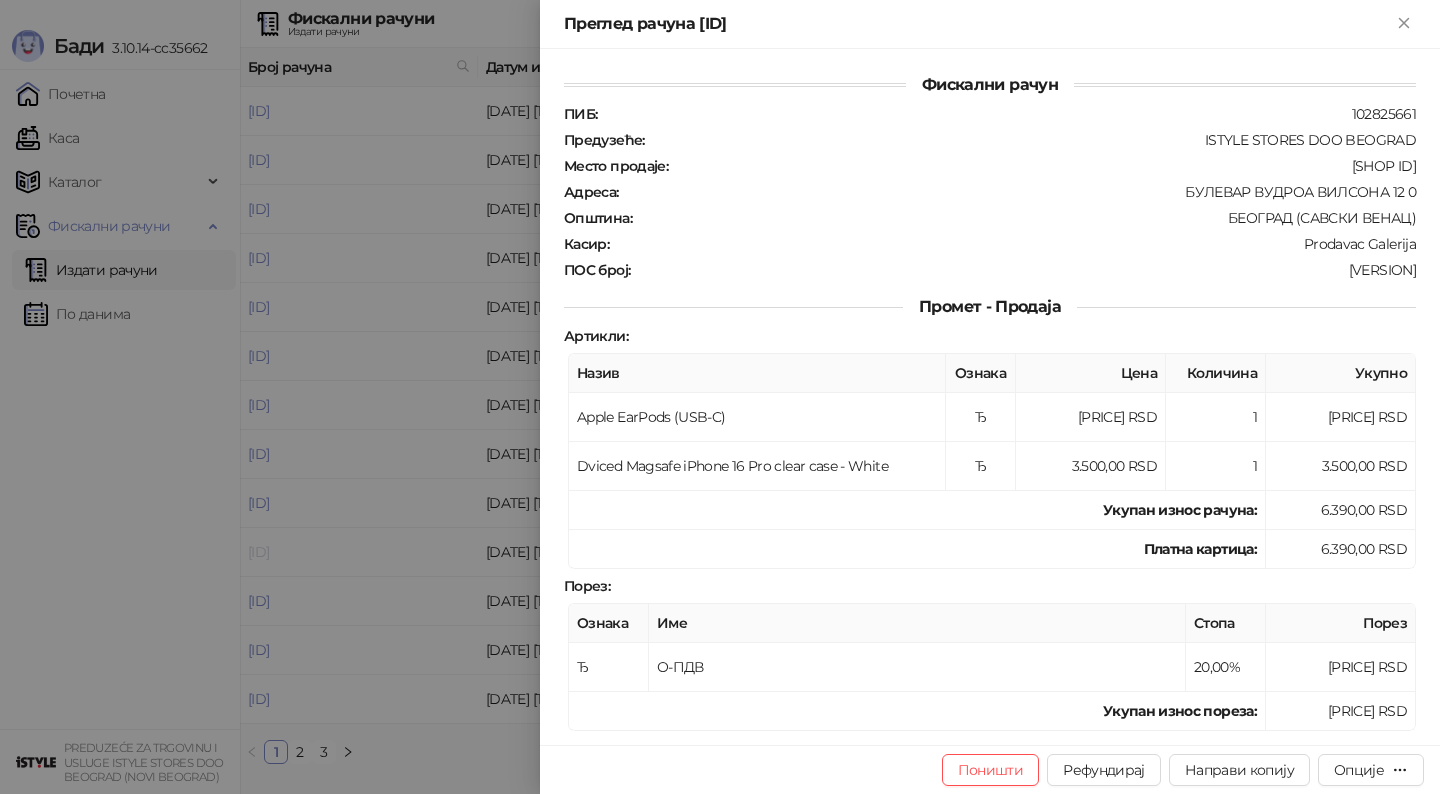 click at bounding box center (720, 397) 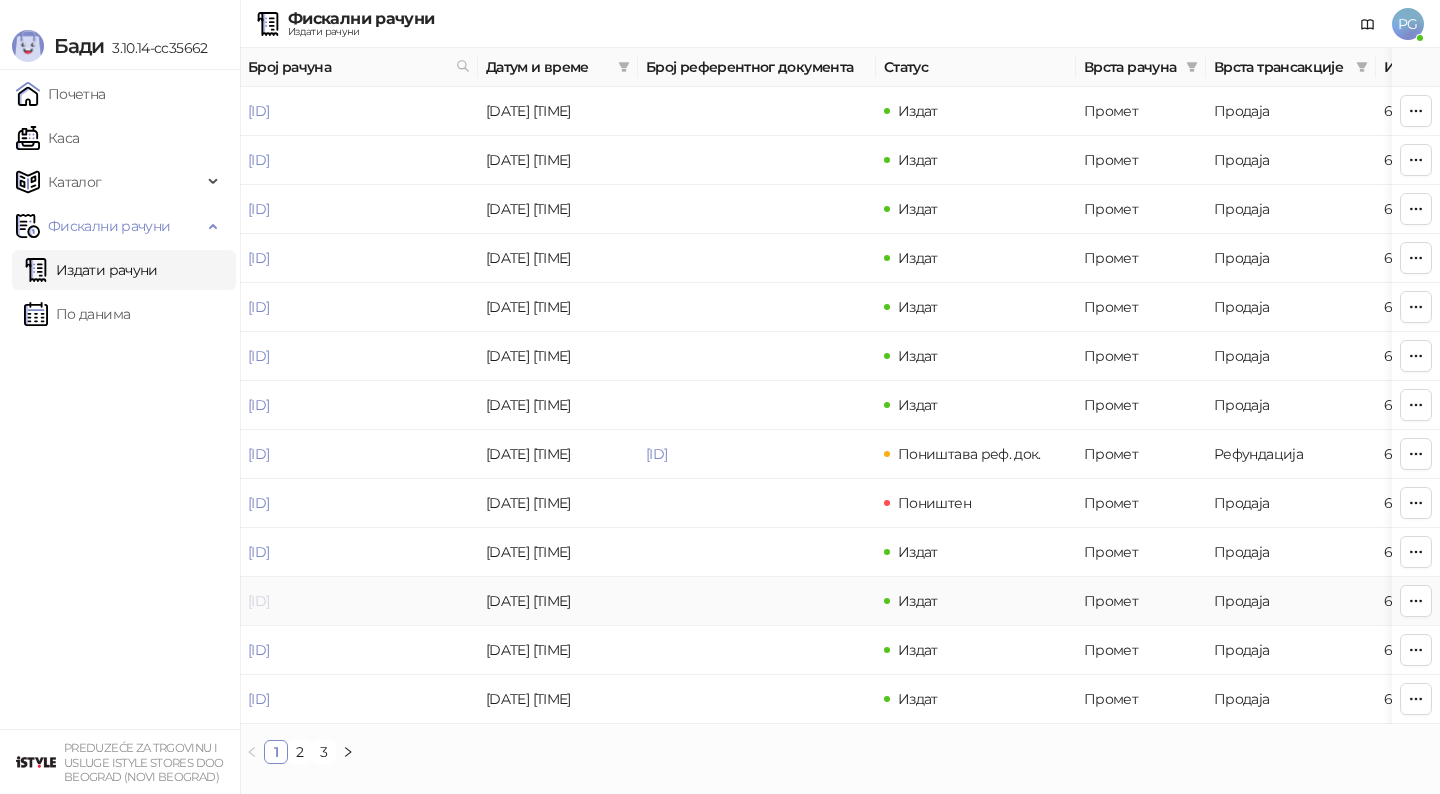 click on "[ID]" at bounding box center (258, 601) 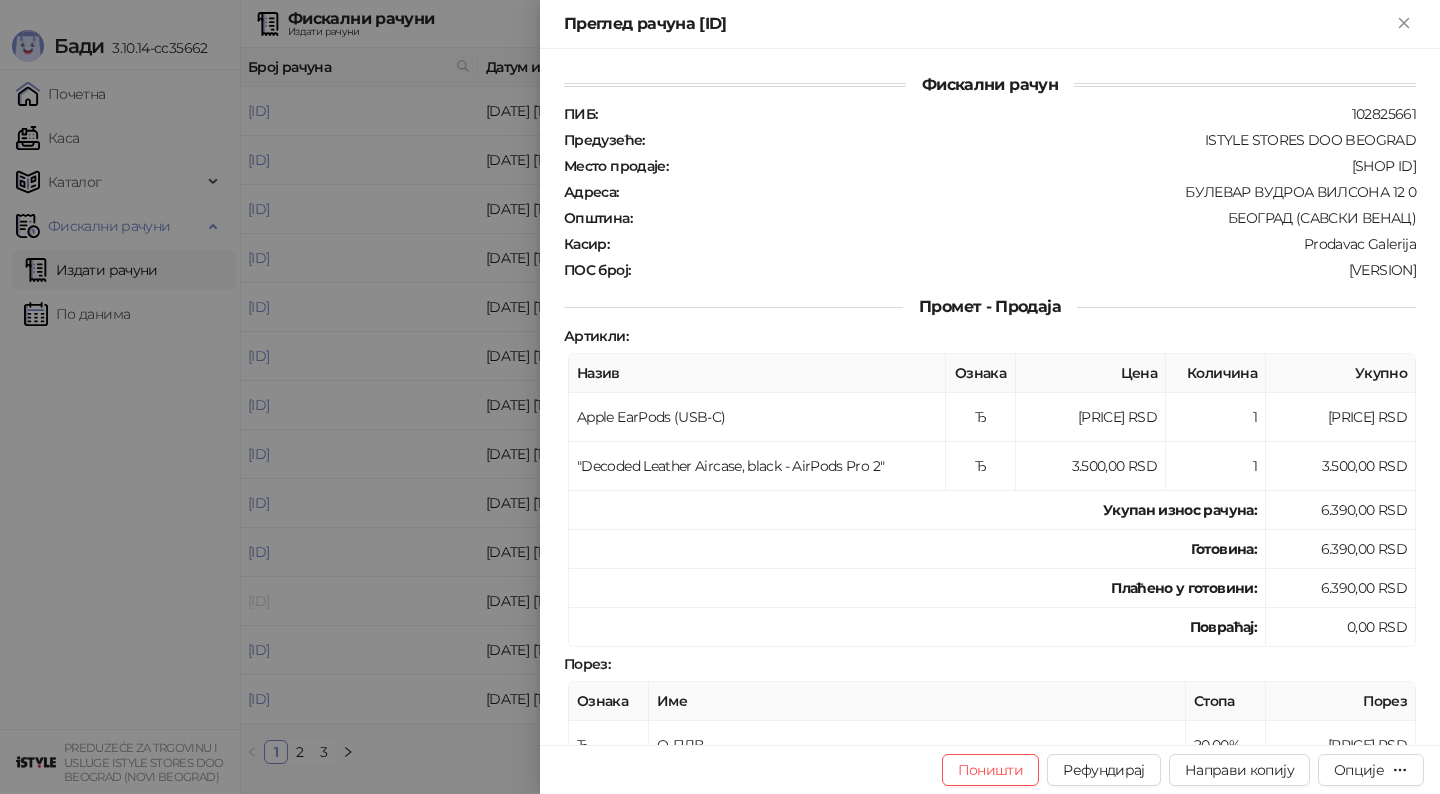 click at bounding box center (720, 397) 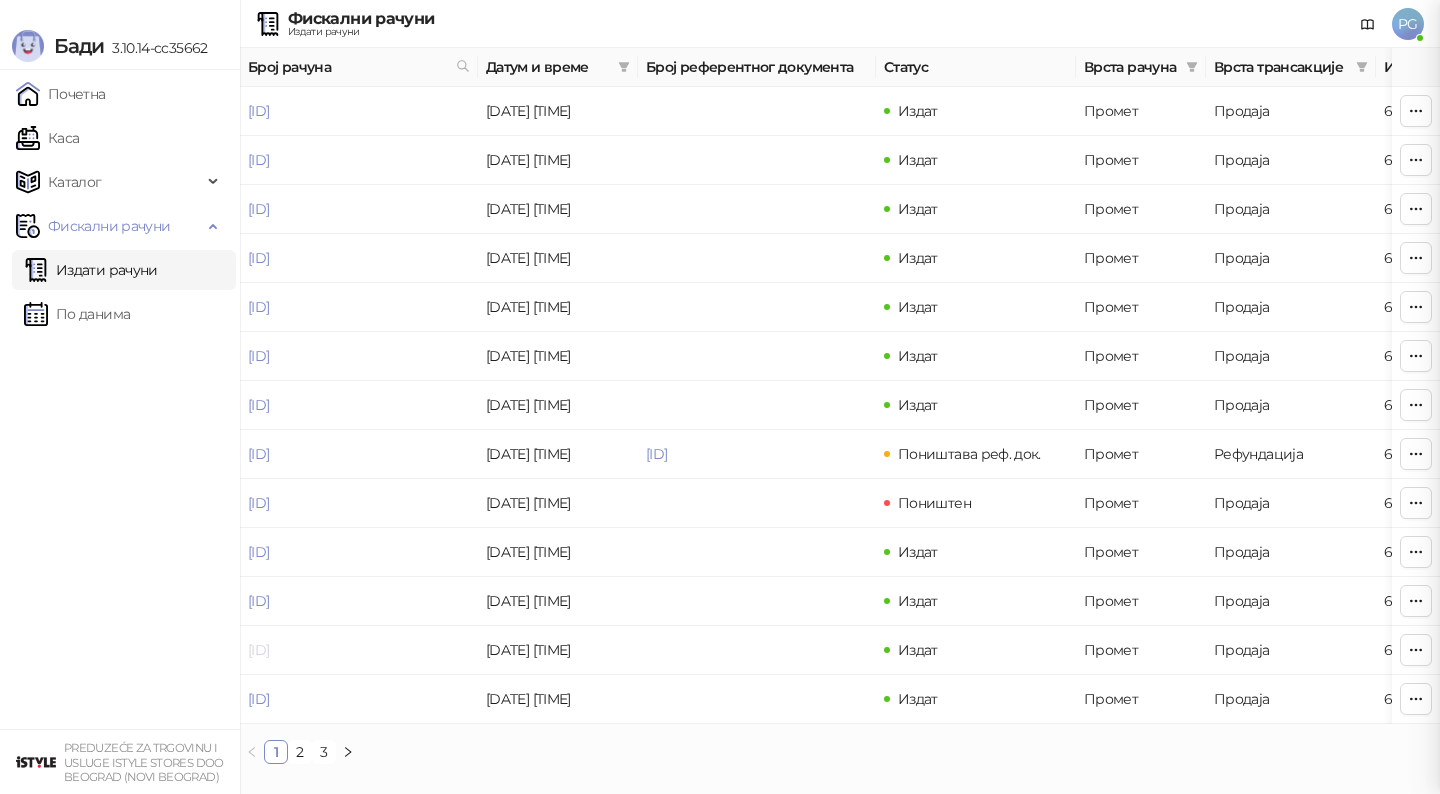 click on "[ID]" at bounding box center [258, 650] 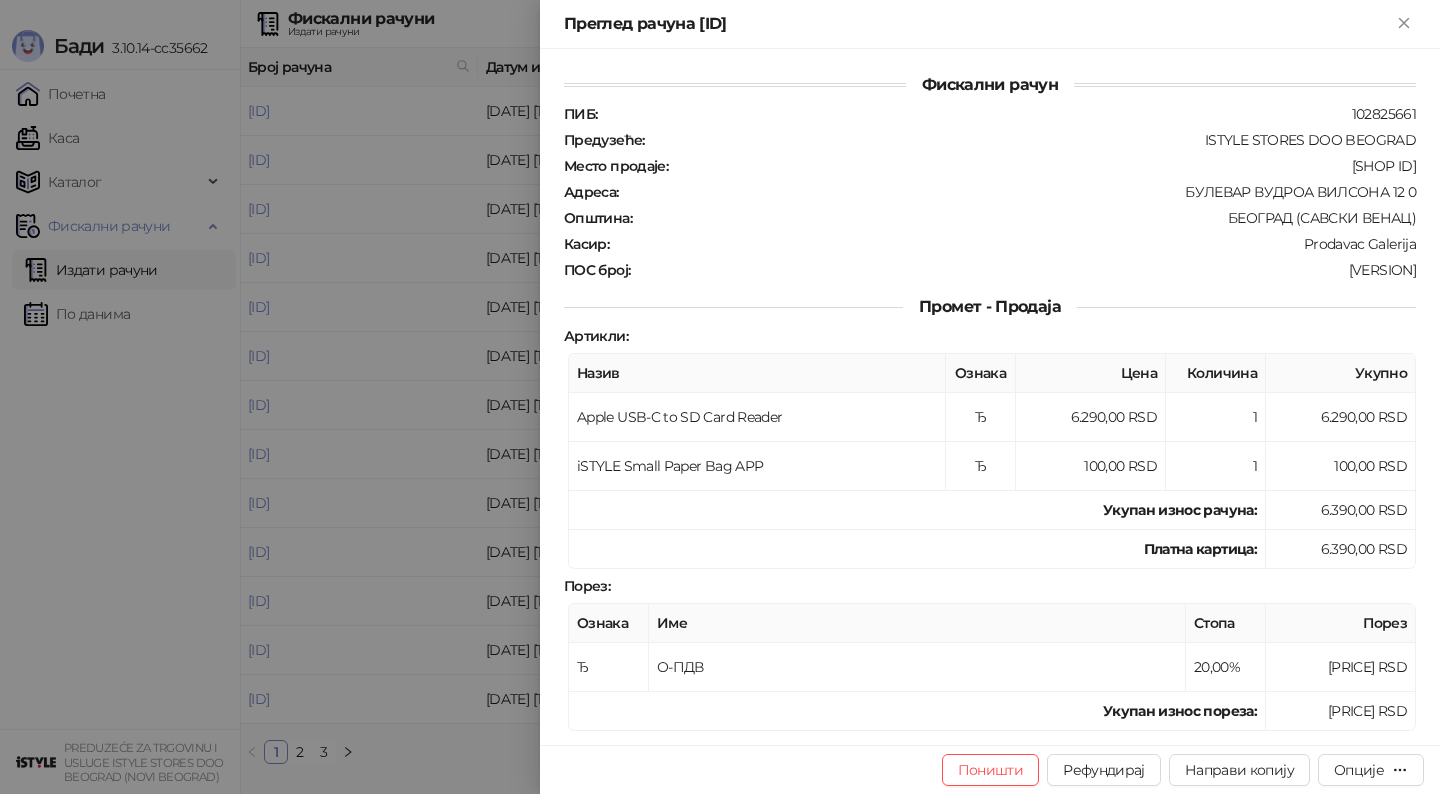 click at bounding box center [720, 397] 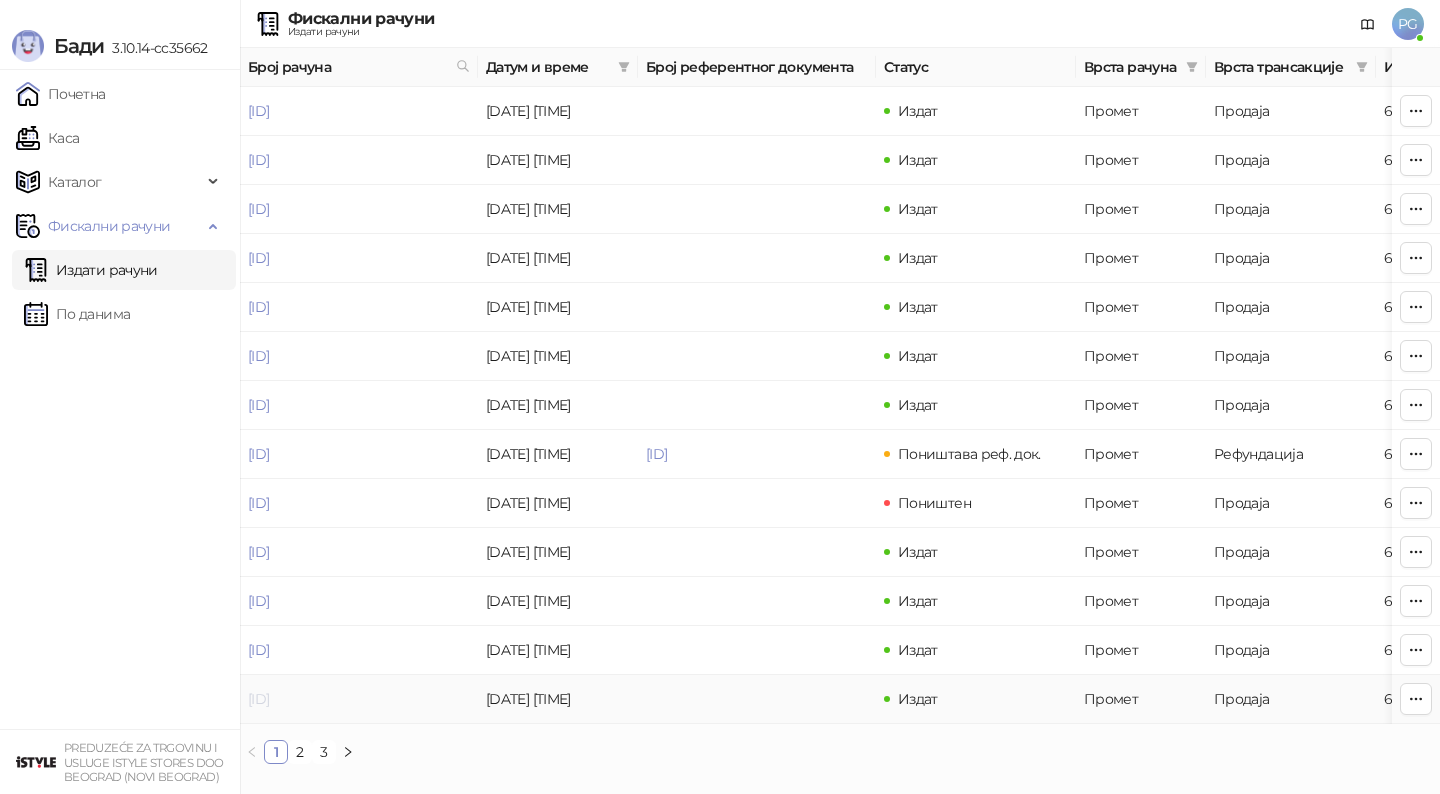 click on "[ID]" at bounding box center [258, 699] 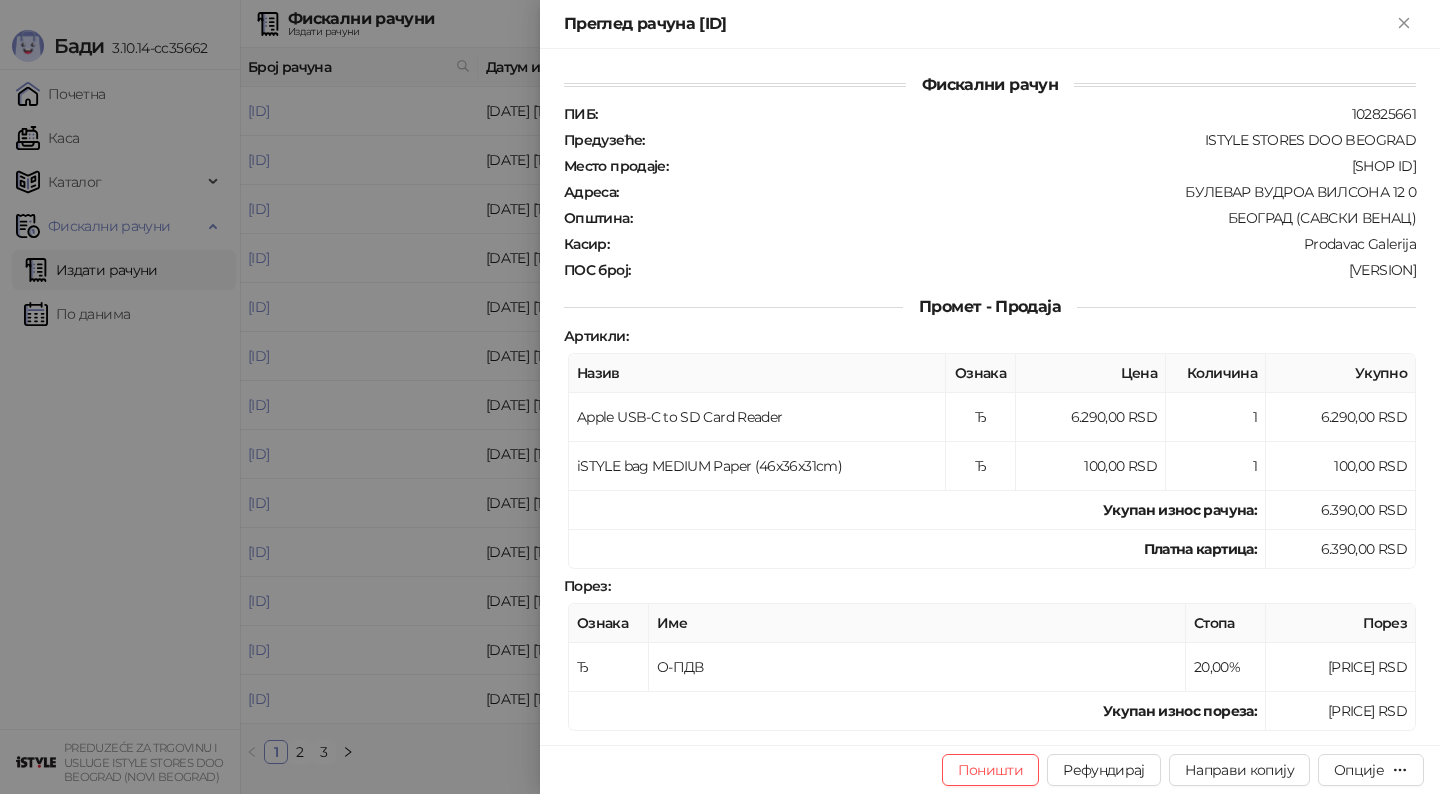 click at bounding box center (720, 397) 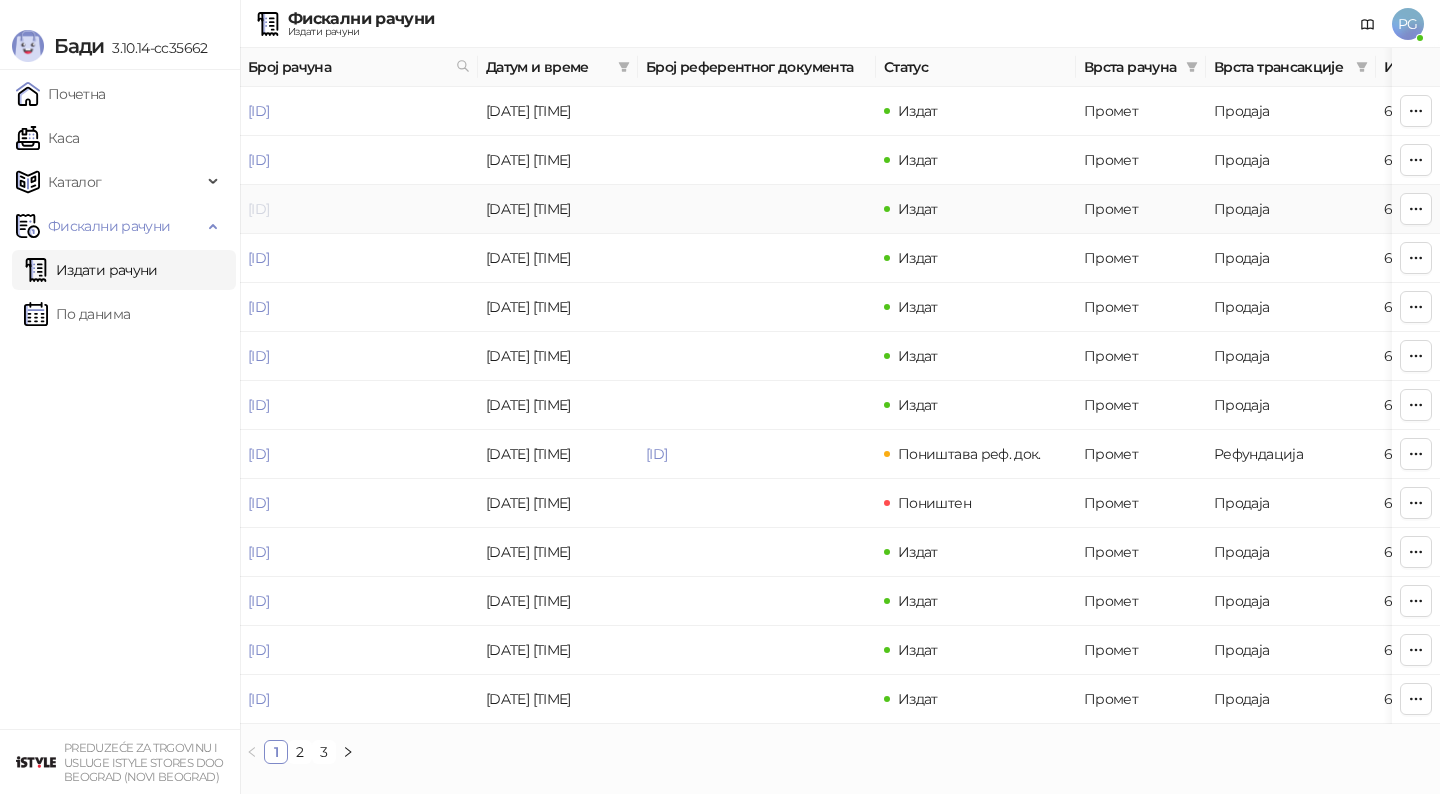 click on "[ID]" at bounding box center [258, 209] 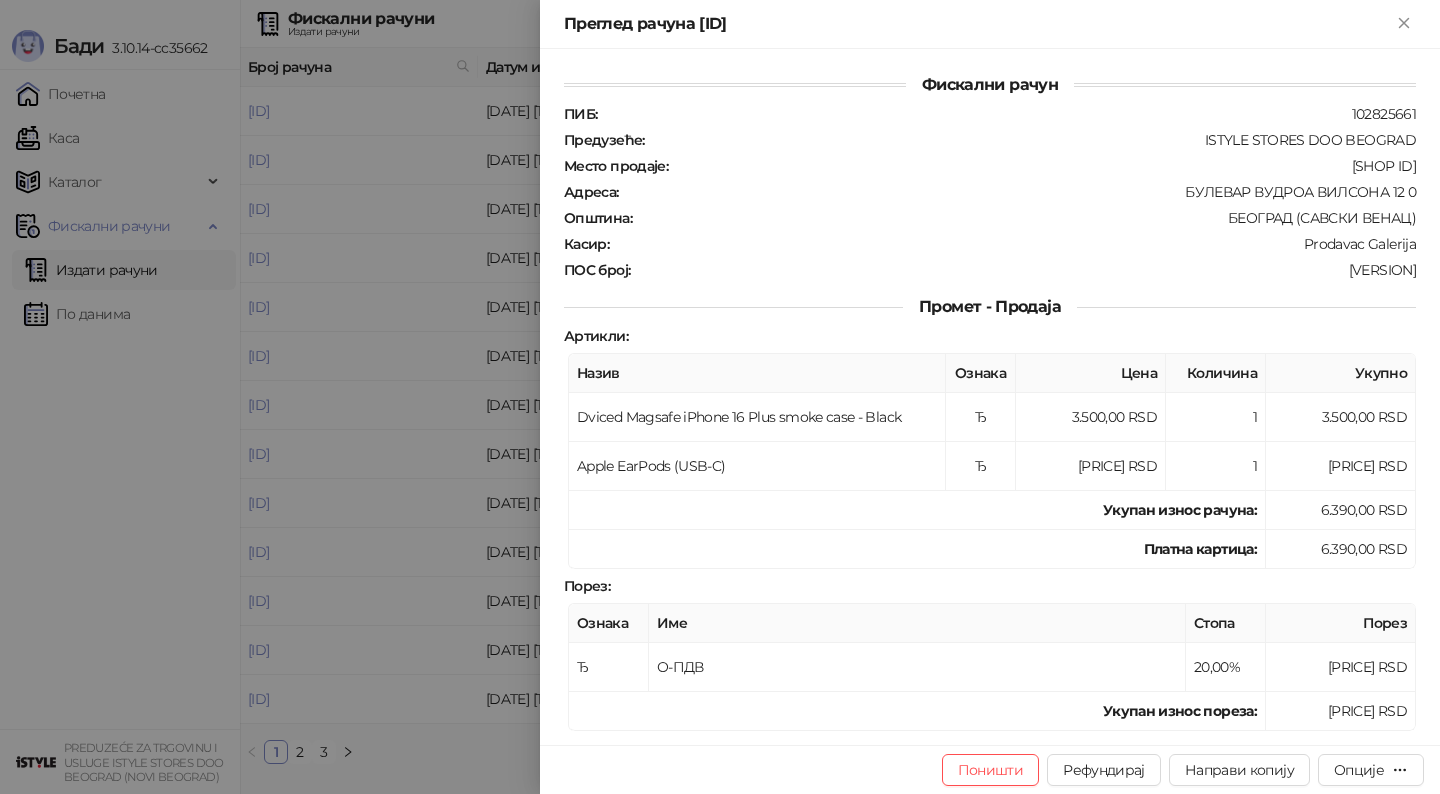click at bounding box center [720, 397] 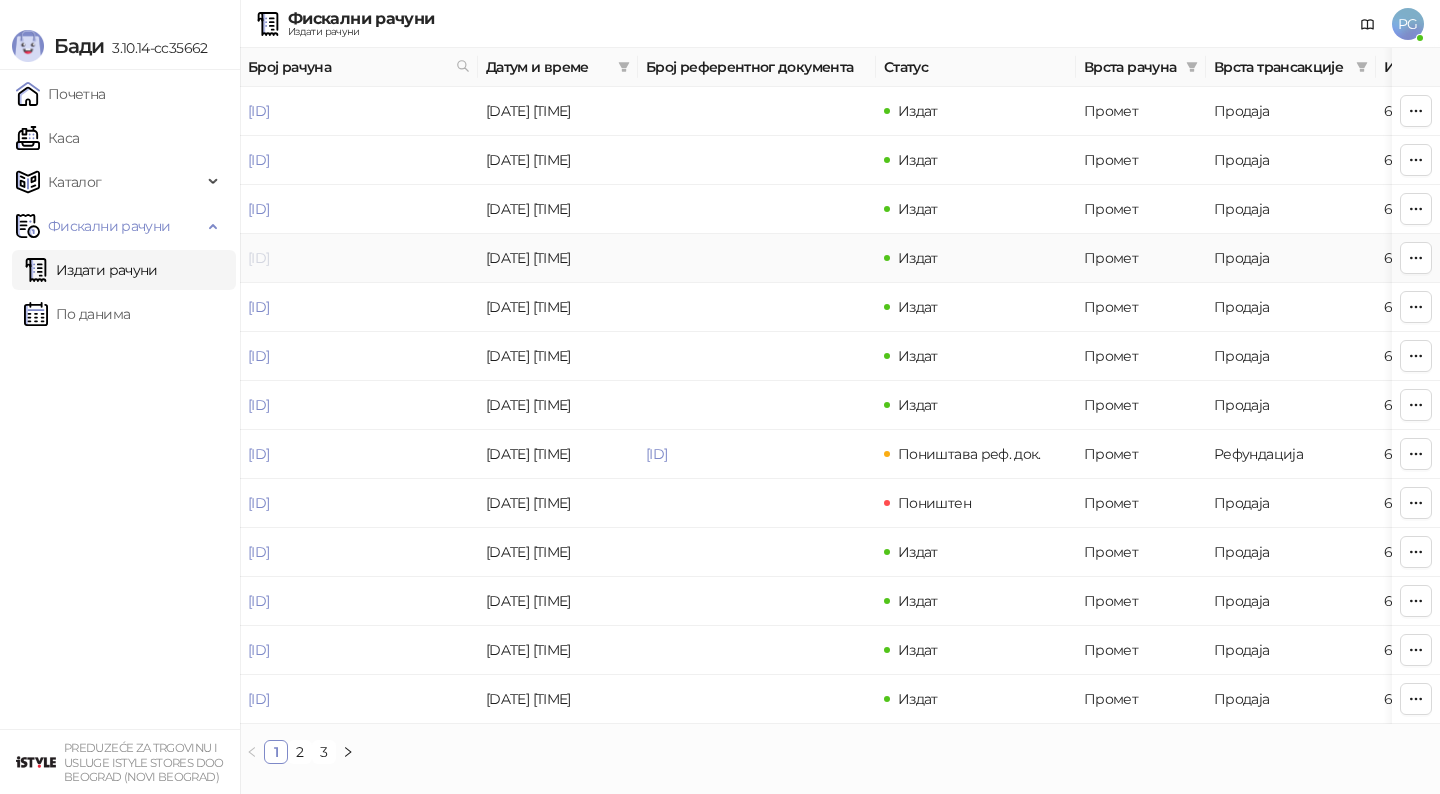click on "[ID]" at bounding box center [258, 258] 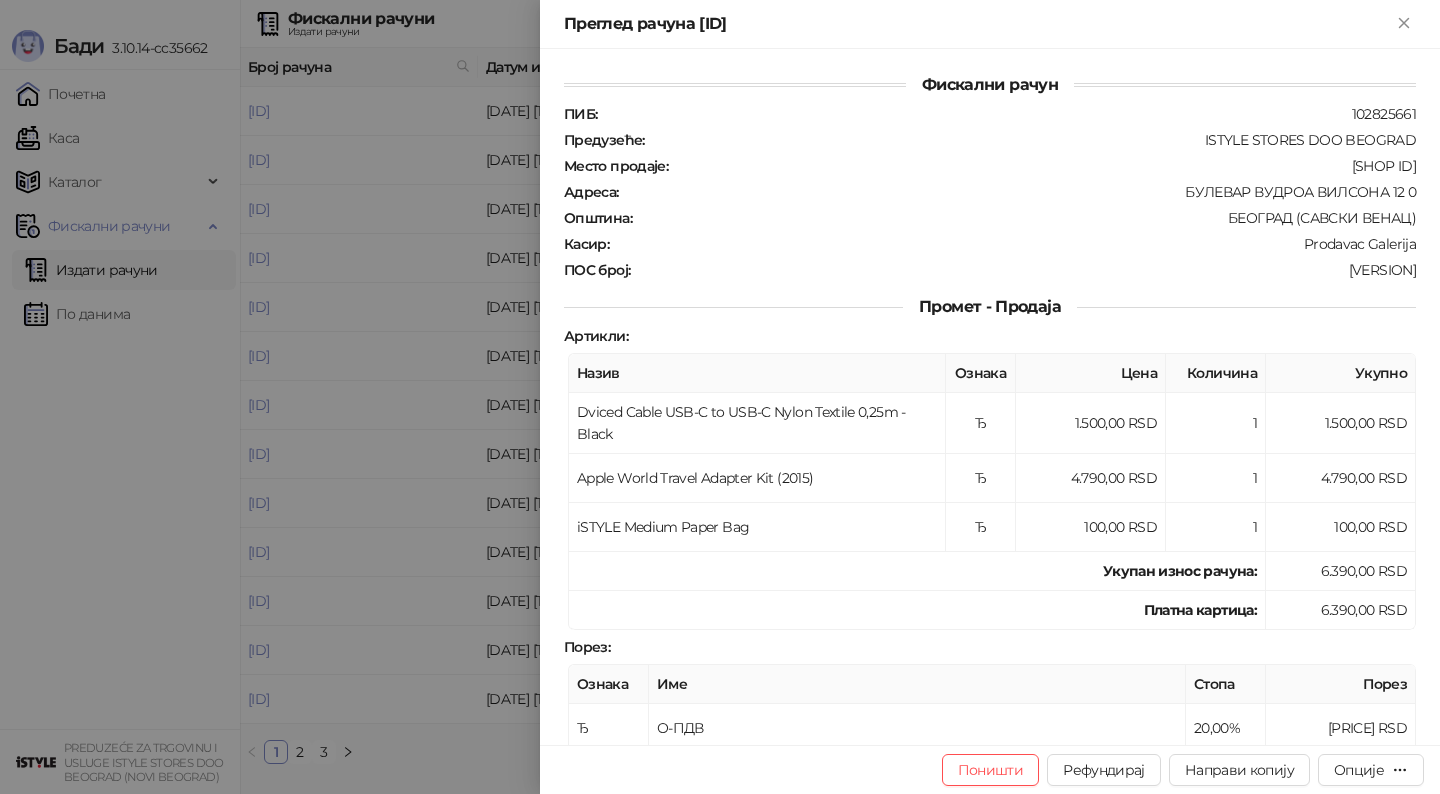 click at bounding box center [720, 397] 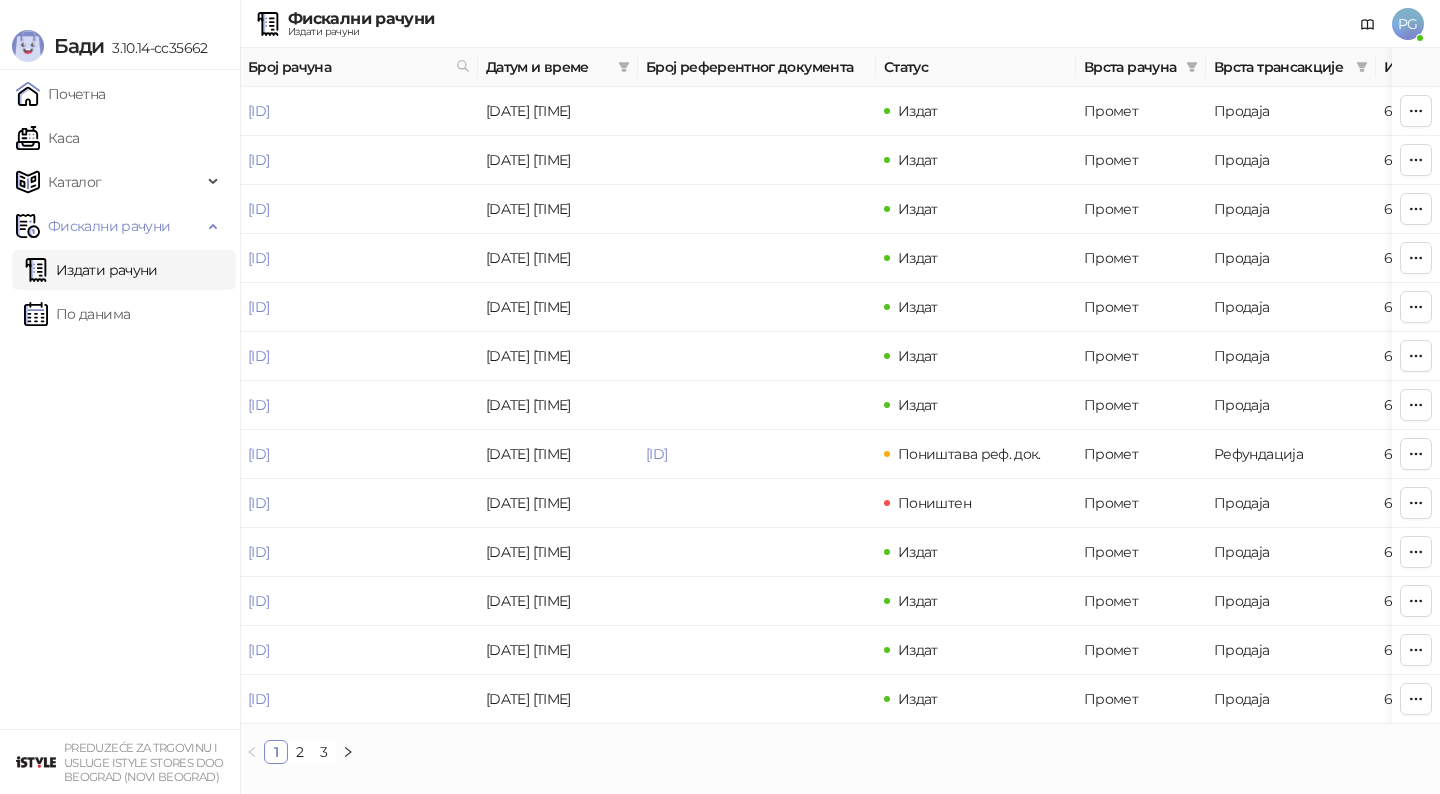 click on "[ID]" at bounding box center (258, 307) 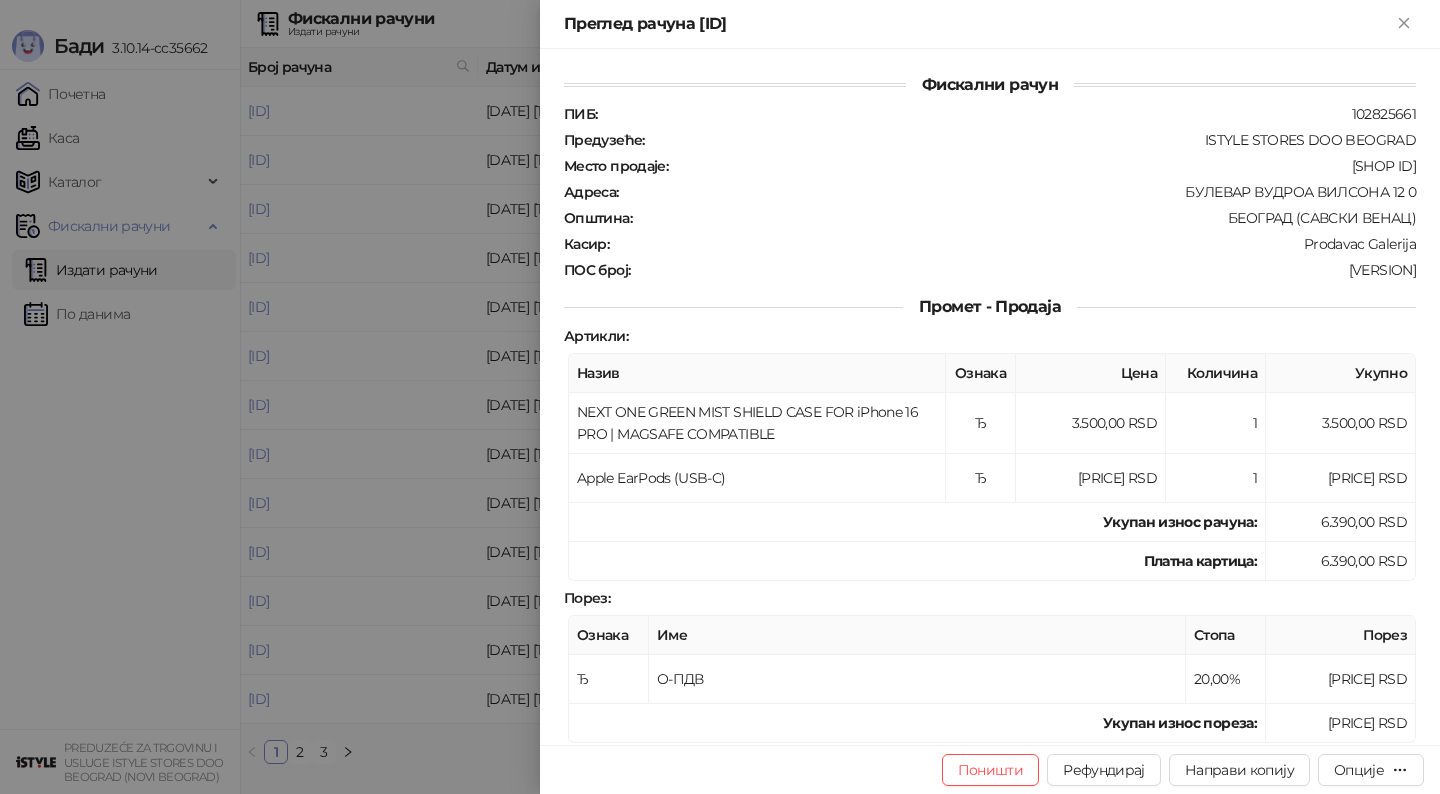 click at bounding box center [720, 397] 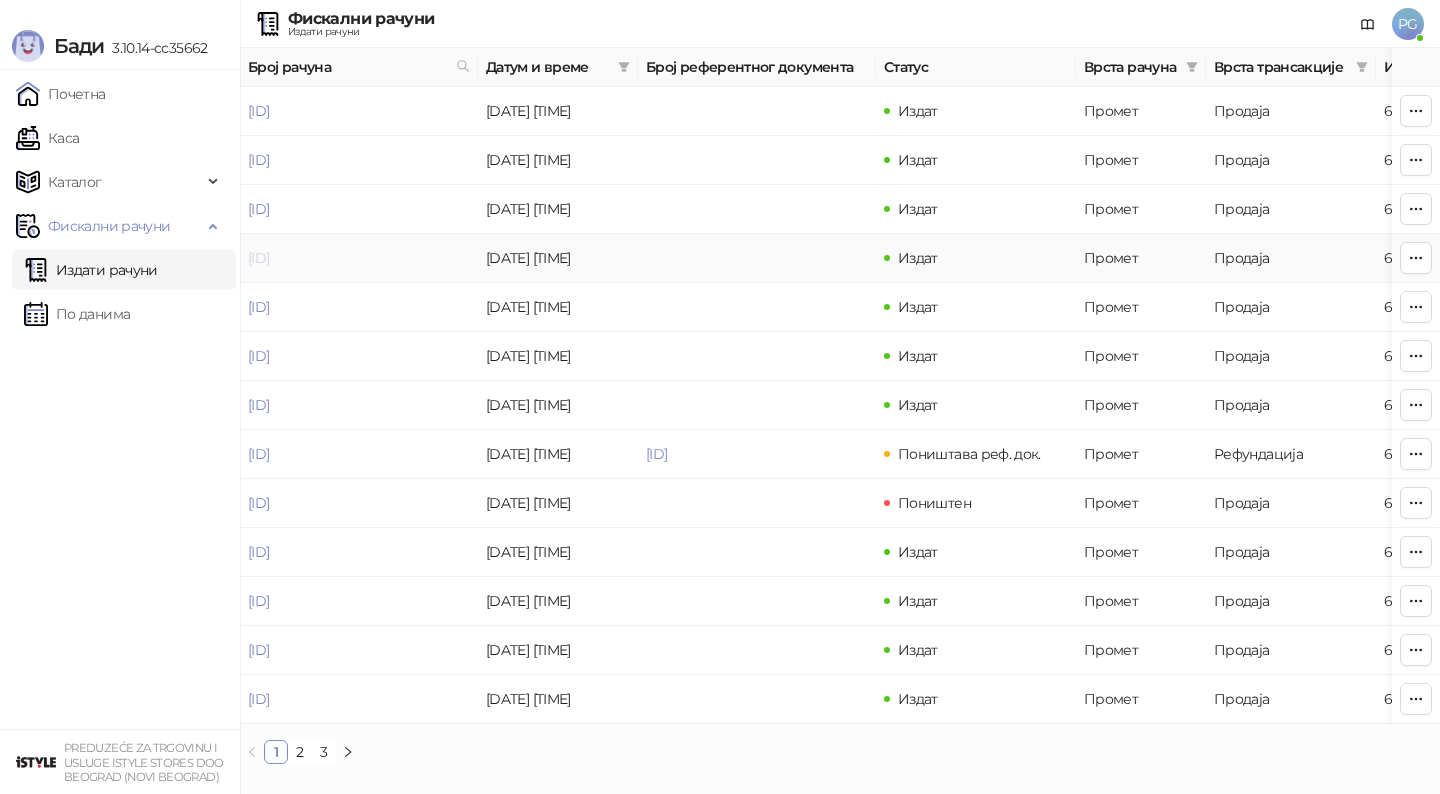 click on "[ID]" at bounding box center (258, 258) 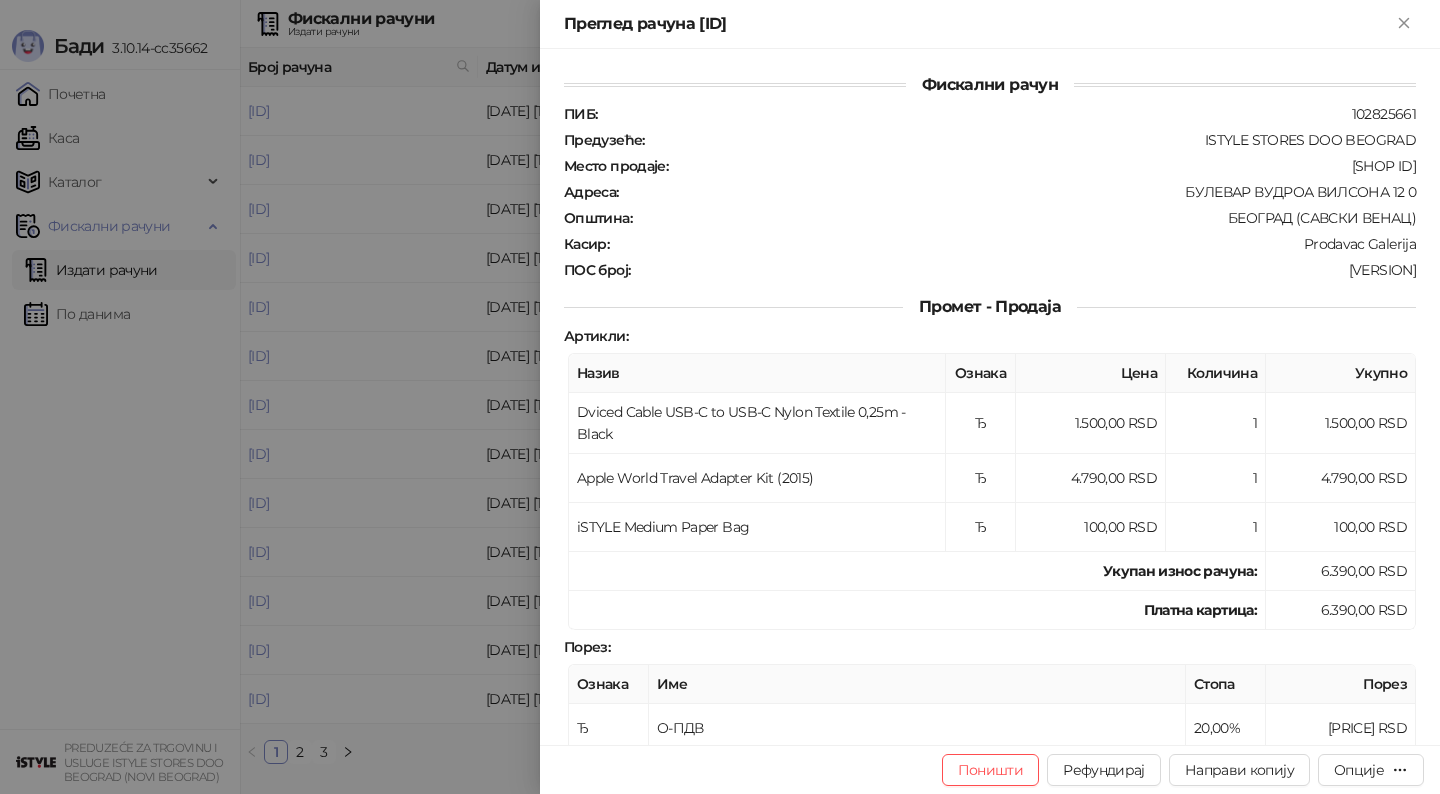 click at bounding box center [720, 397] 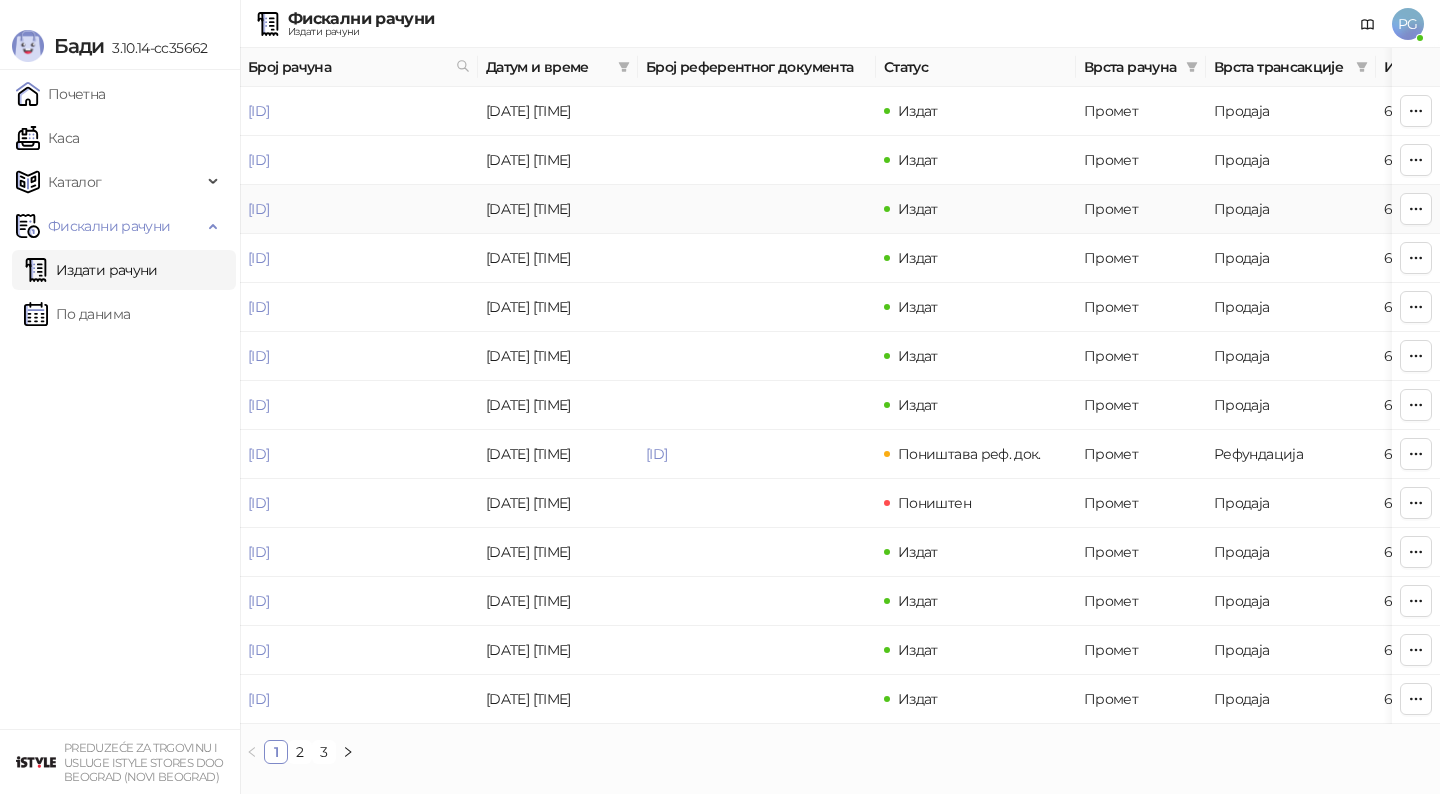 click on "[ID]" at bounding box center [258, 209] 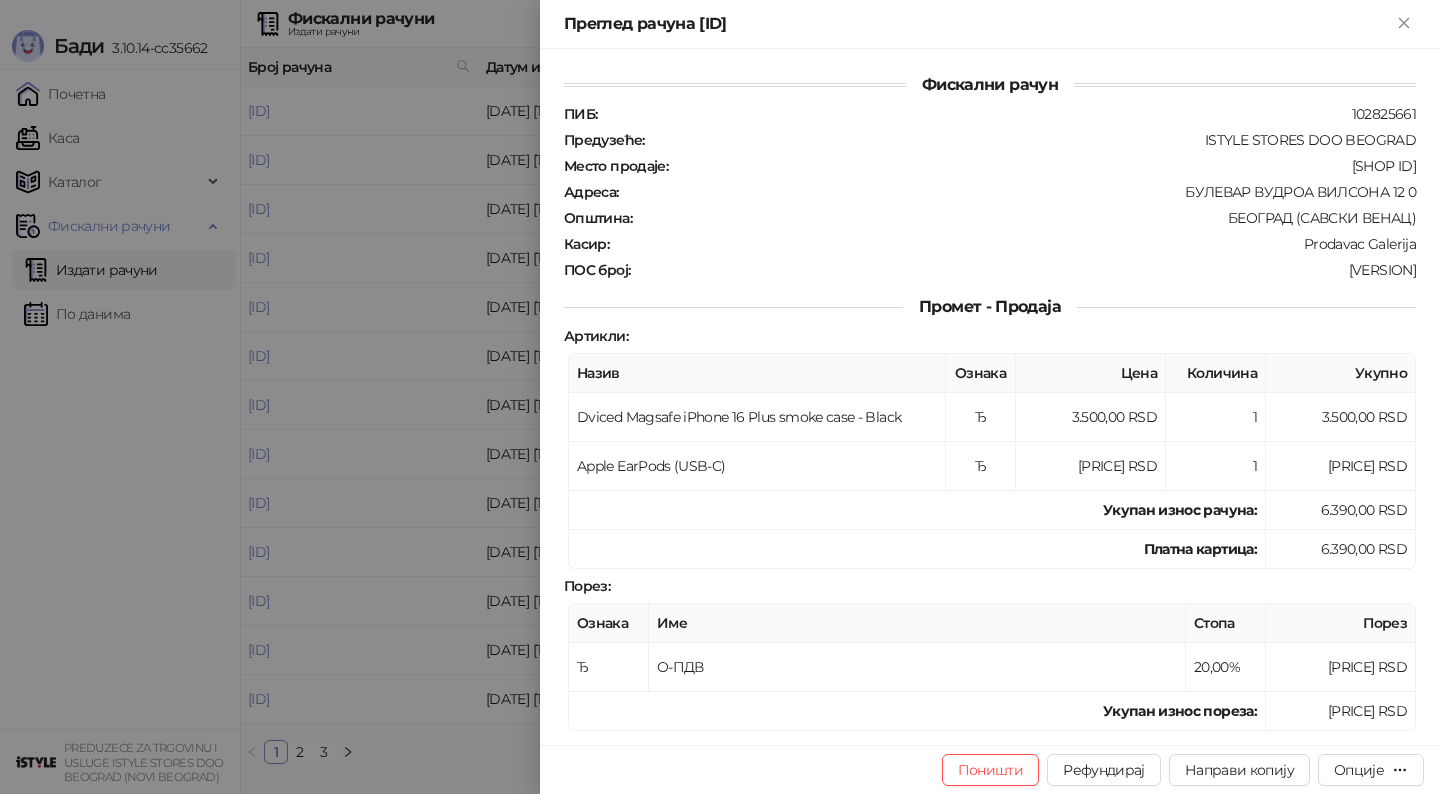 click at bounding box center (720, 397) 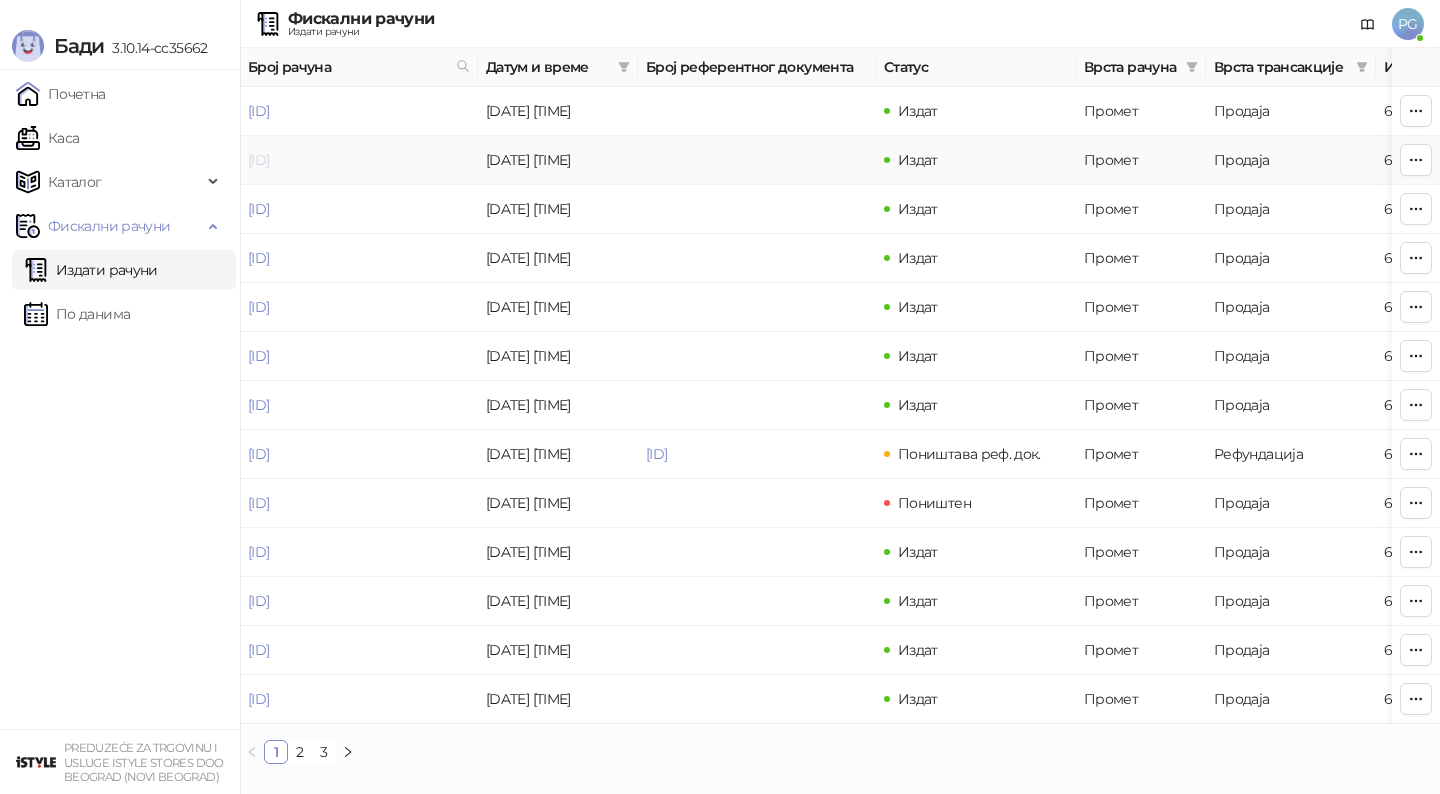 click on "[ID]" at bounding box center [258, 160] 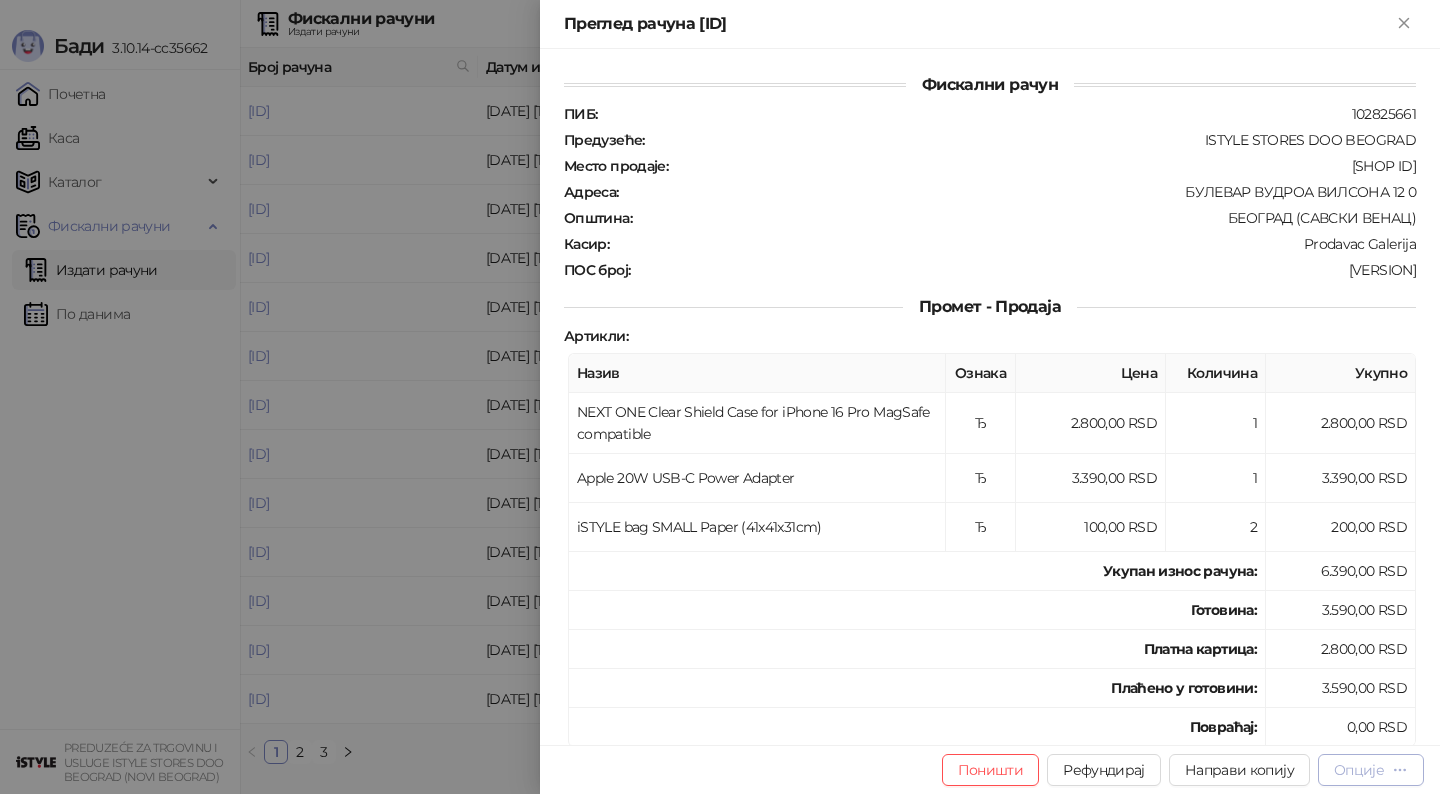 click on "Опције" at bounding box center [1359, 770] 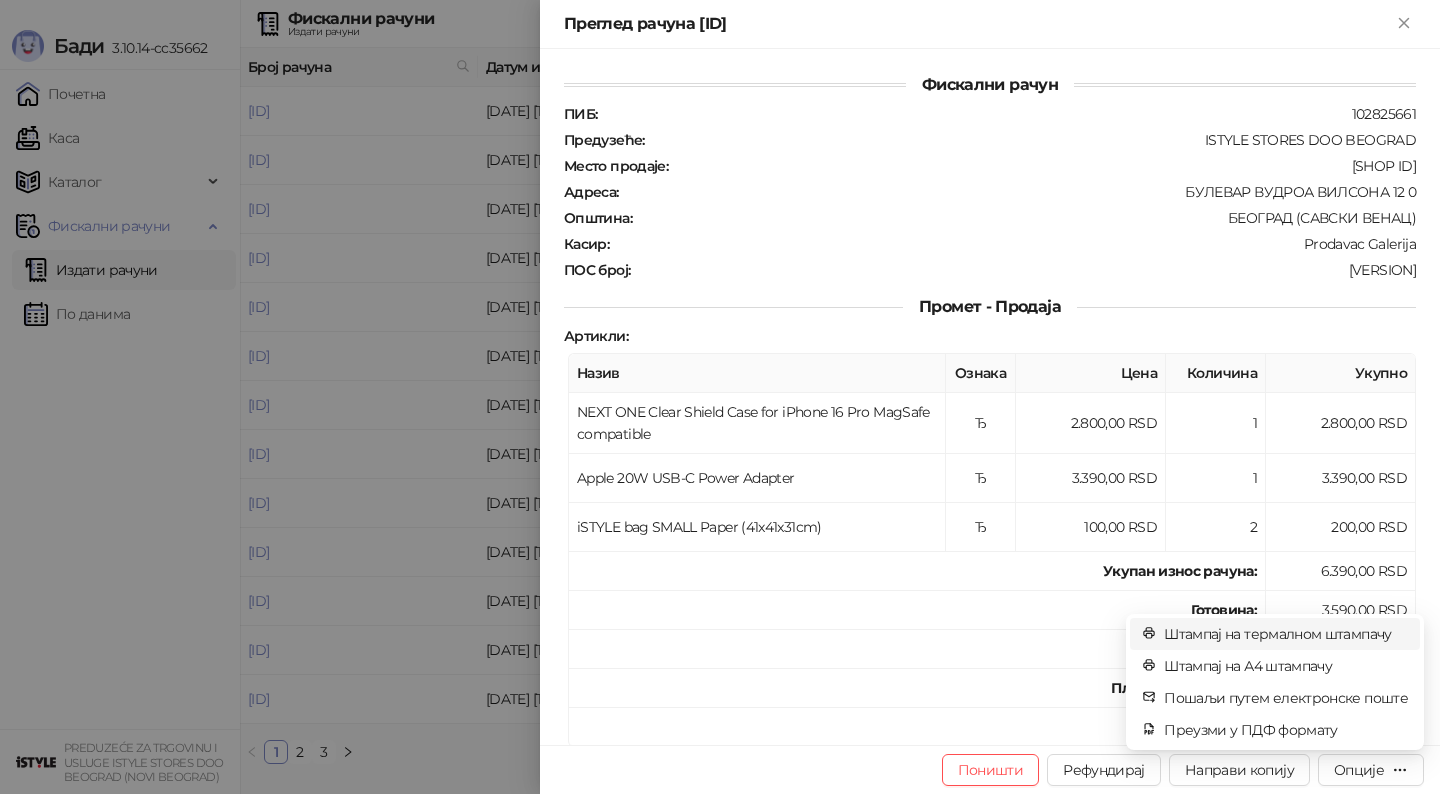 click on "Штампај на термалном штампачу" at bounding box center [1286, 634] 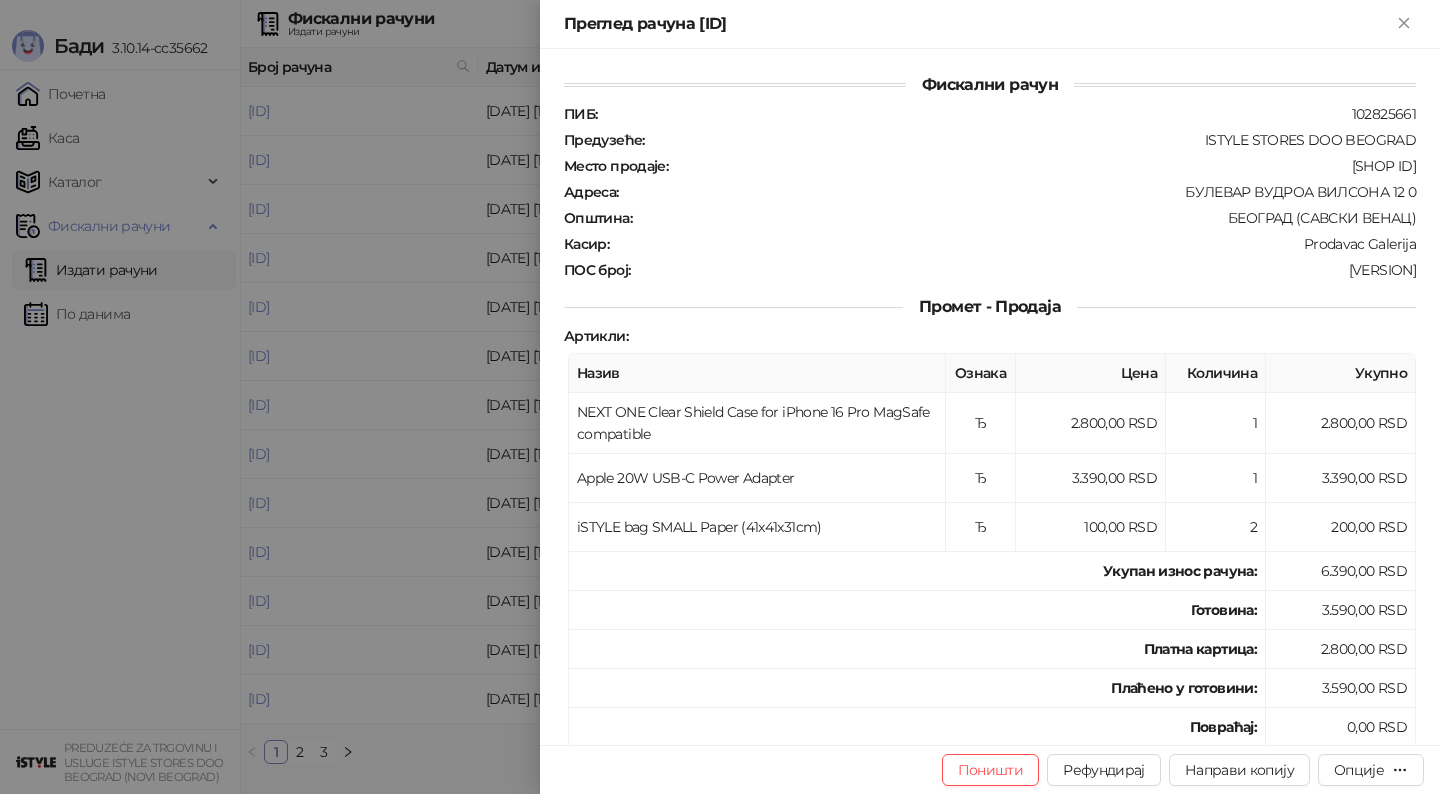 click at bounding box center [720, 397] 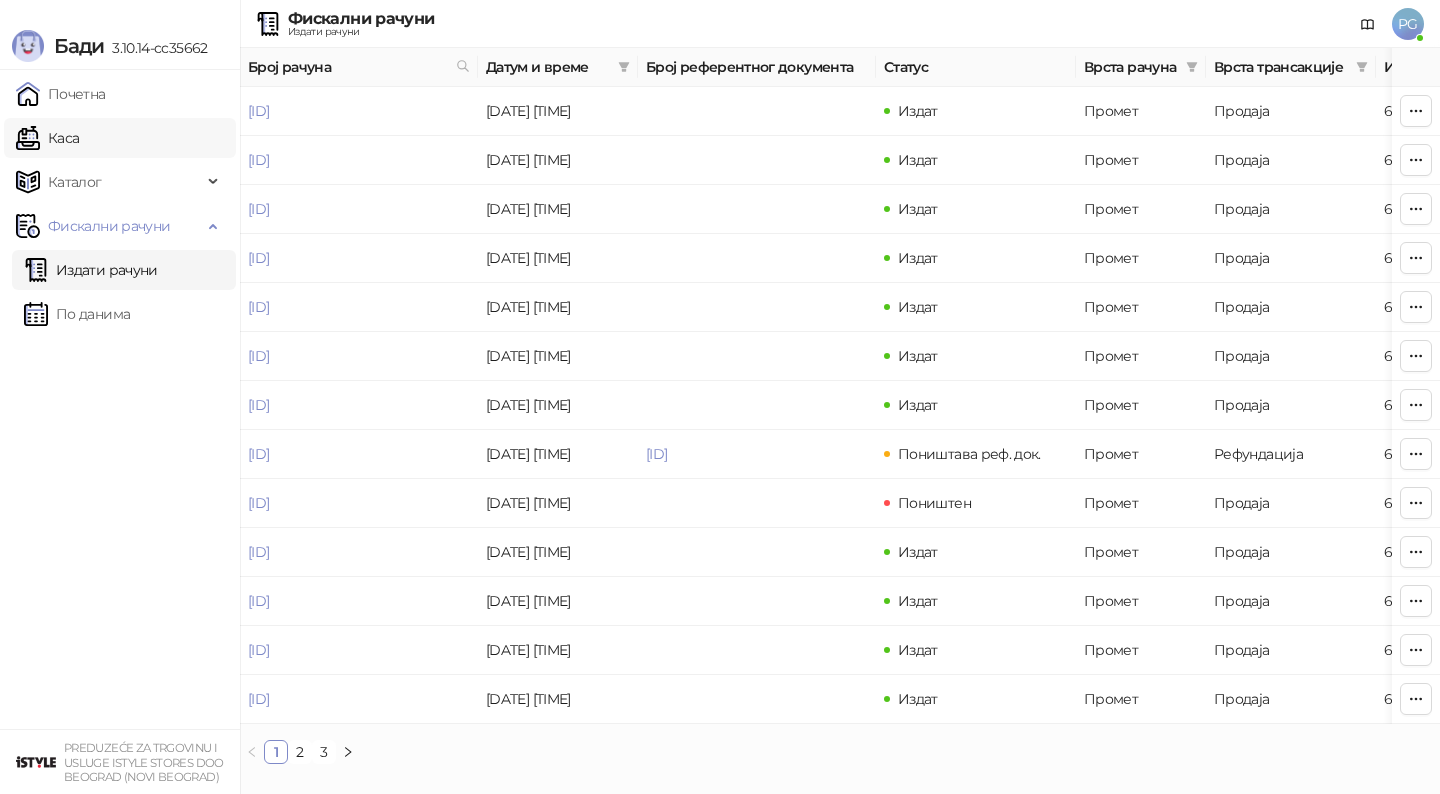 click on "Каса" at bounding box center [47, 138] 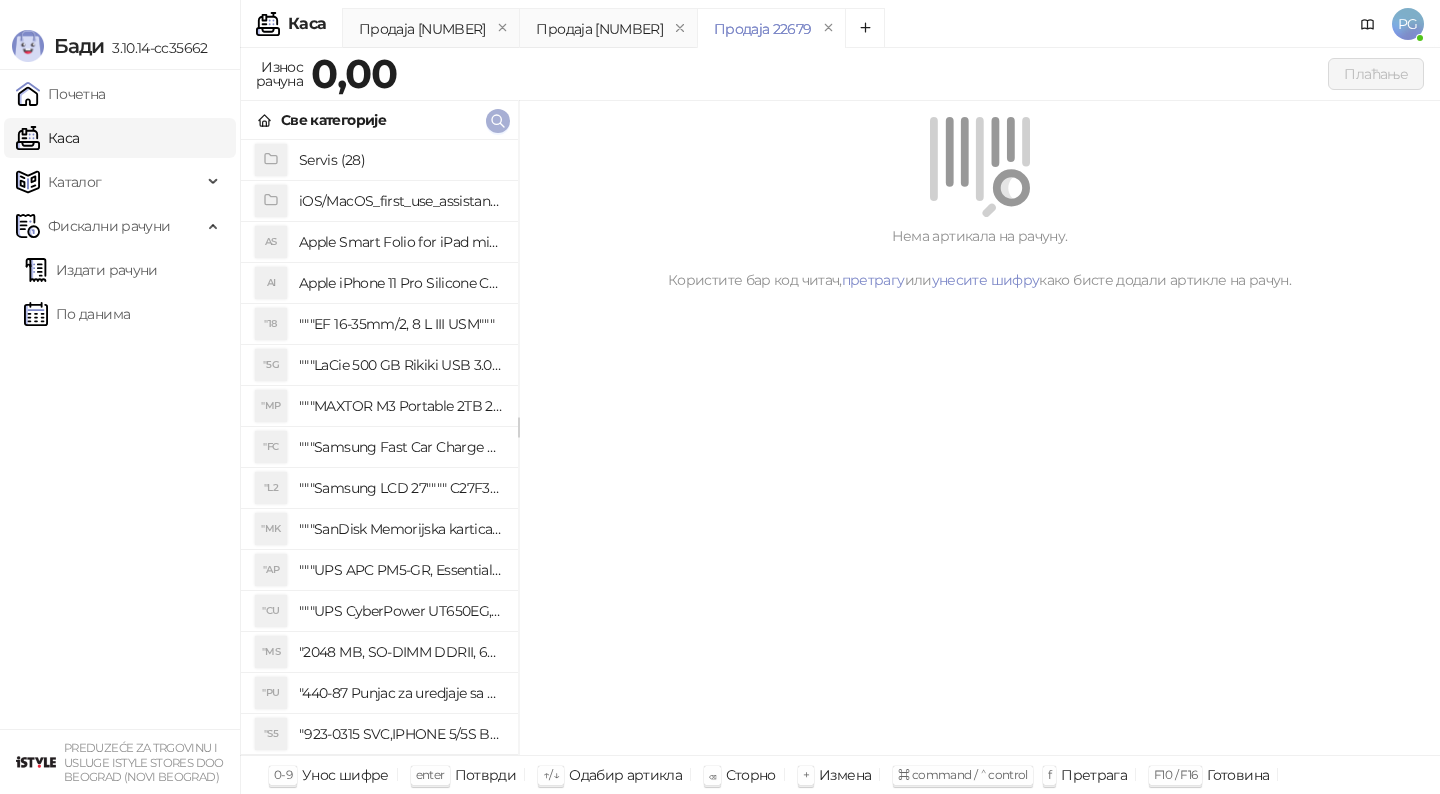 click 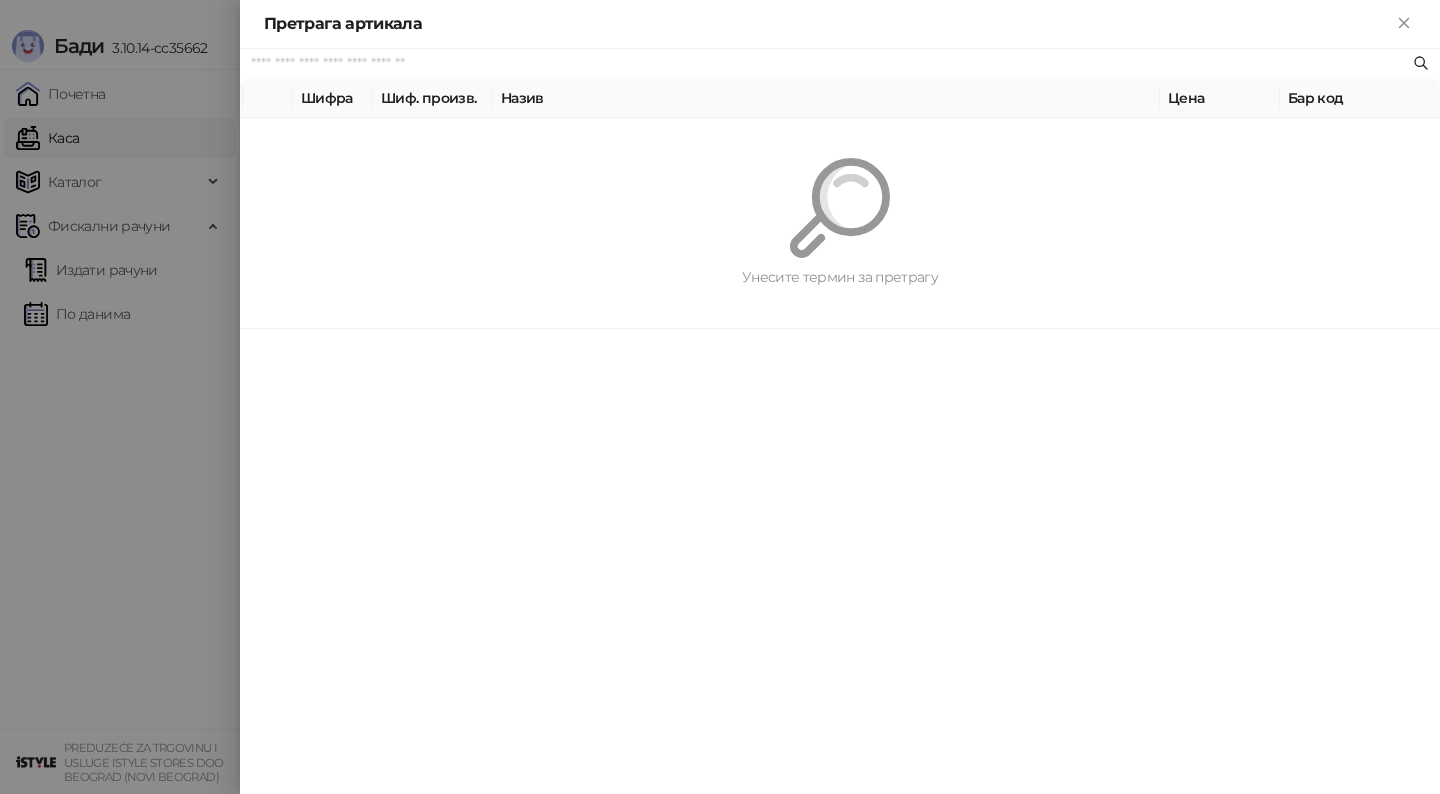 paste on "*********" 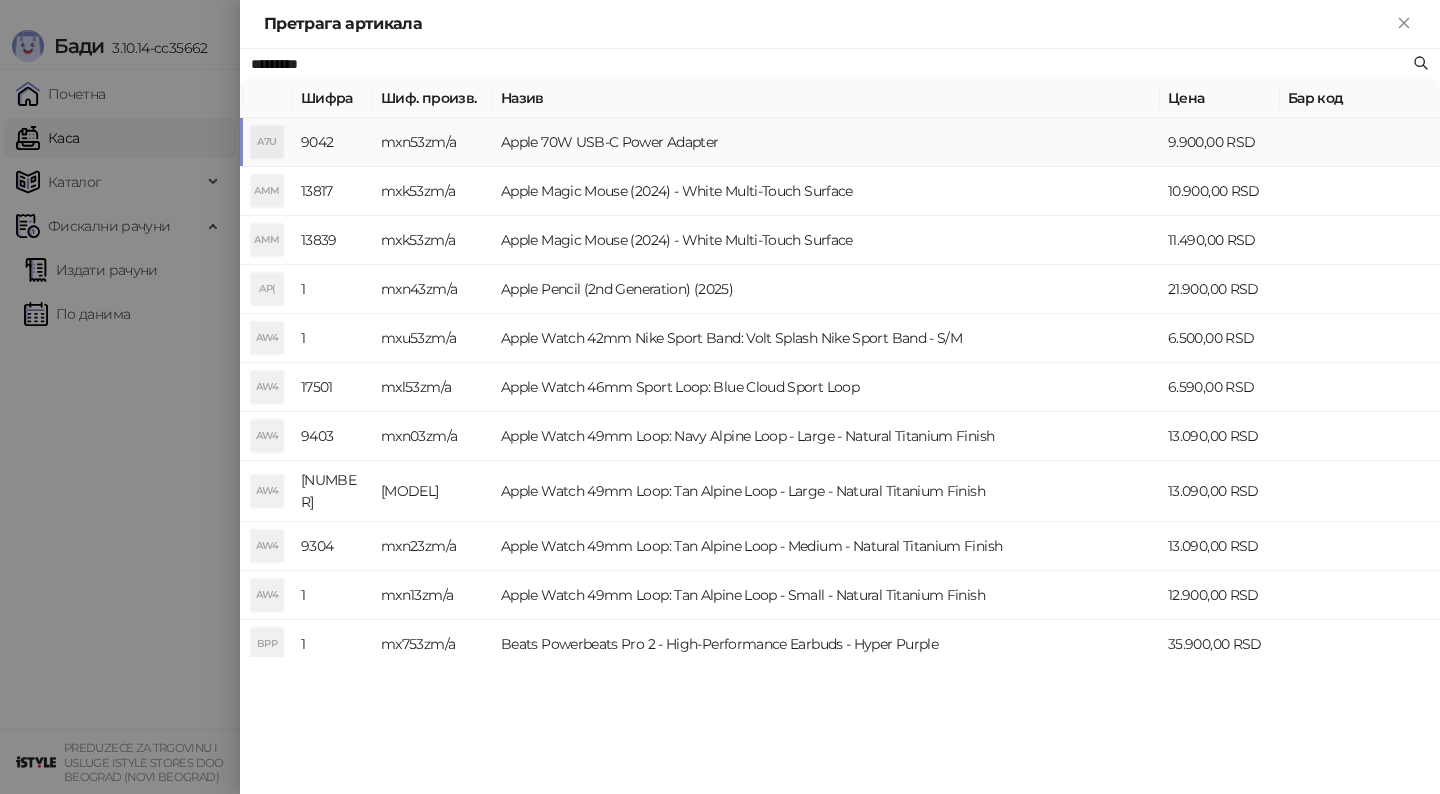 click on "Apple 70W USB-C Power Adapter" at bounding box center [826, 142] 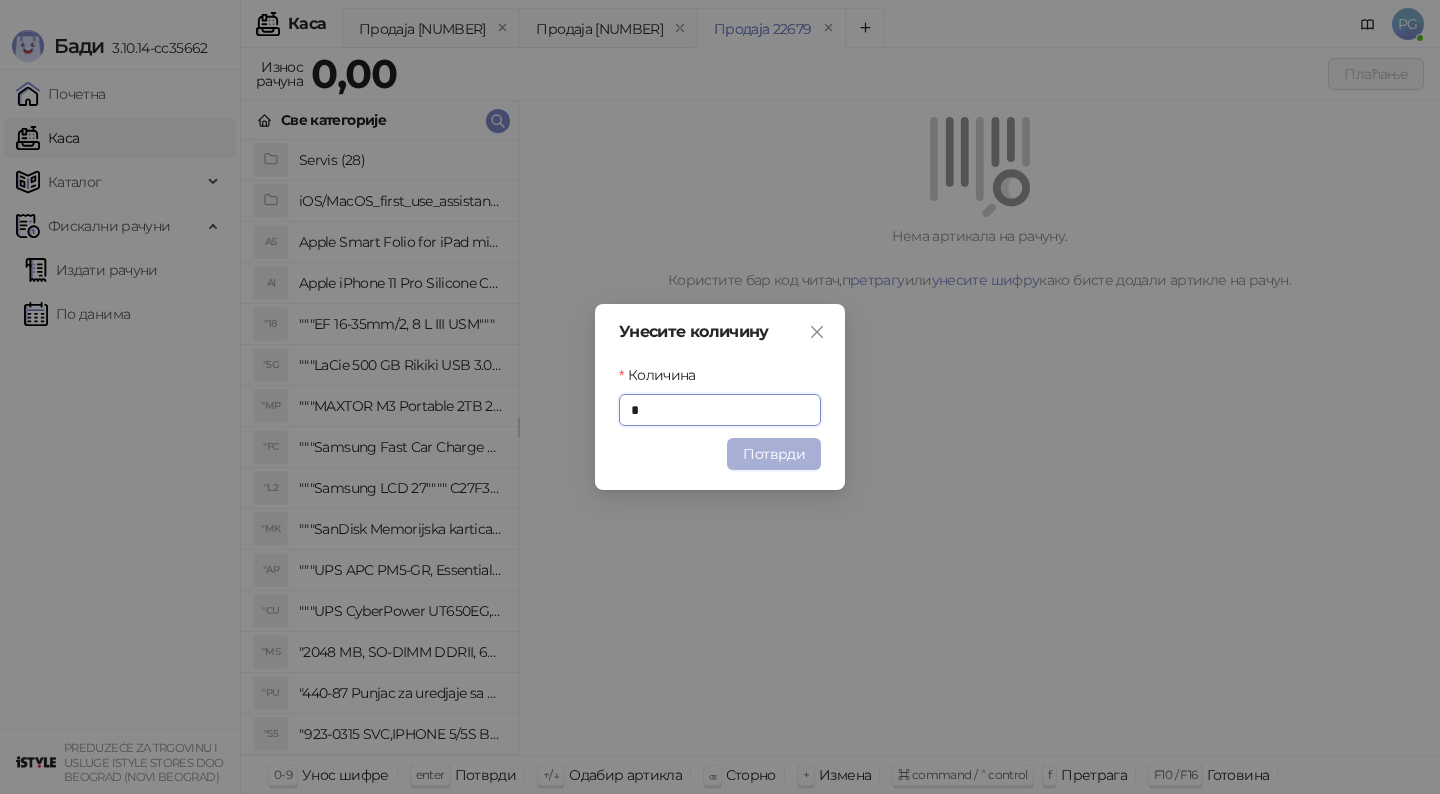 click on "Потврди" at bounding box center (774, 454) 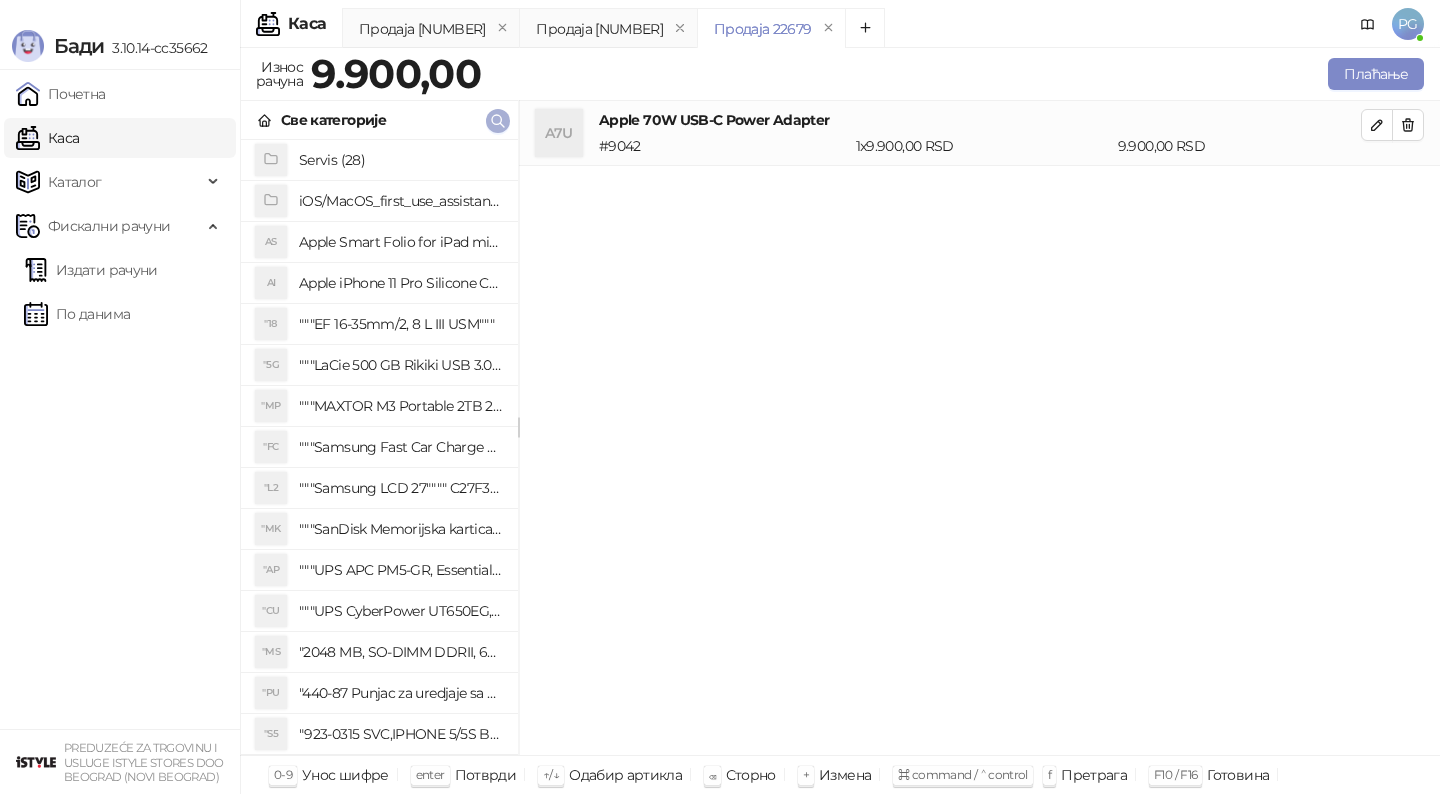 click 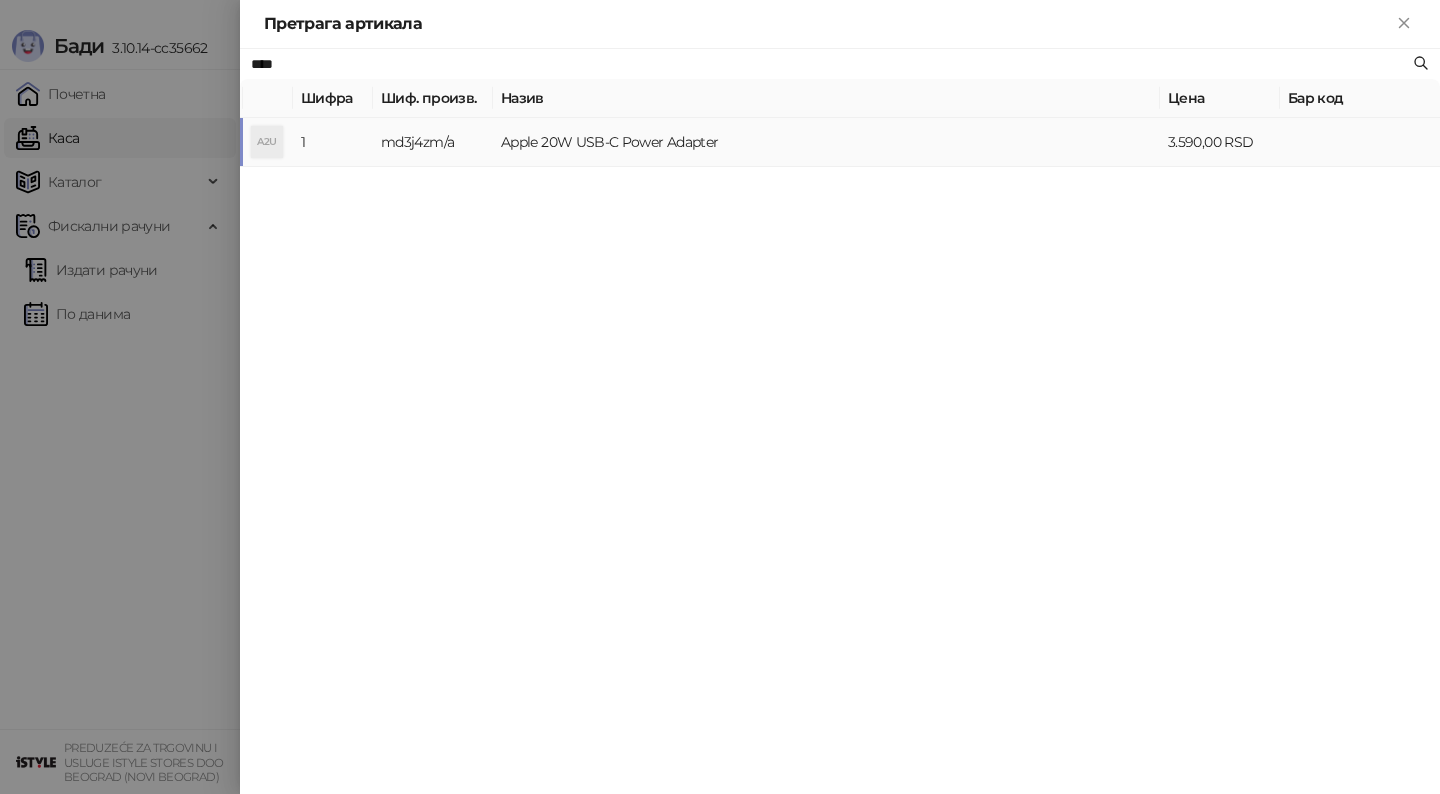 click on "Apple 20W USB-C Power Adapter" at bounding box center (826, 142) 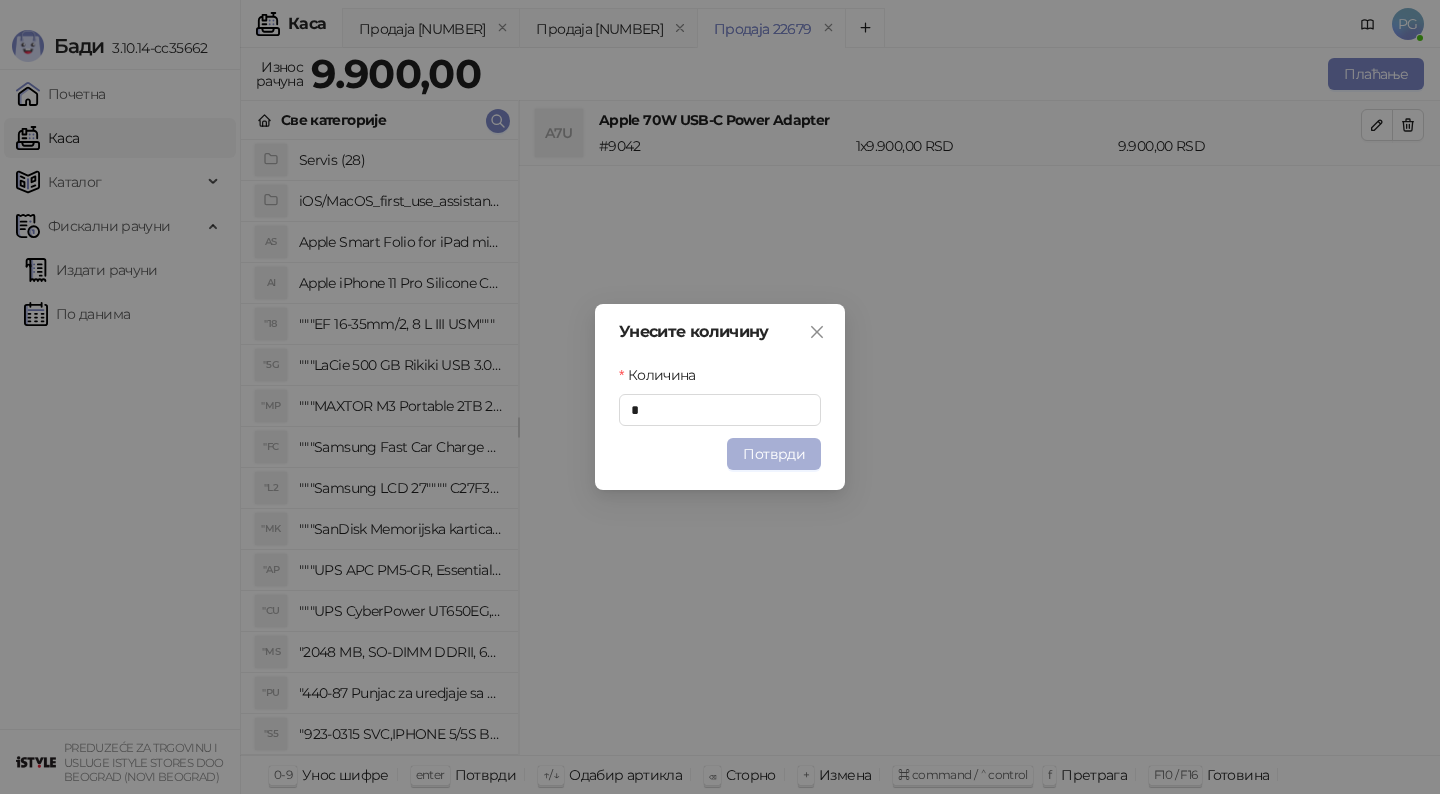 click on "Потврди" at bounding box center (774, 454) 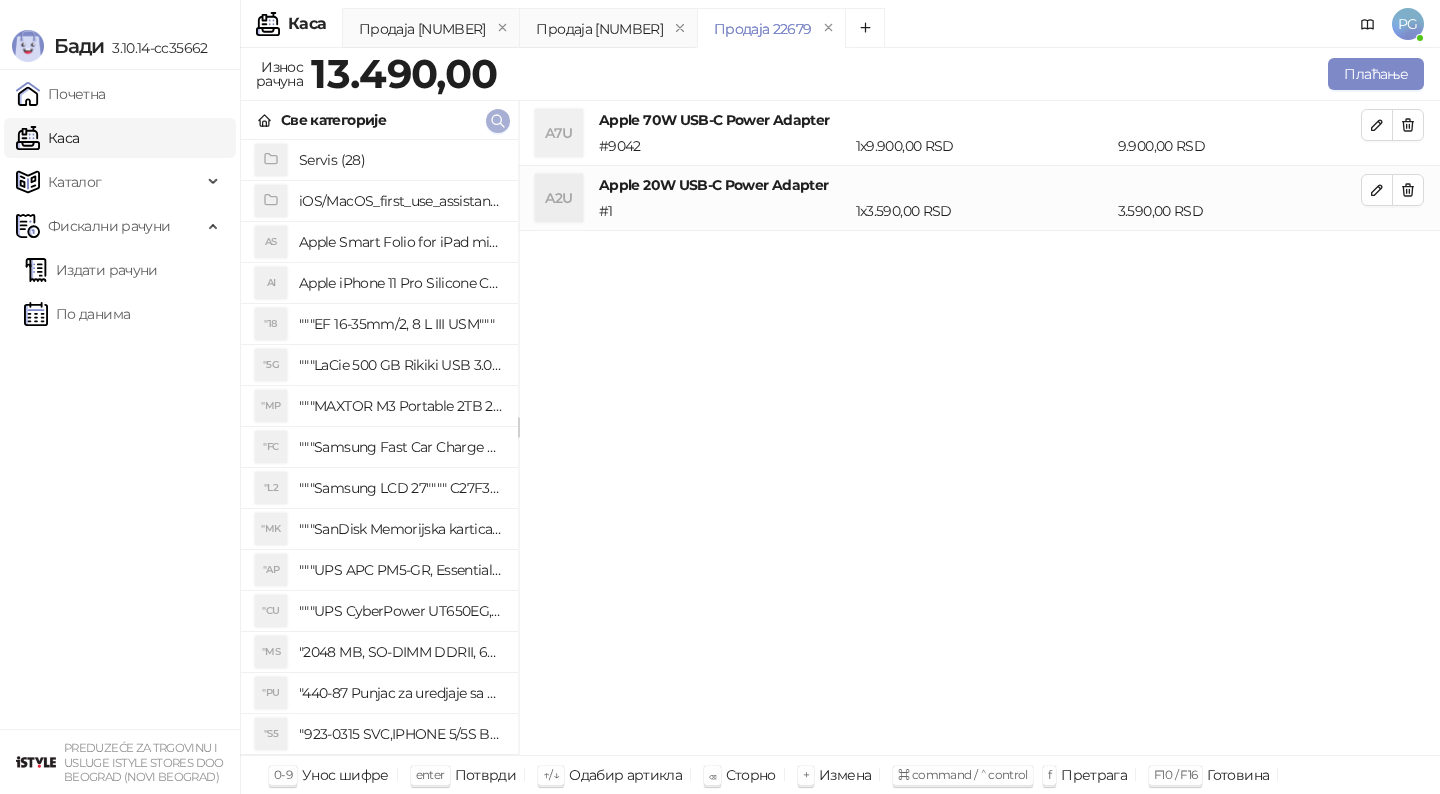 click 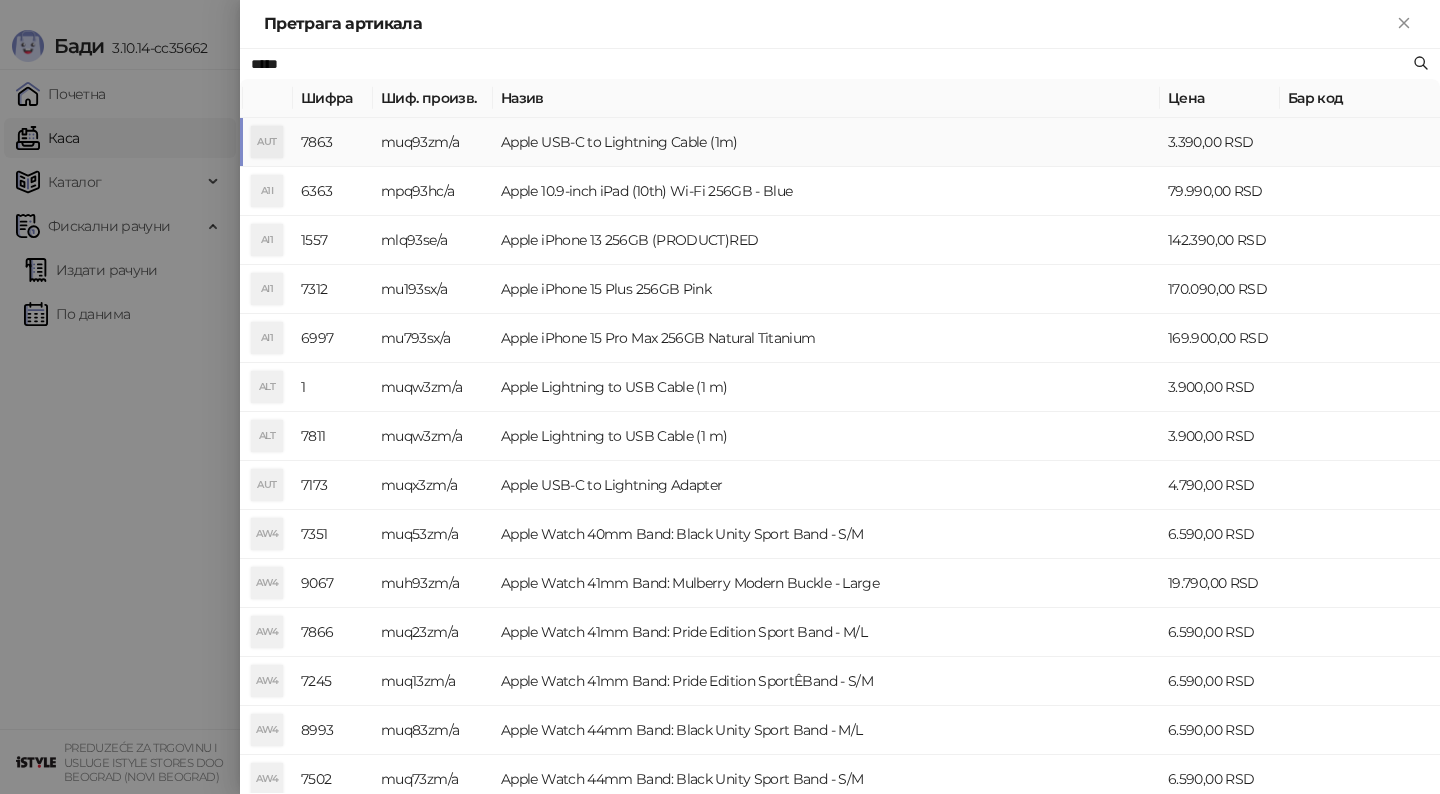 type on "*****" 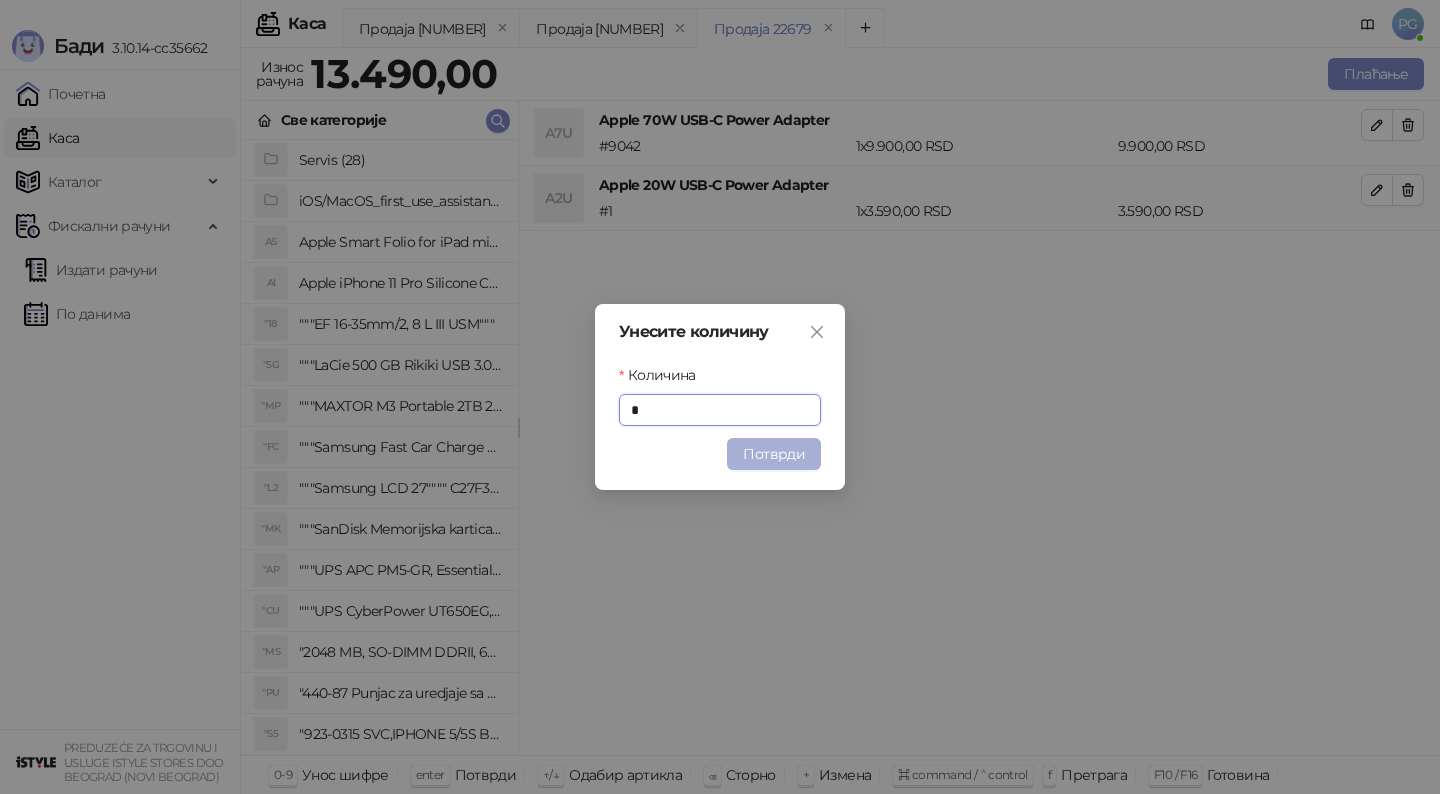 click on "Потврди" at bounding box center (774, 454) 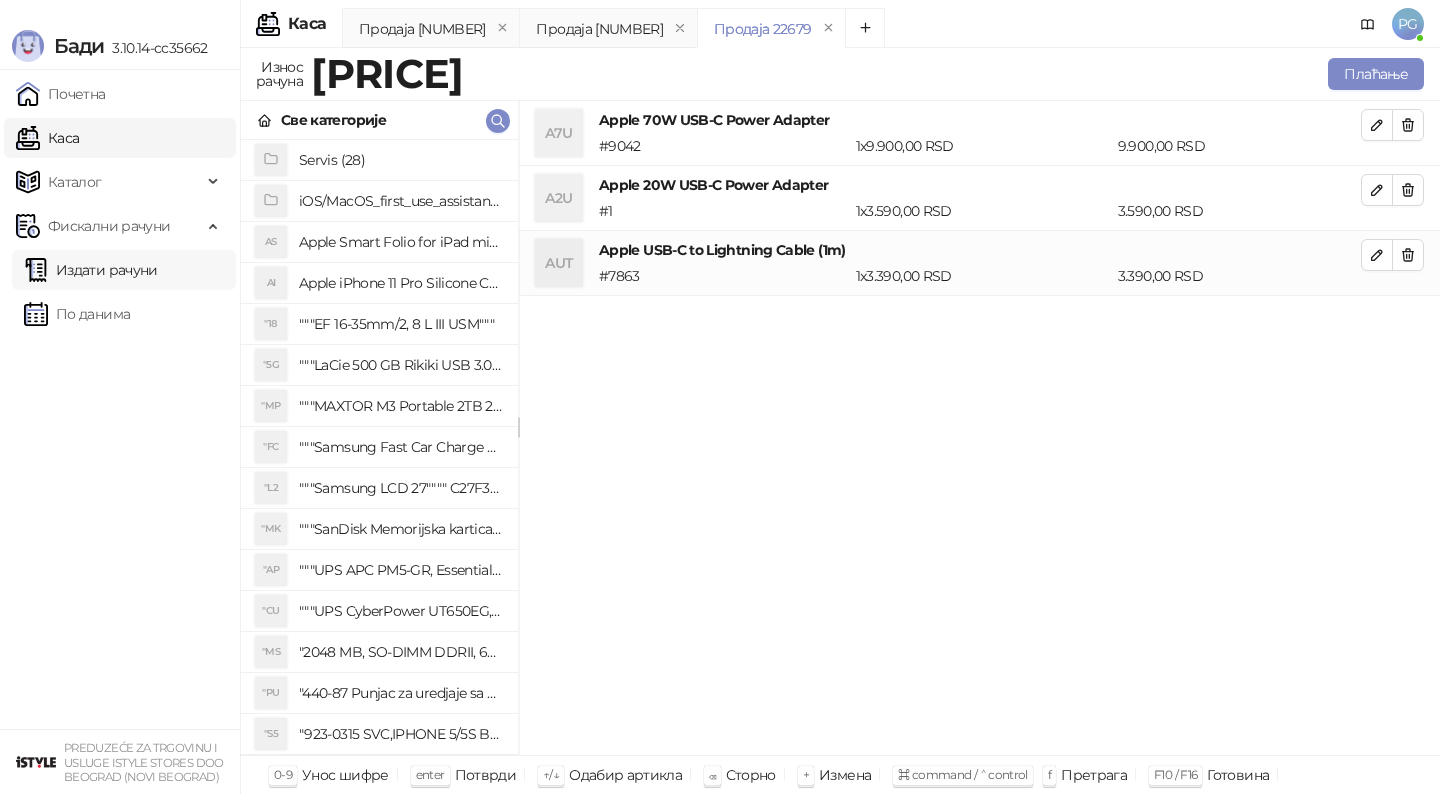 click on "Издати рачуни" at bounding box center [91, 270] 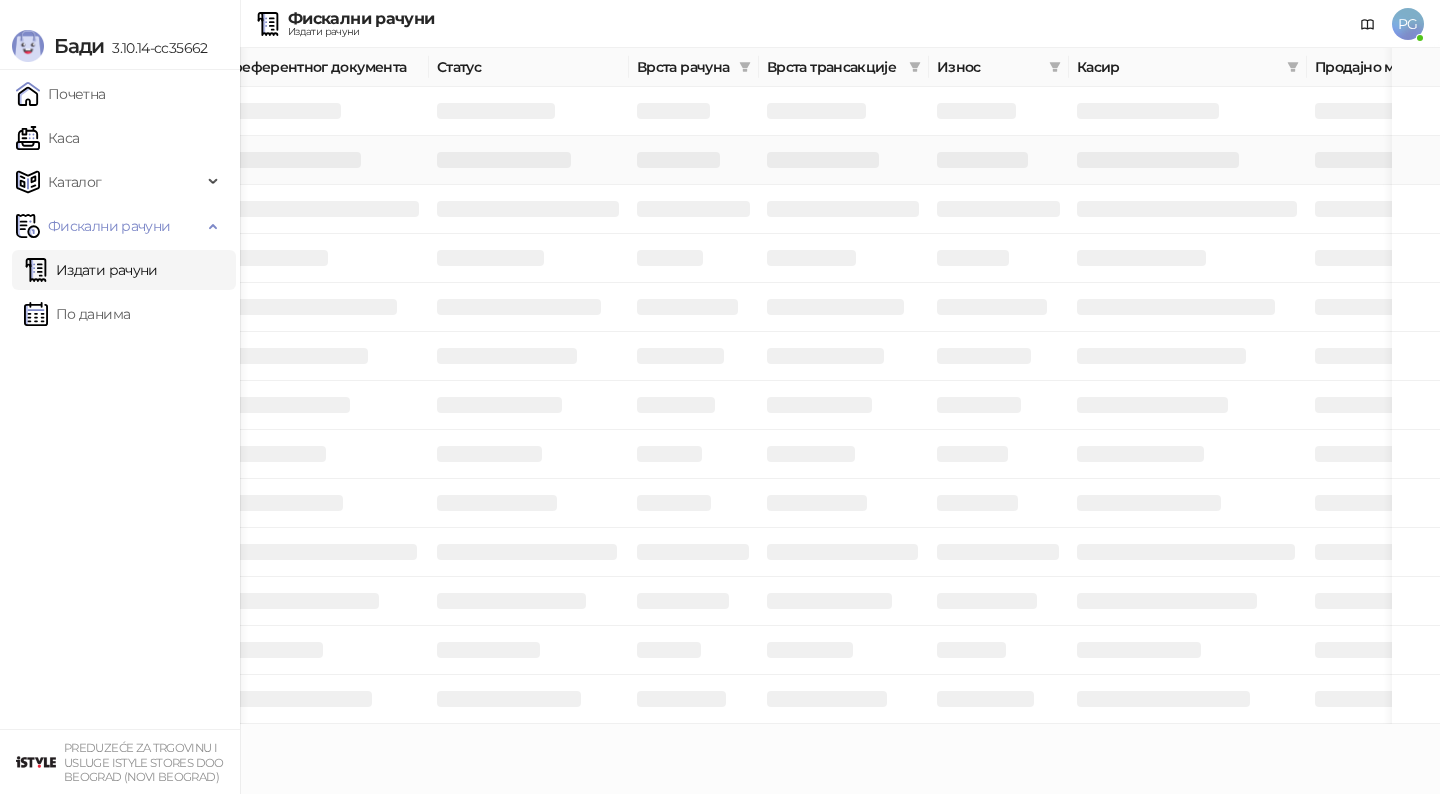 scroll, scrollTop: 0, scrollLeft: 600, axis: horizontal 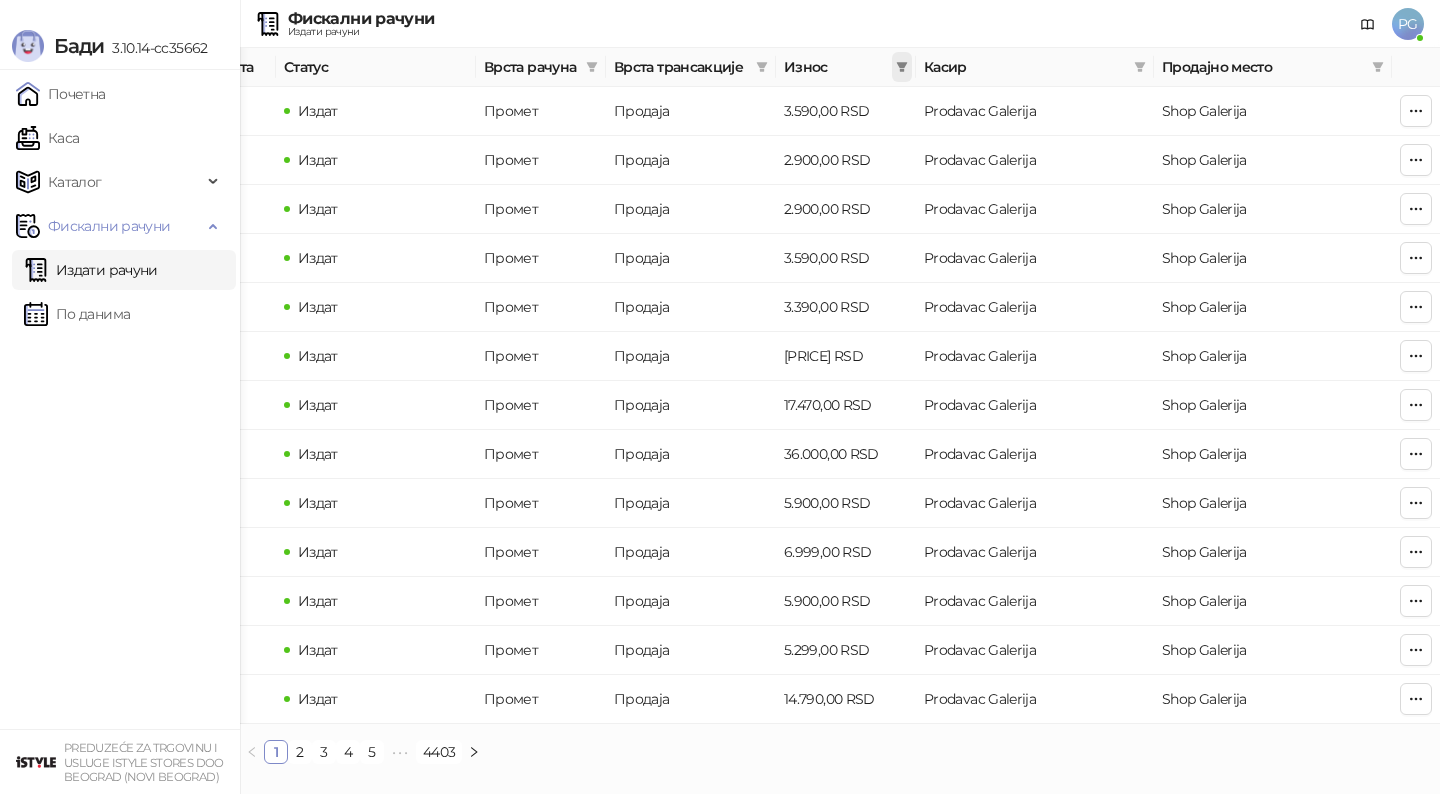 click at bounding box center [902, 67] 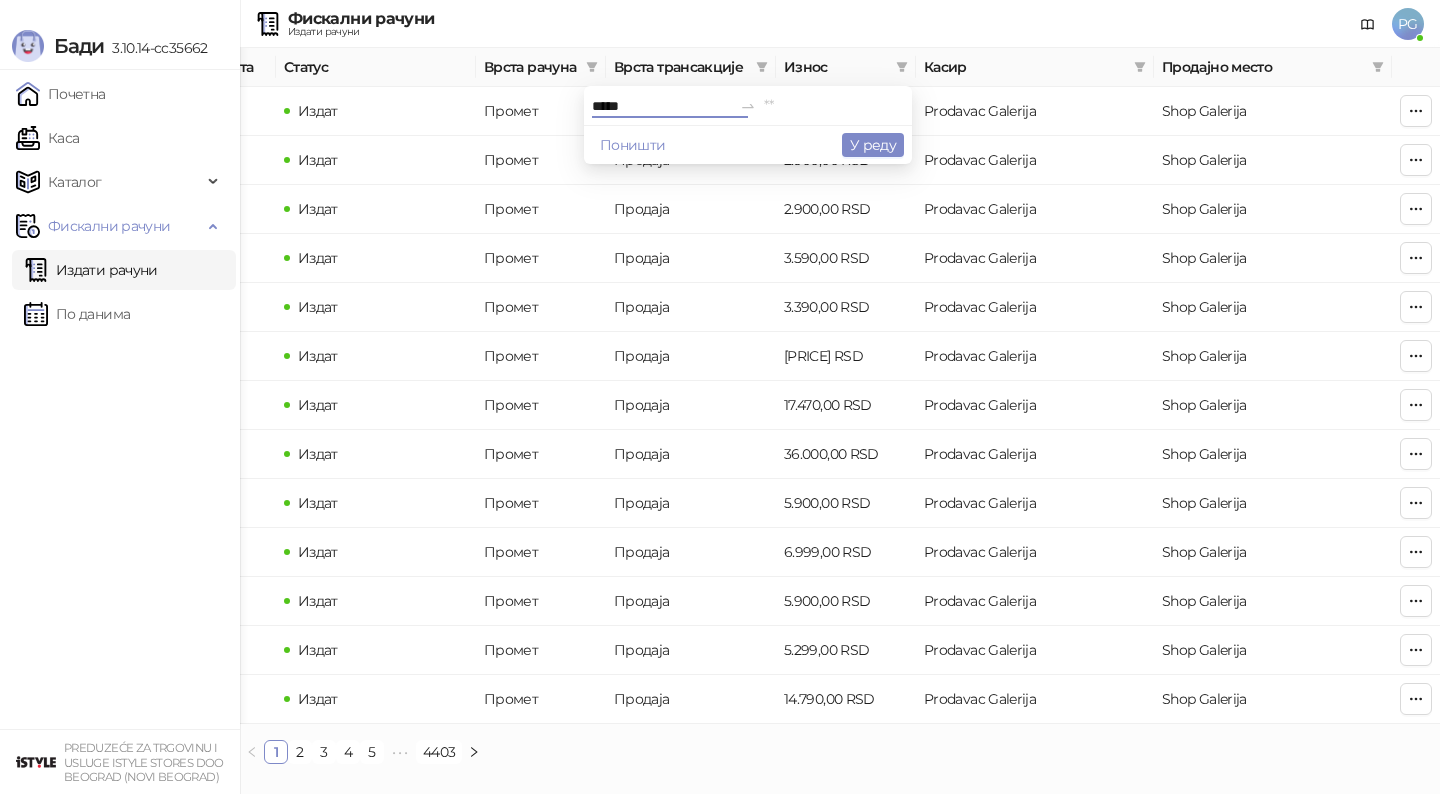 type on "*****" 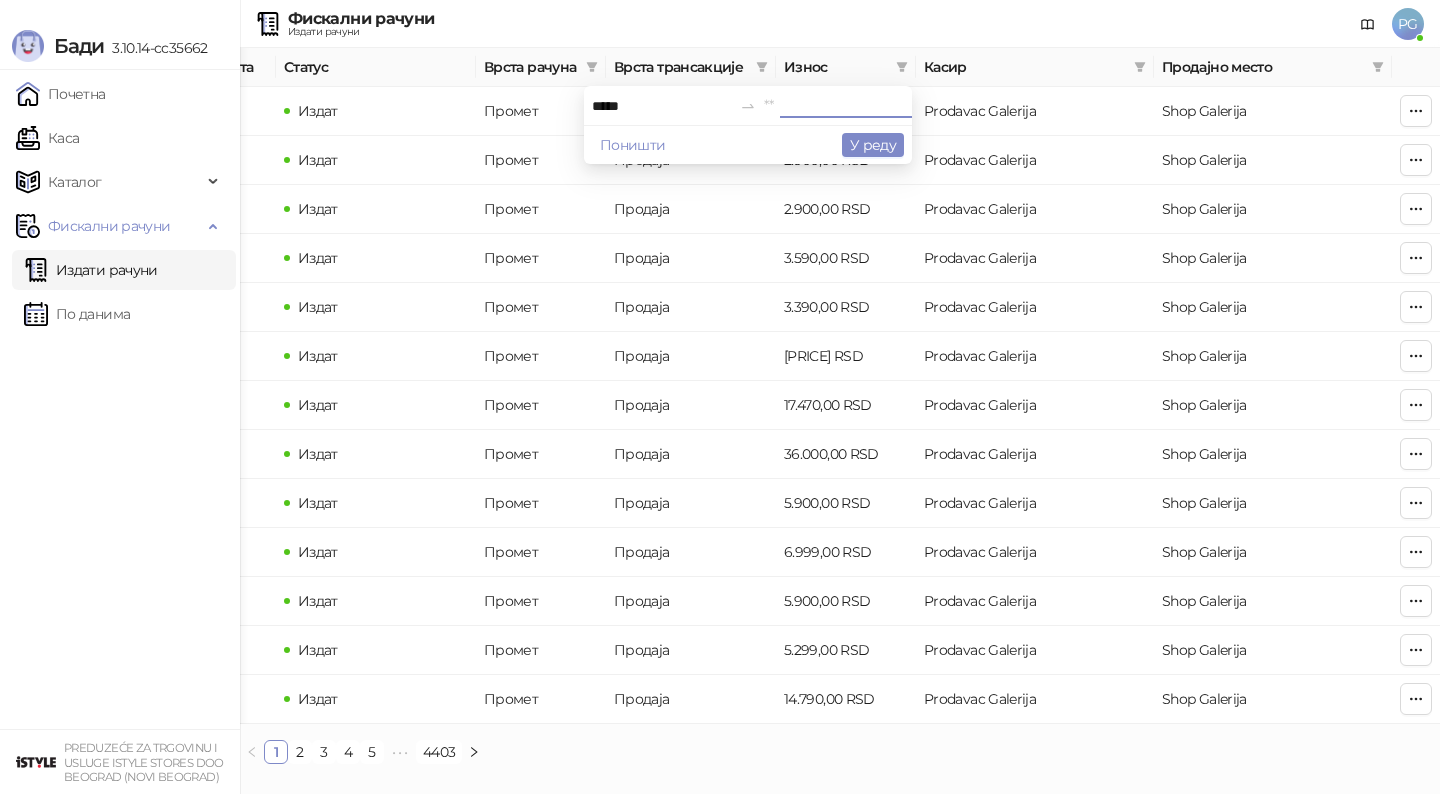 click at bounding box center (834, 106) 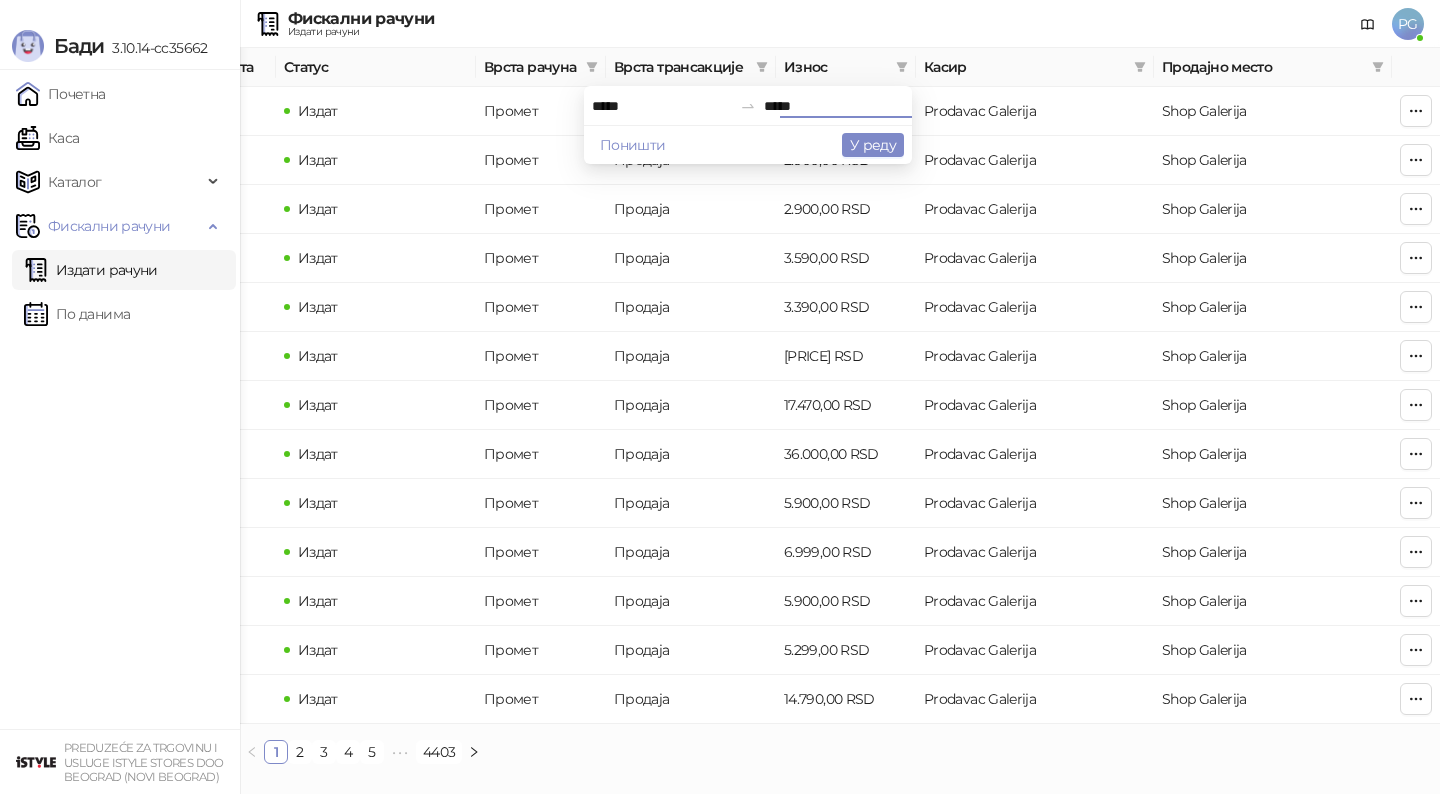 type on "*****" 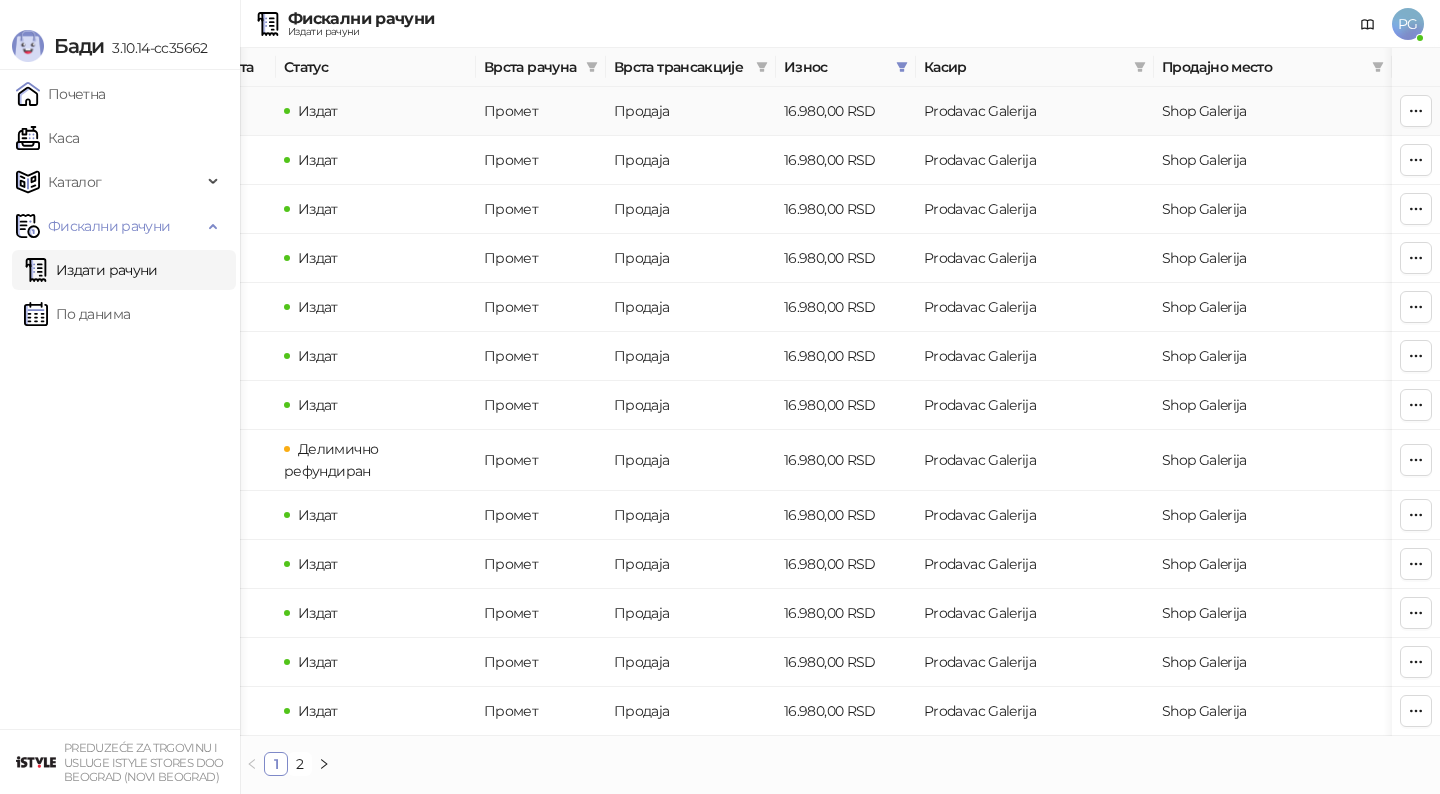 scroll, scrollTop: 0, scrollLeft: 0, axis: both 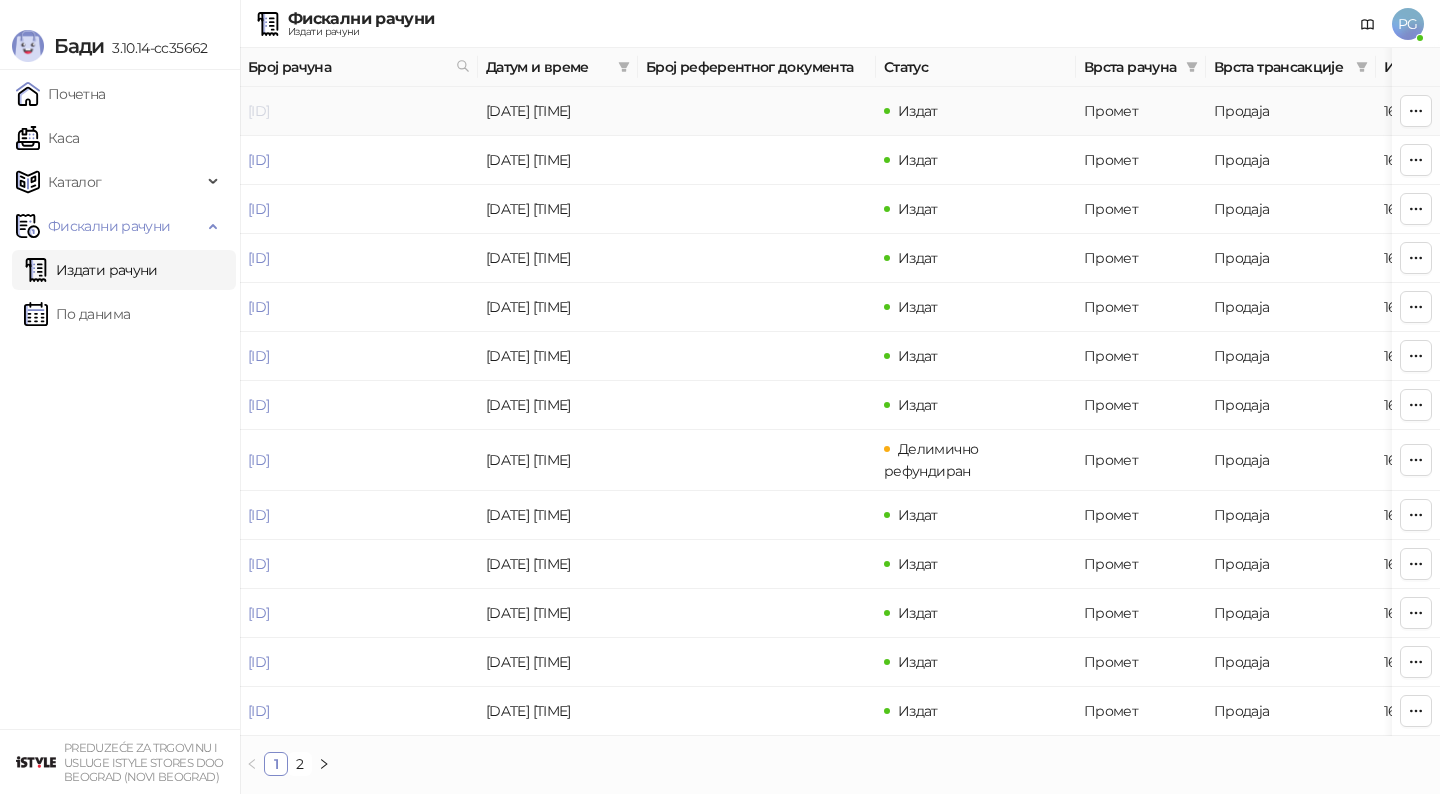 click on "[ID]" at bounding box center [258, 111] 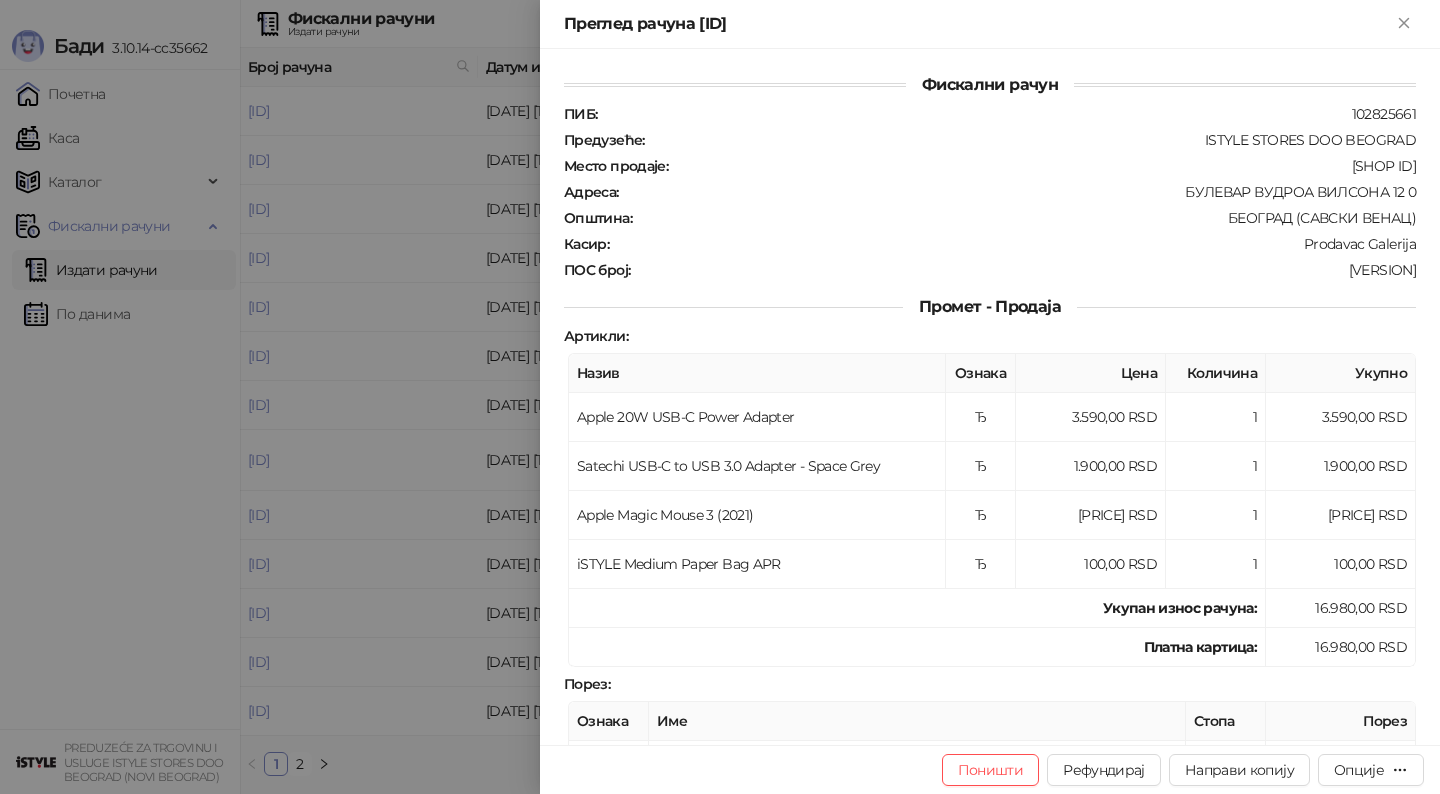 click at bounding box center [720, 397] 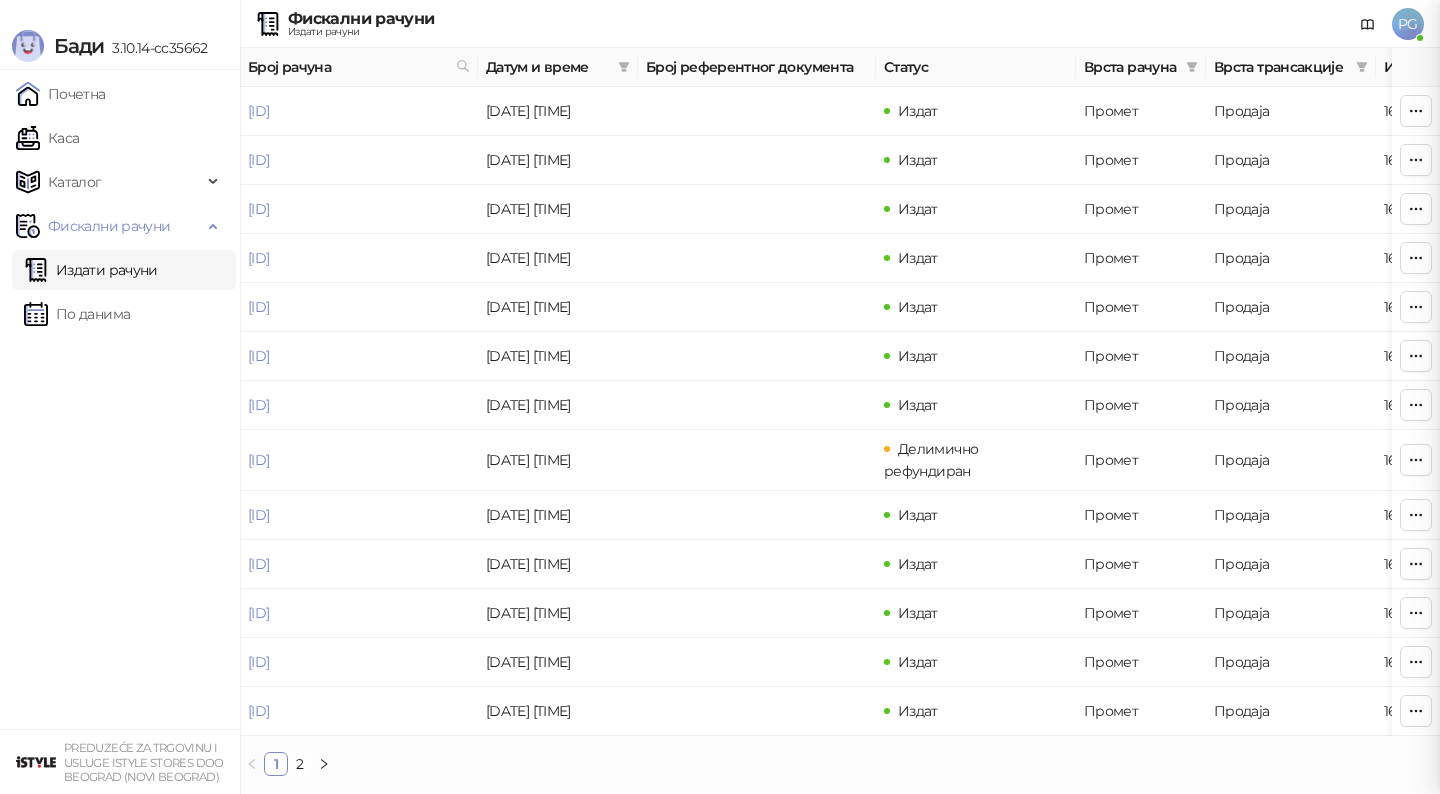 click on "[ID]" at bounding box center [359, 160] 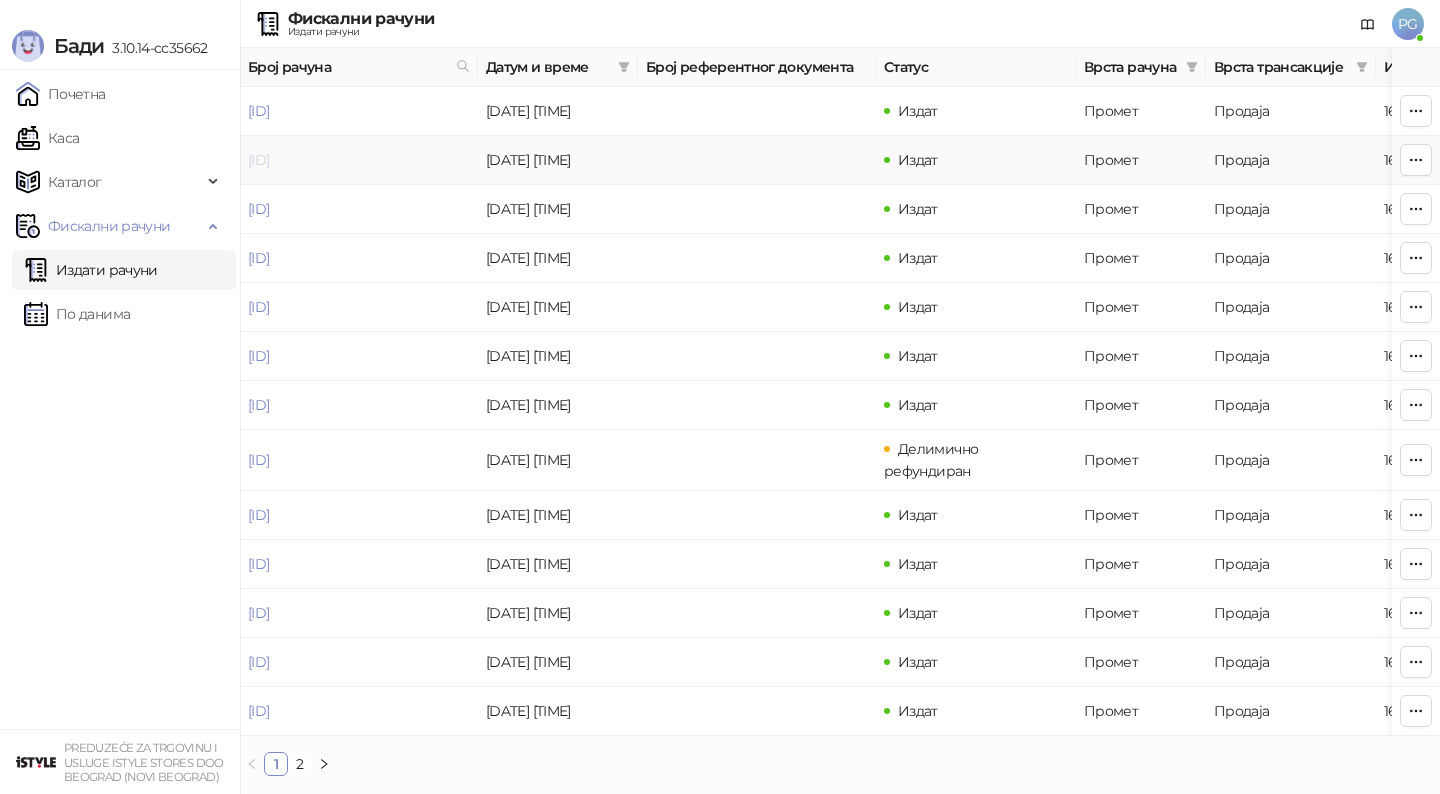 click on "[ID]" at bounding box center [258, 160] 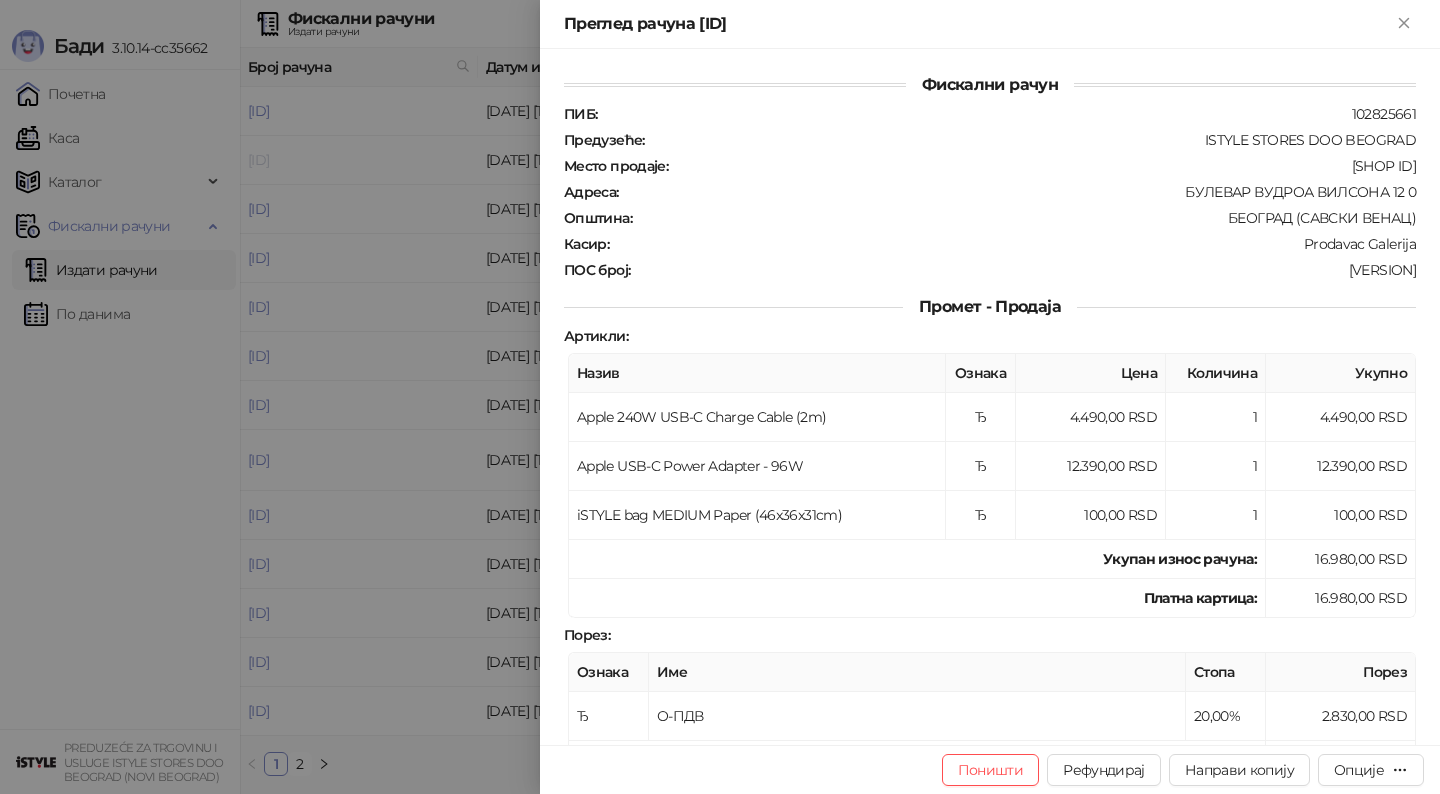 click at bounding box center (720, 397) 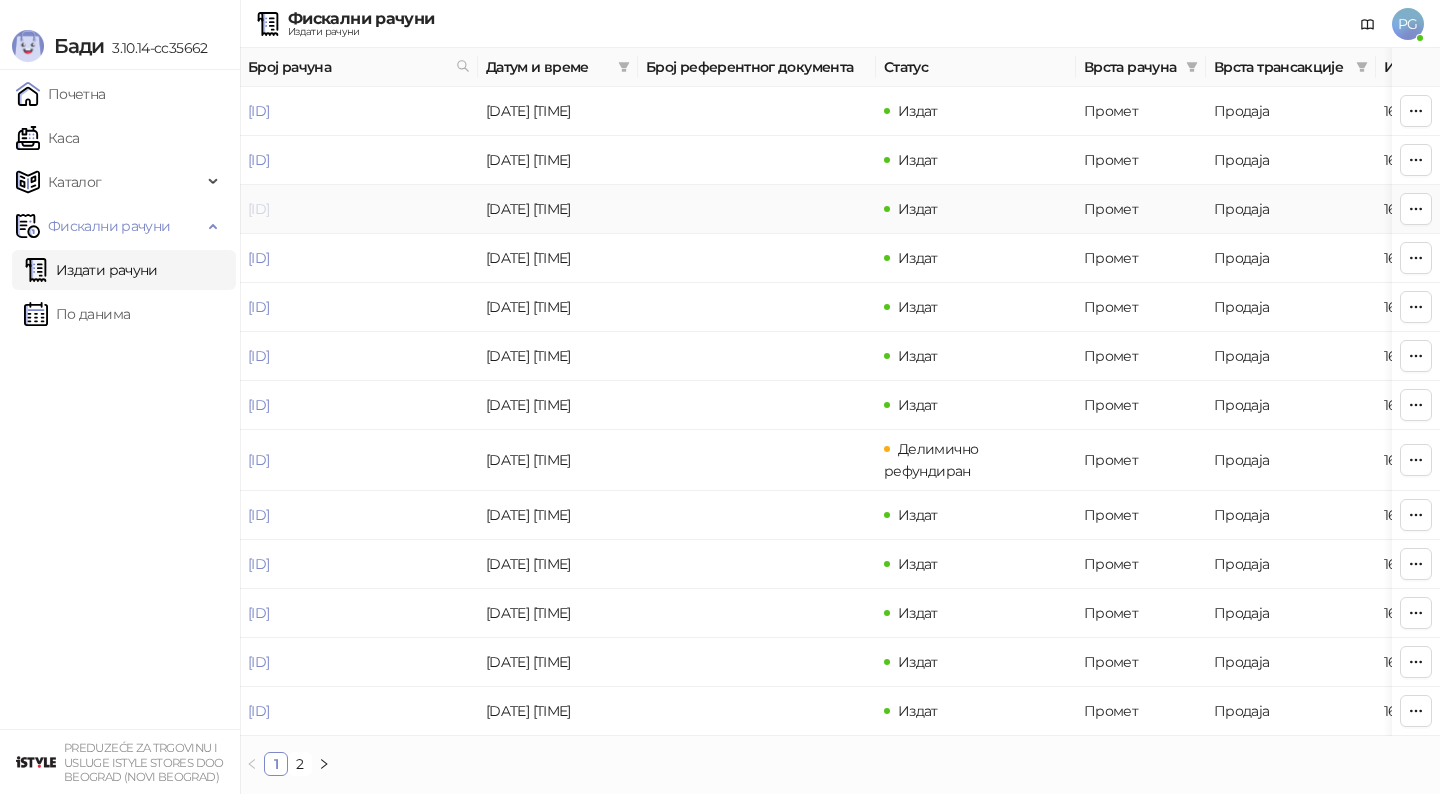 click on "[ID]" at bounding box center (258, 209) 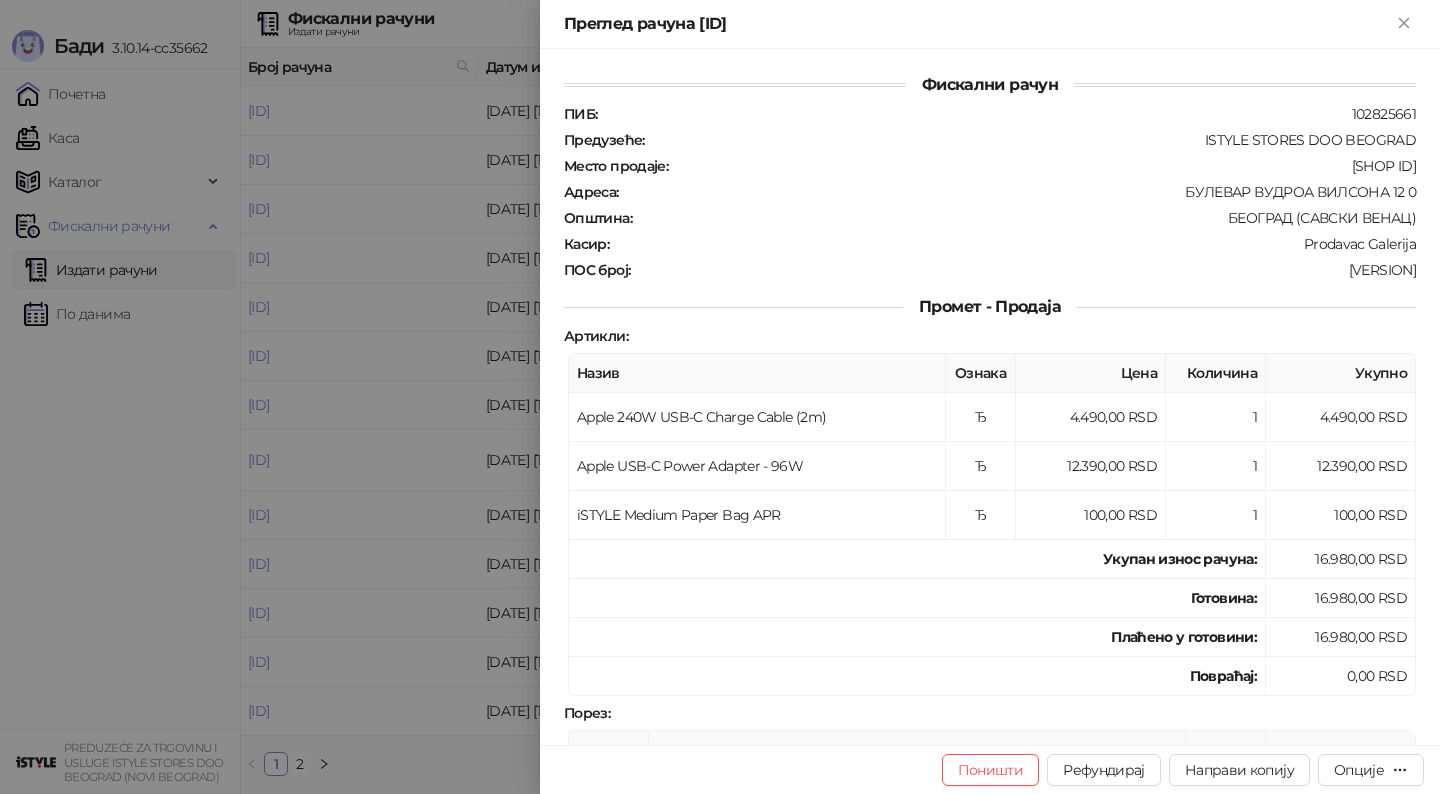 click at bounding box center [720, 397] 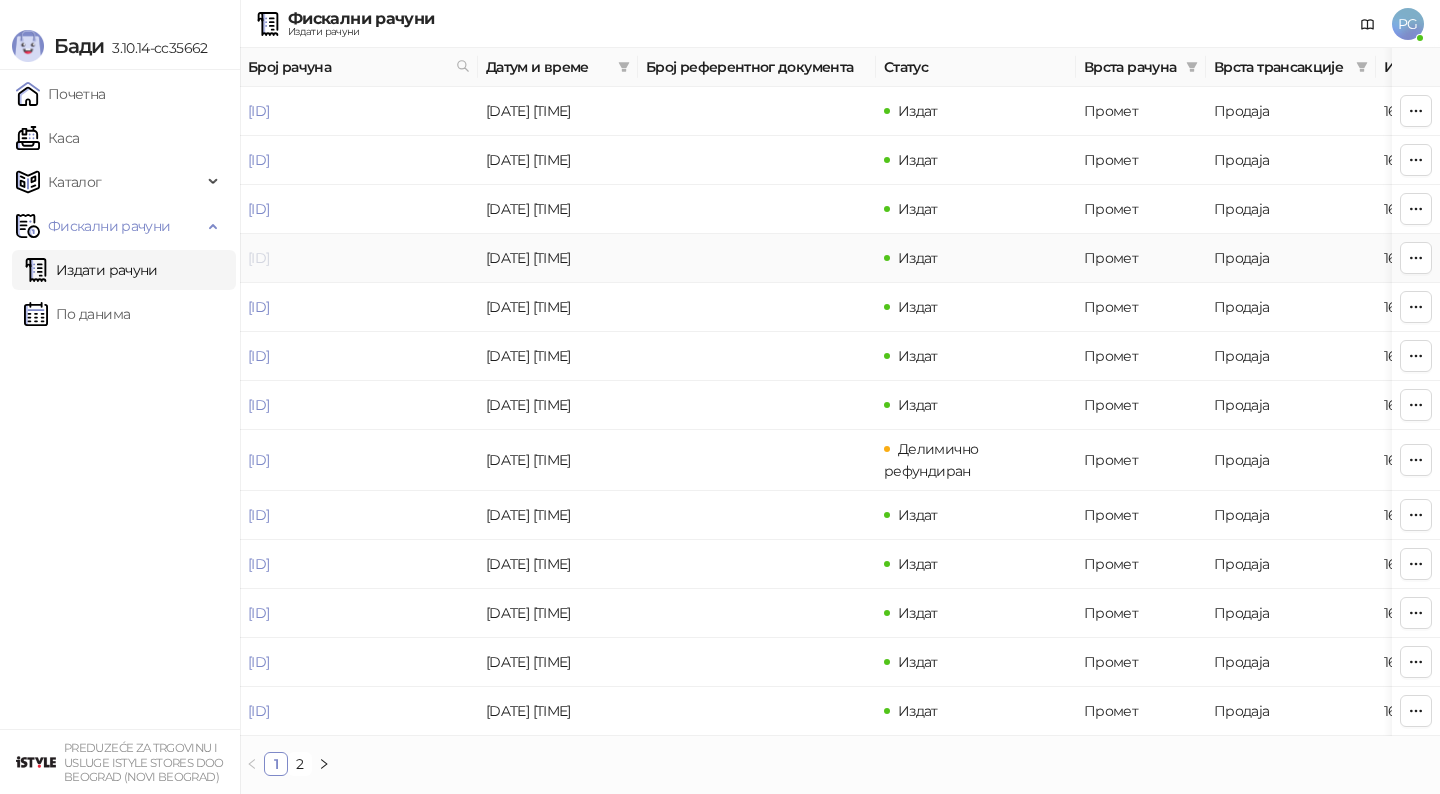 click on "[ID]" at bounding box center [258, 258] 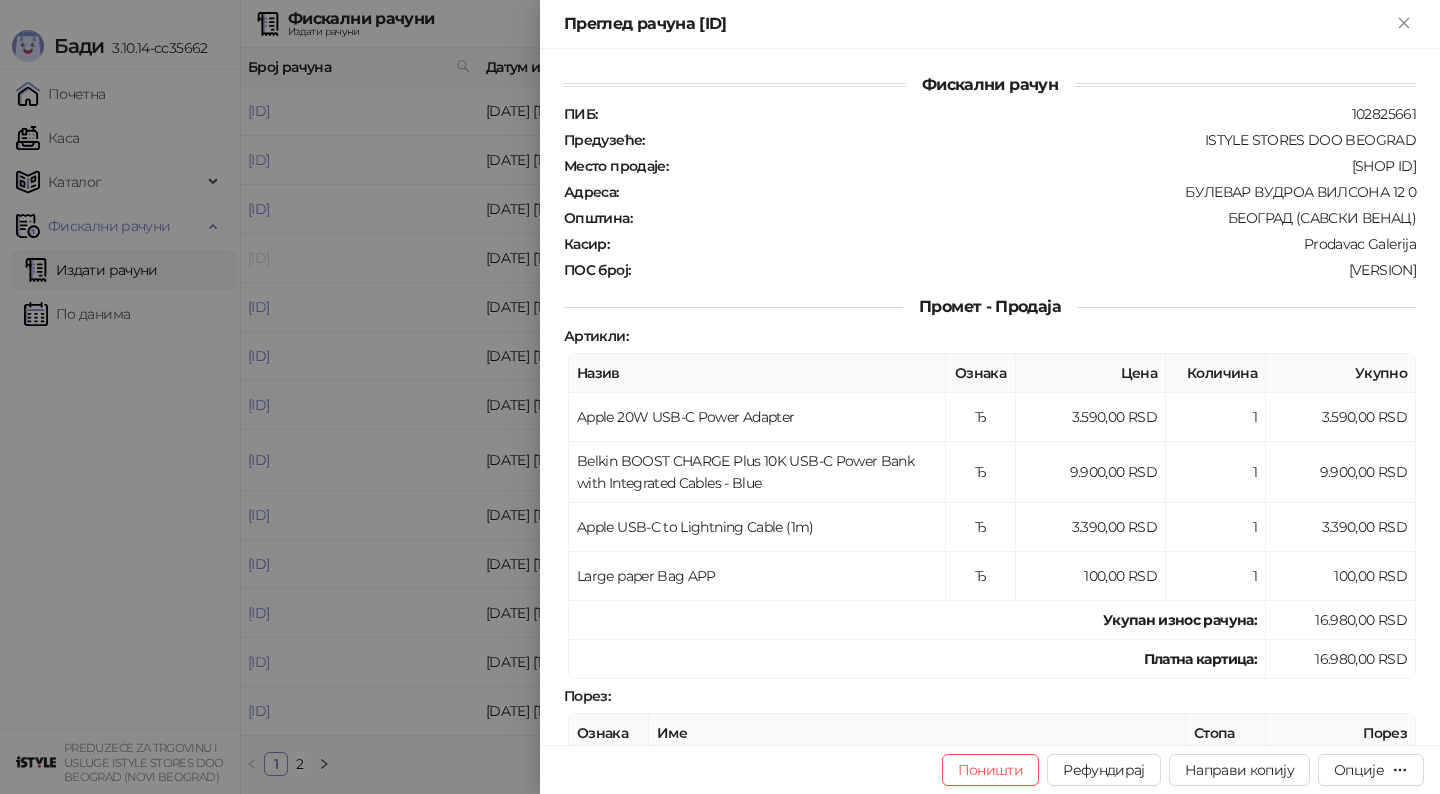click at bounding box center (720, 397) 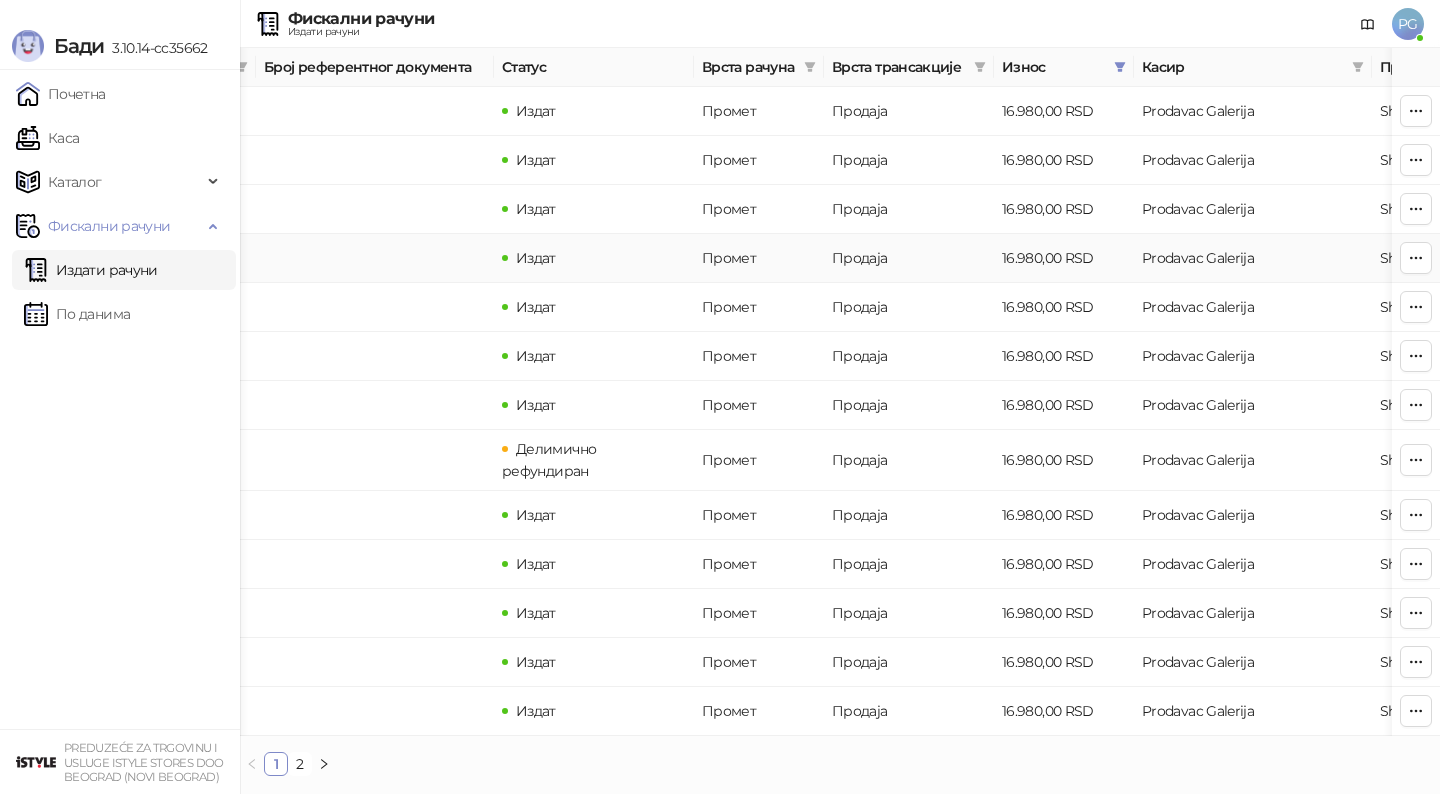 scroll, scrollTop: 0, scrollLeft: 600, axis: horizontal 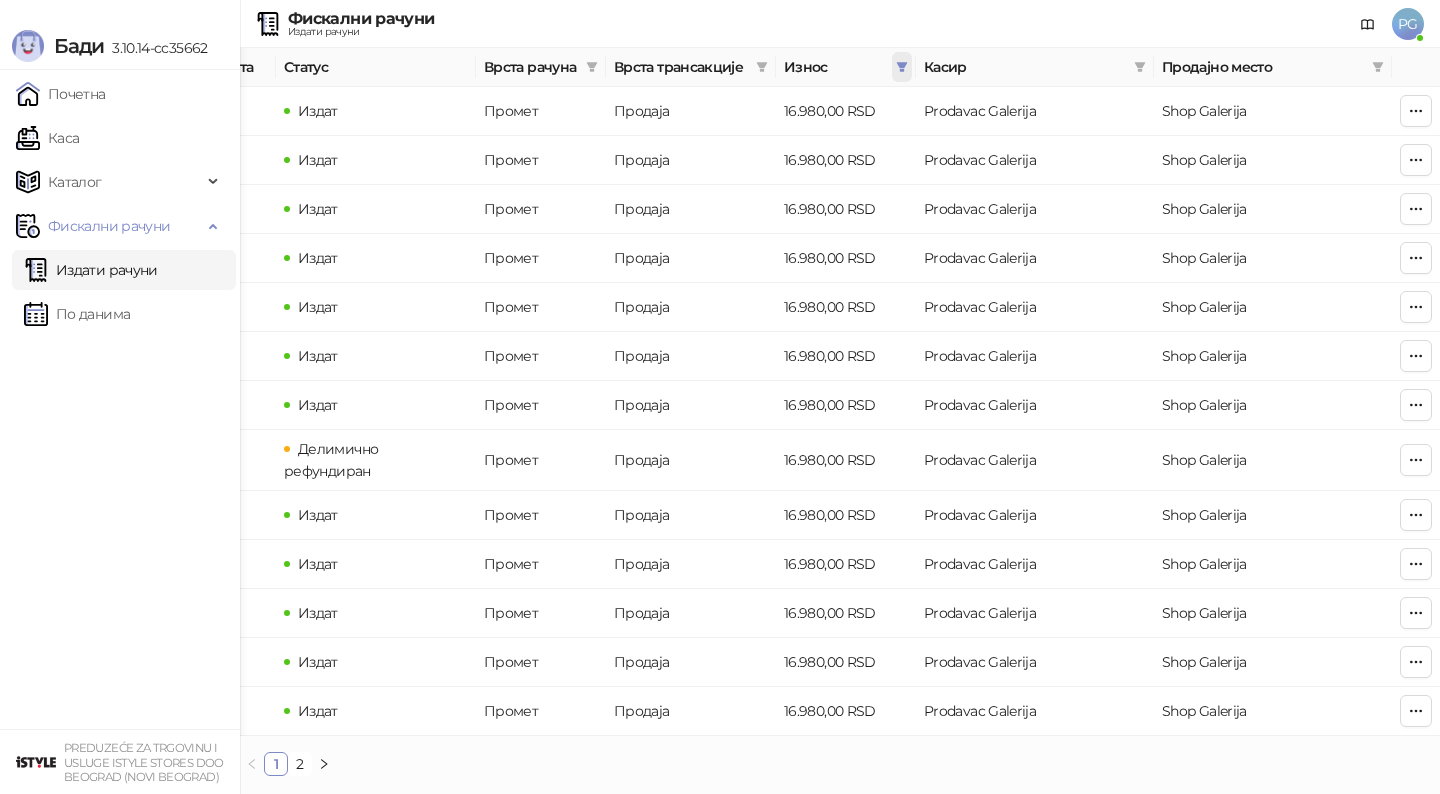 click at bounding box center (902, 67) 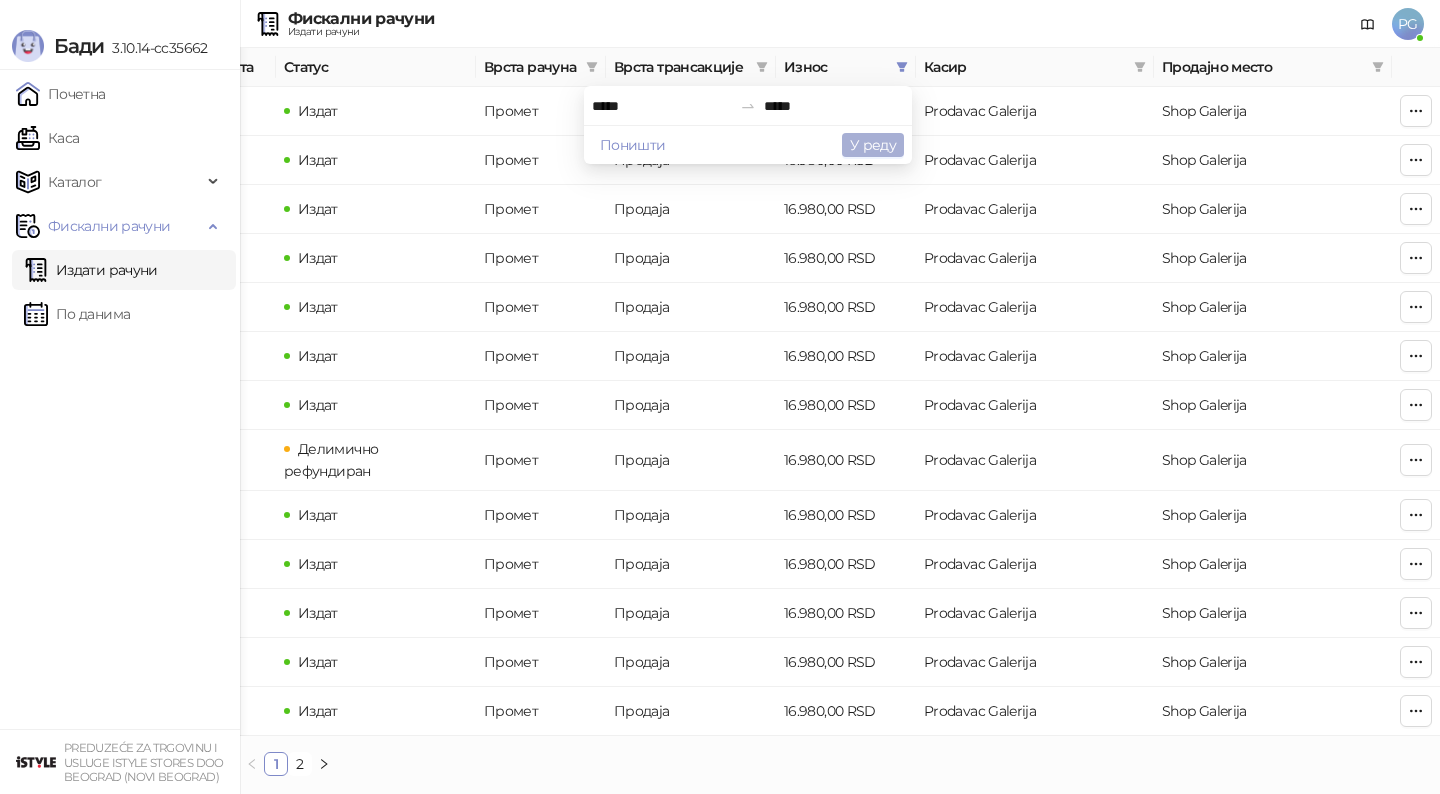 click on "У реду" at bounding box center (873, 145) 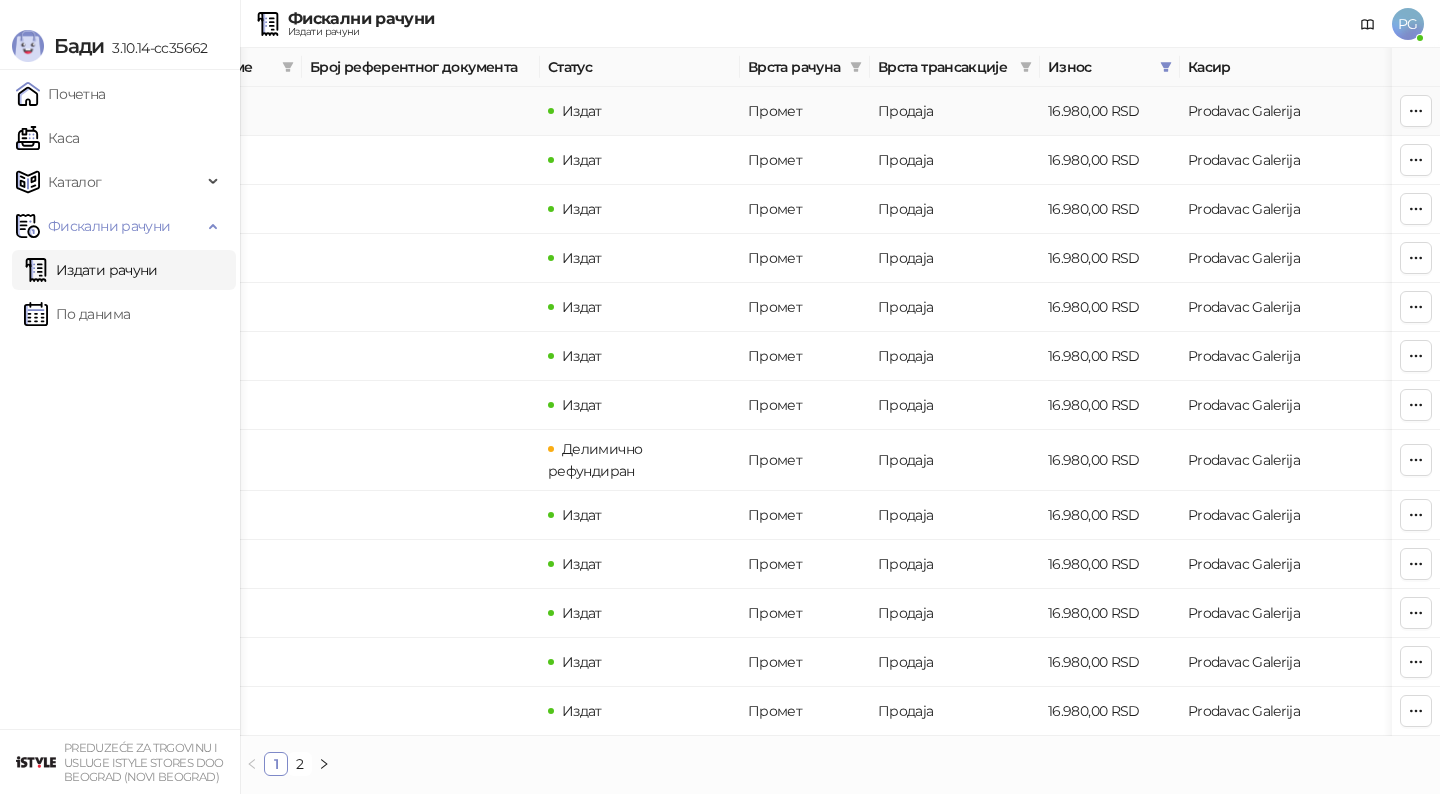 scroll, scrollTop: 0, scrollLeft: 0, axis: both 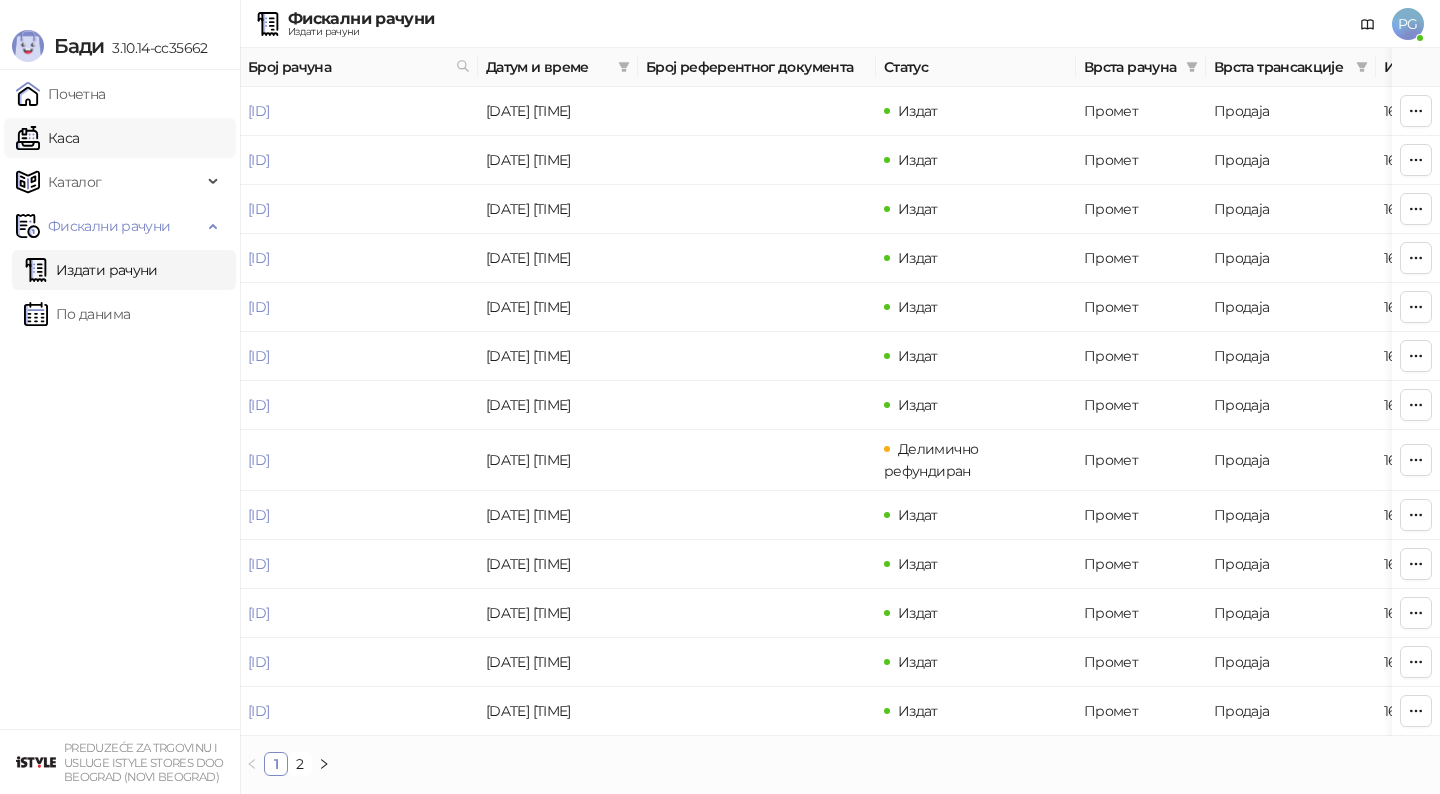 click on "Каса" at bounding box center [47, 138] 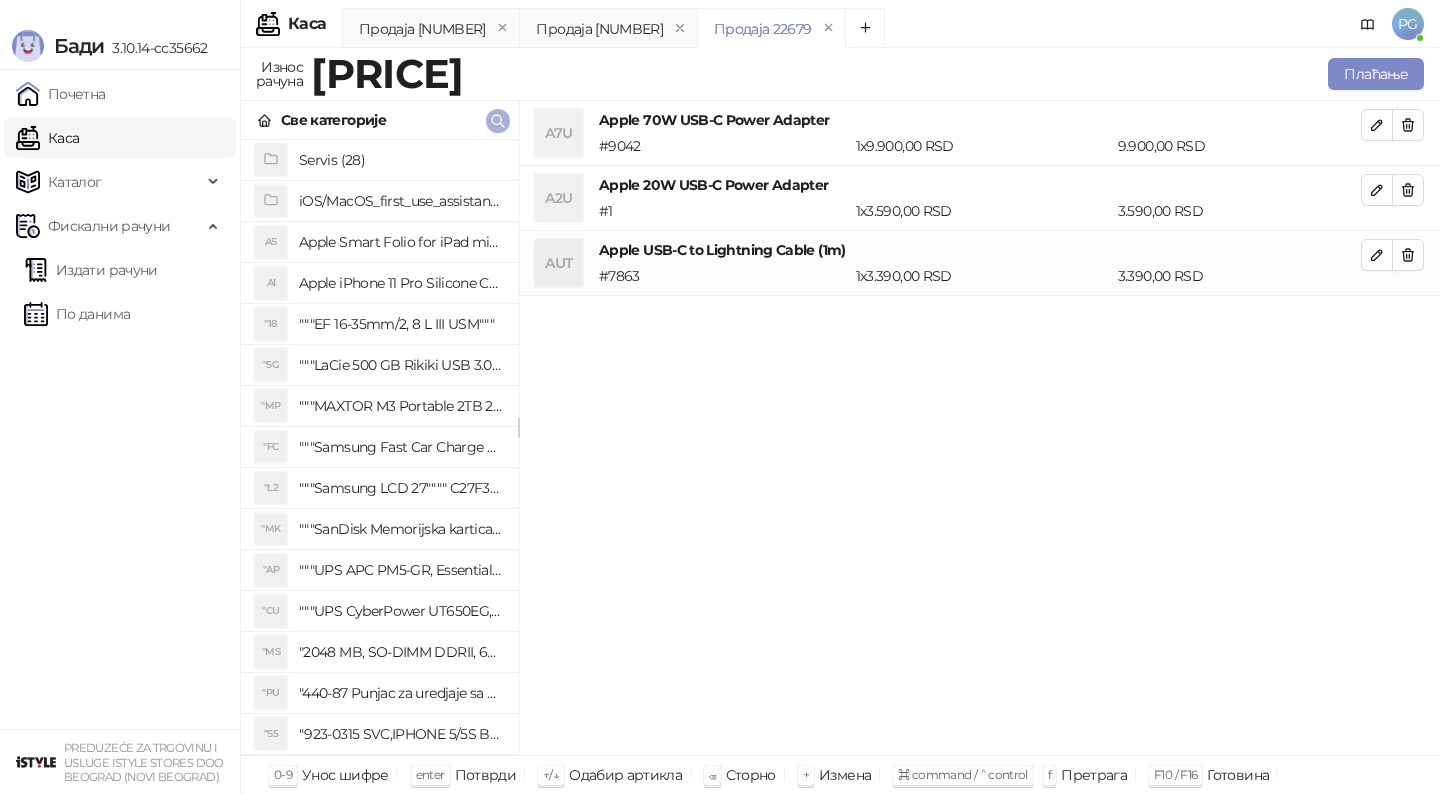 click 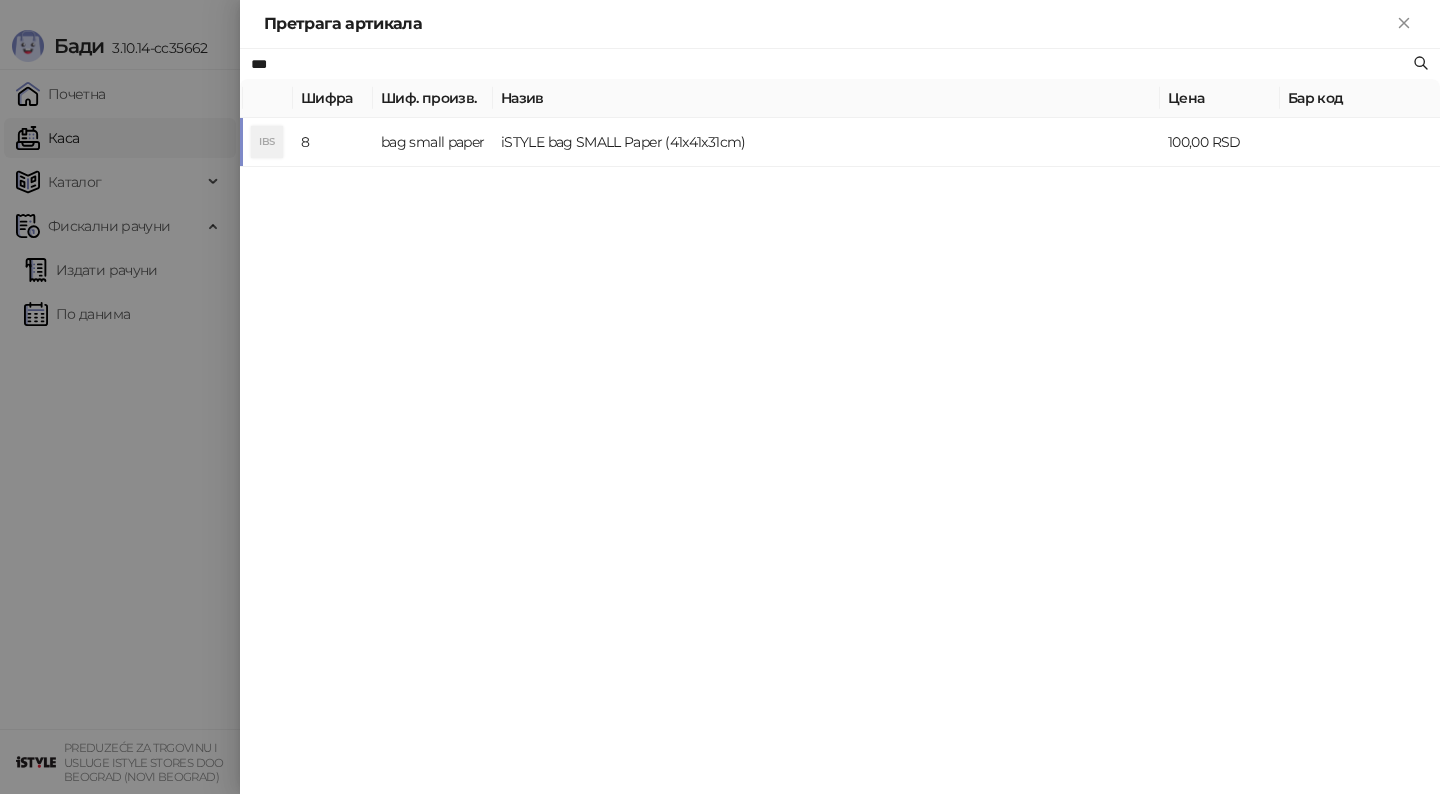 type on "***" 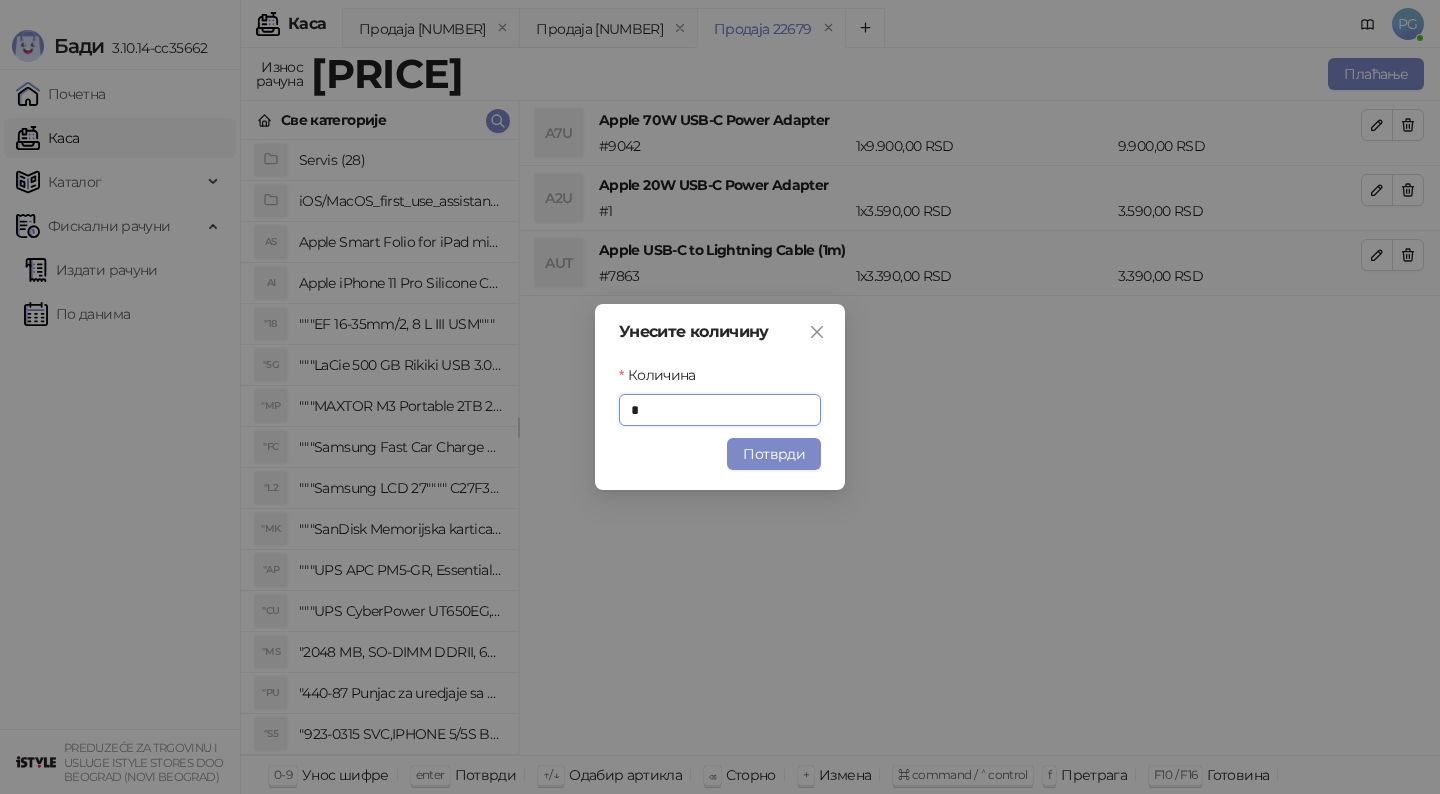 click on "Унесите количину Количина * Потврди" at bounding box center [720, 397] 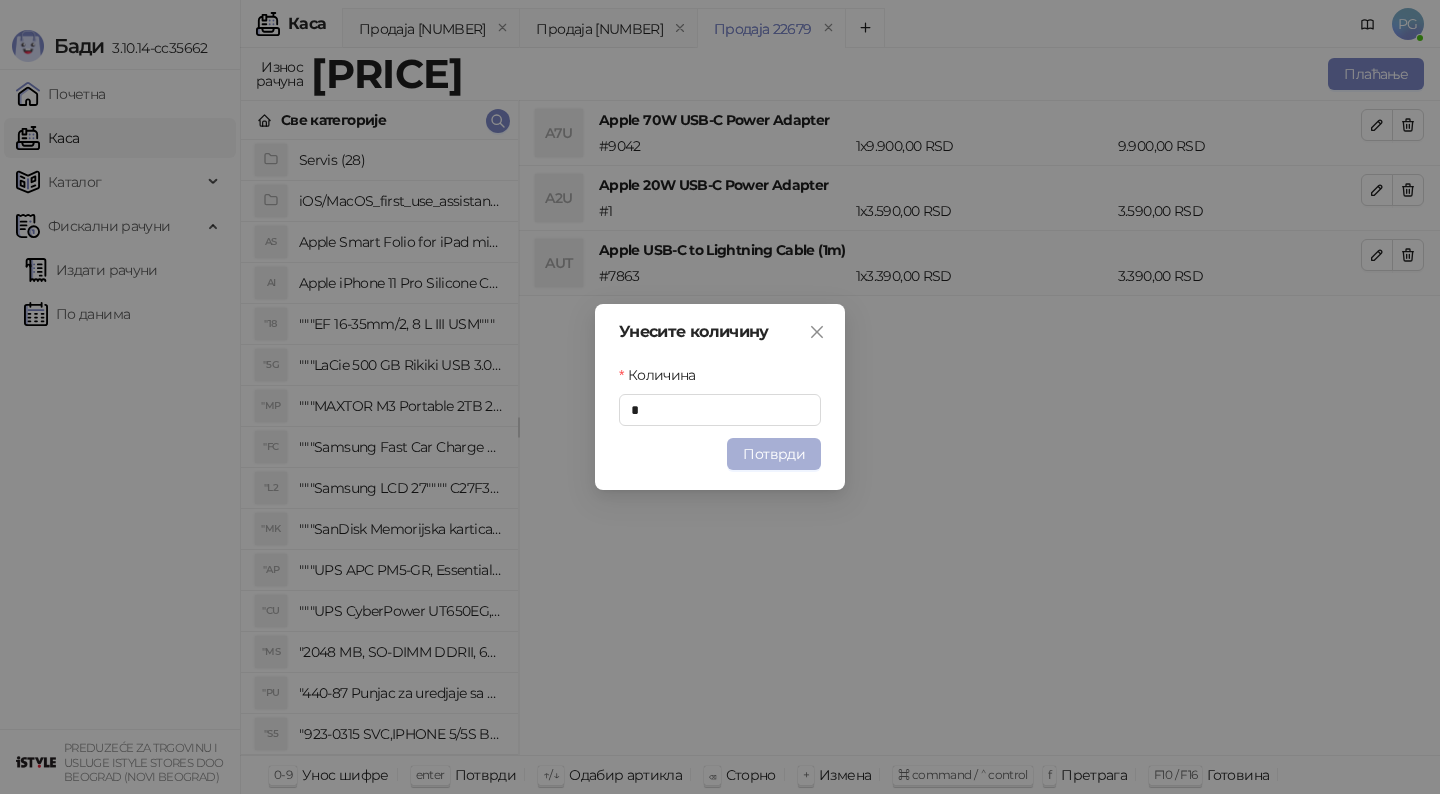 click on "Потврди" at bounding box center (774, 454) 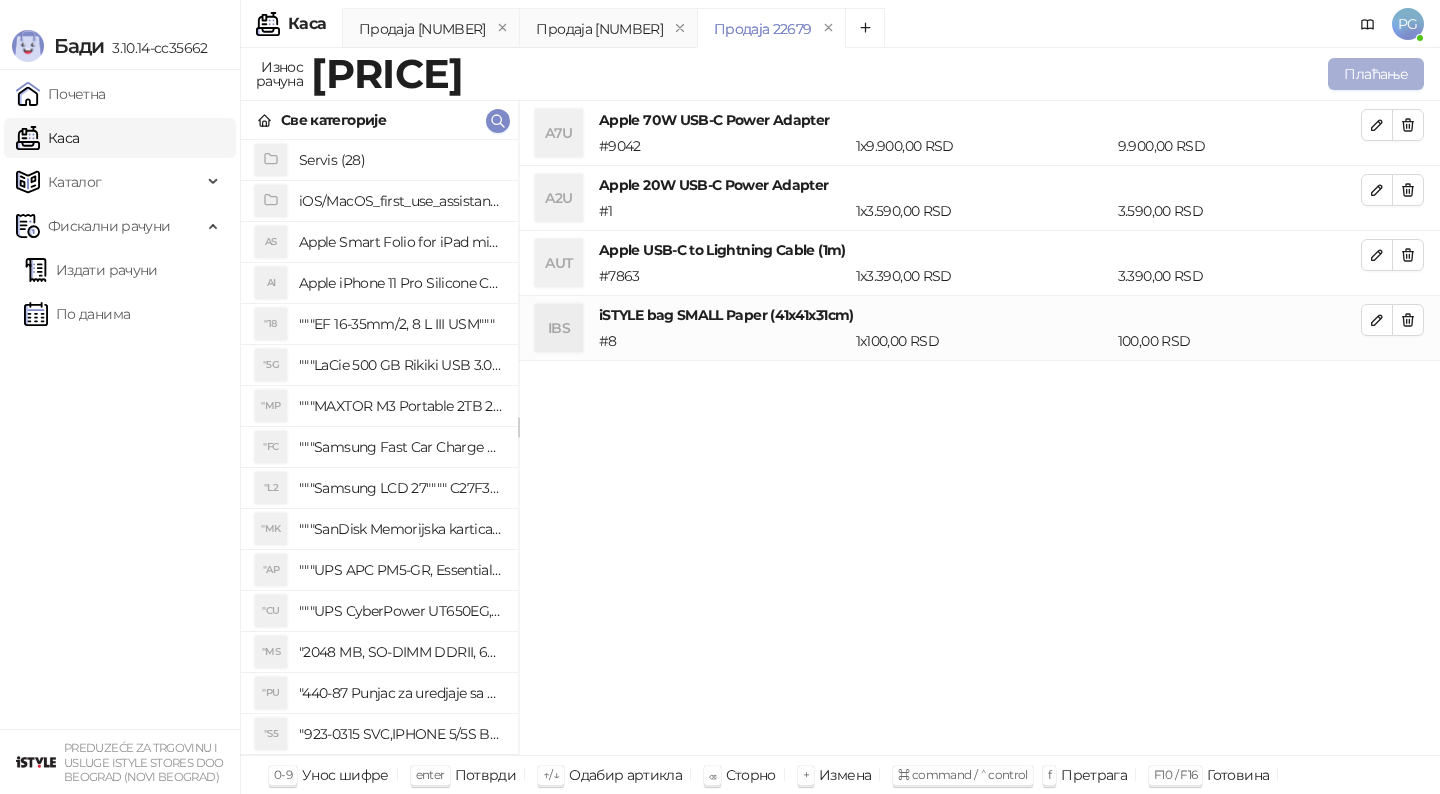 click on "Плаћање" at bounding box center [1376, 74] 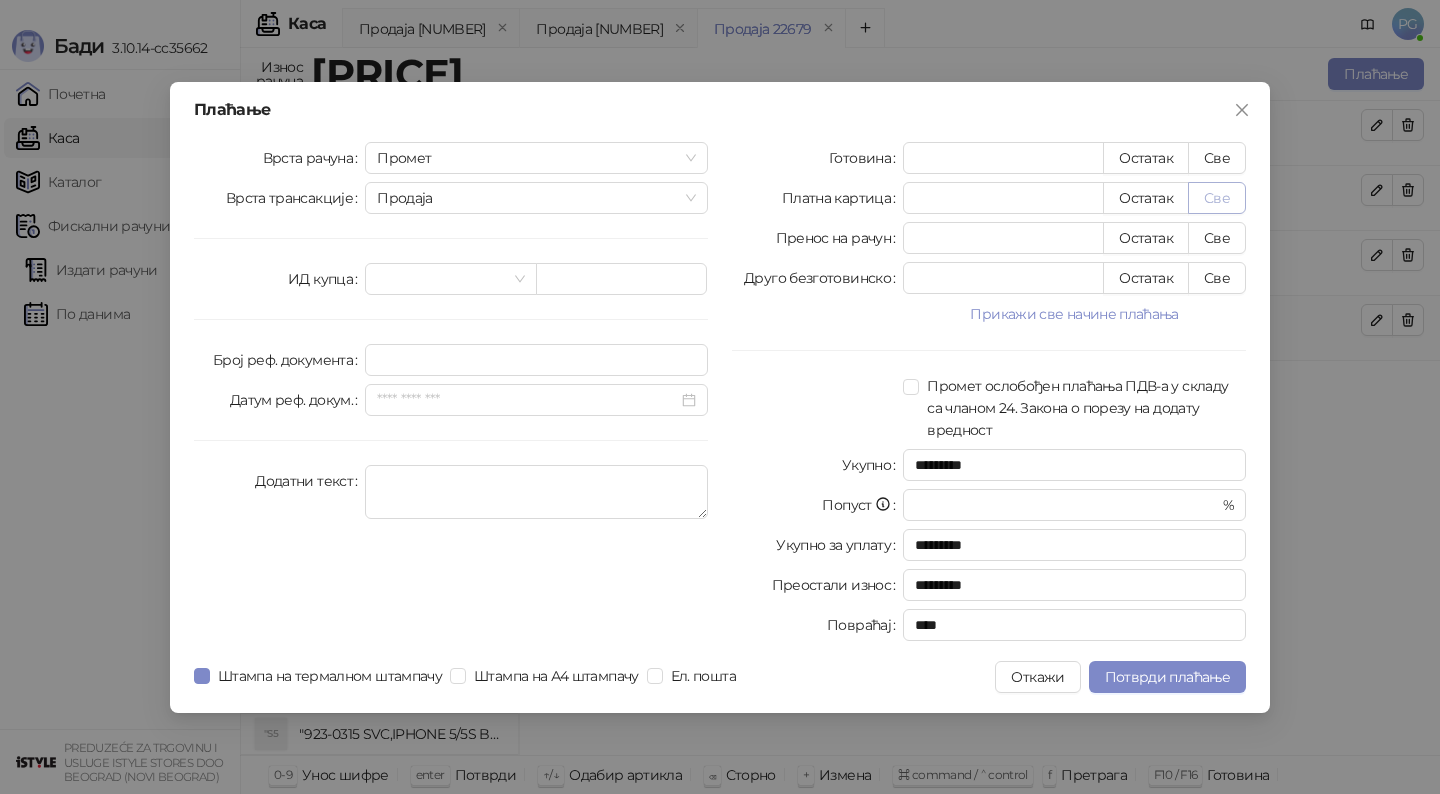click on "Све" at bounding box center (1217, 198) 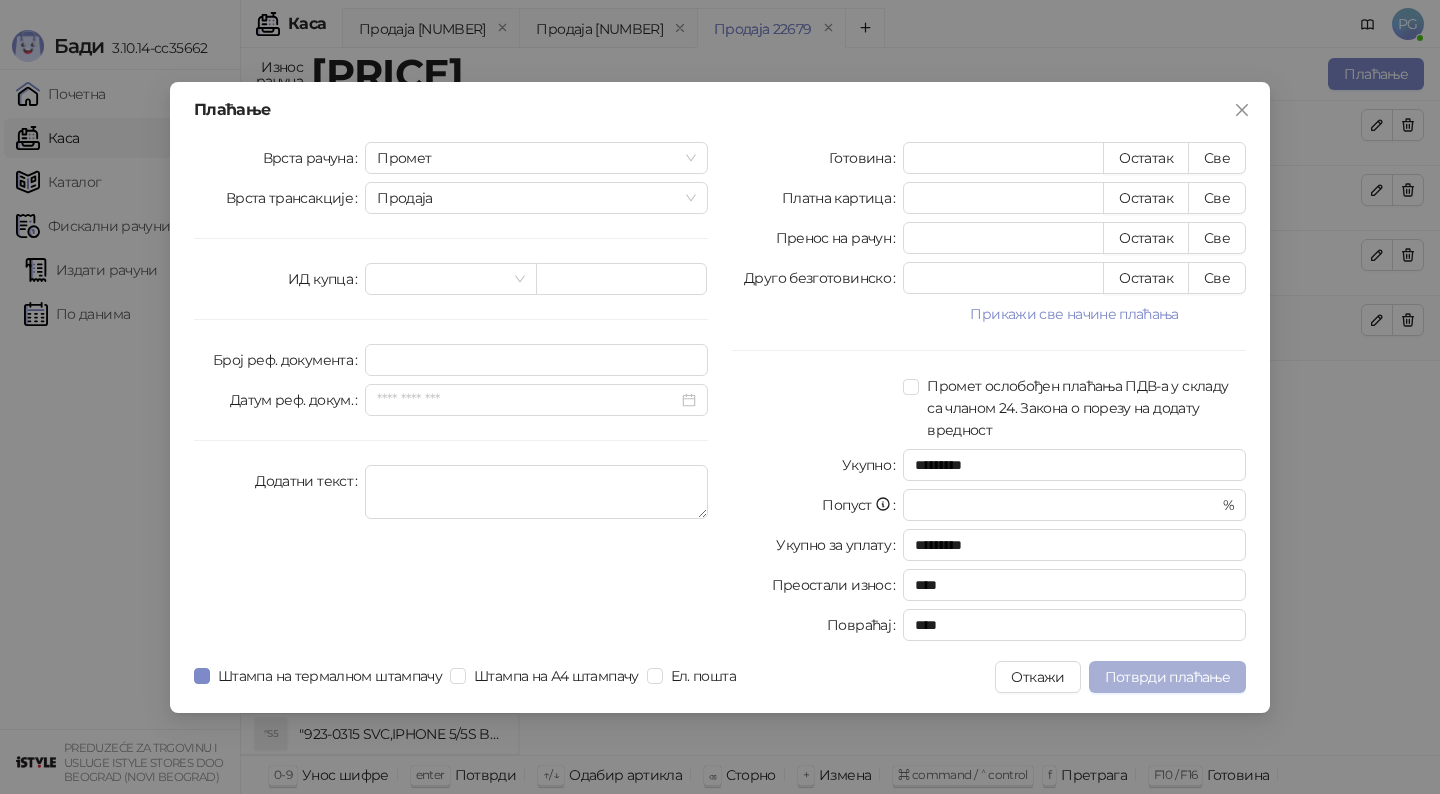 click on "Потврди плаћање" at bounding box center (1167, 677) 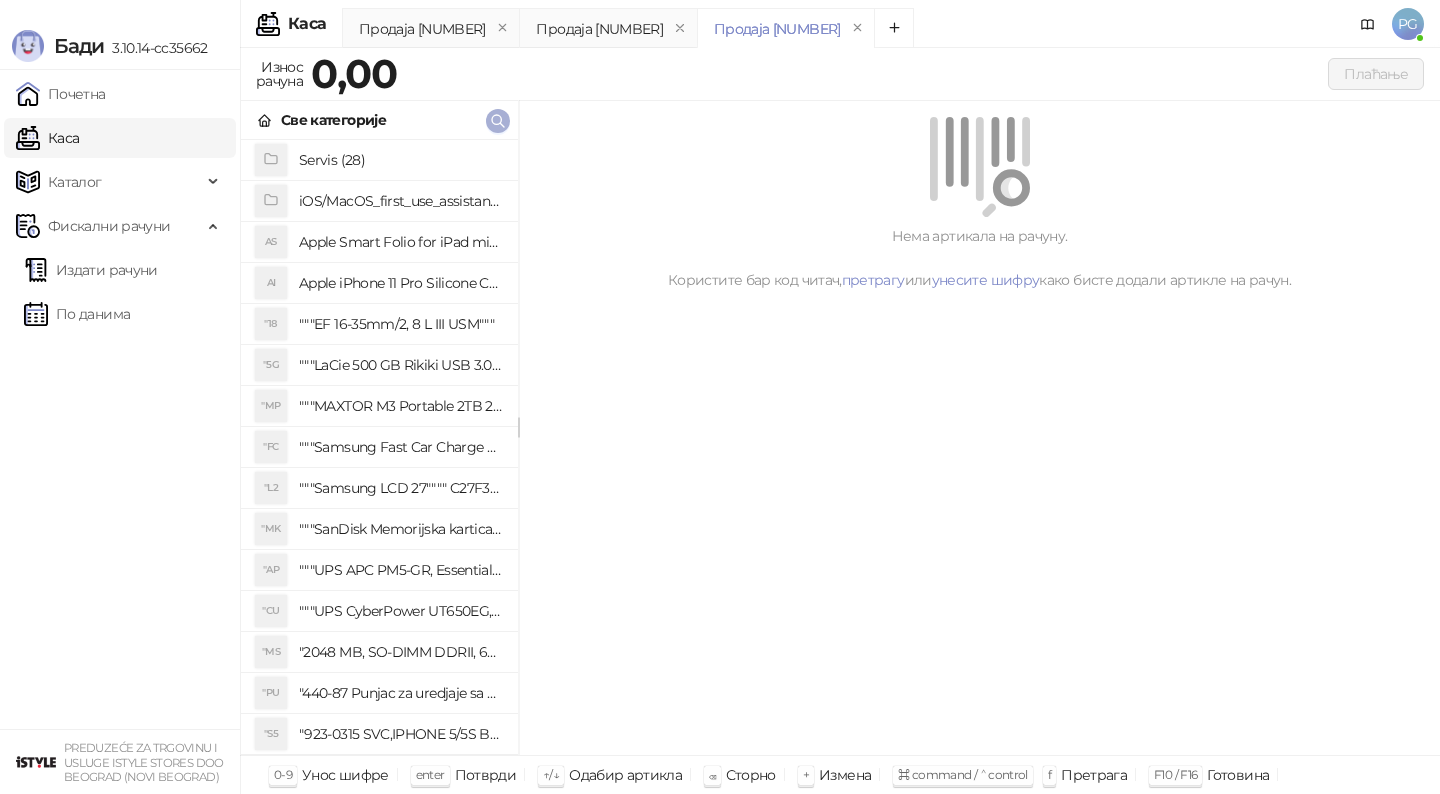 click 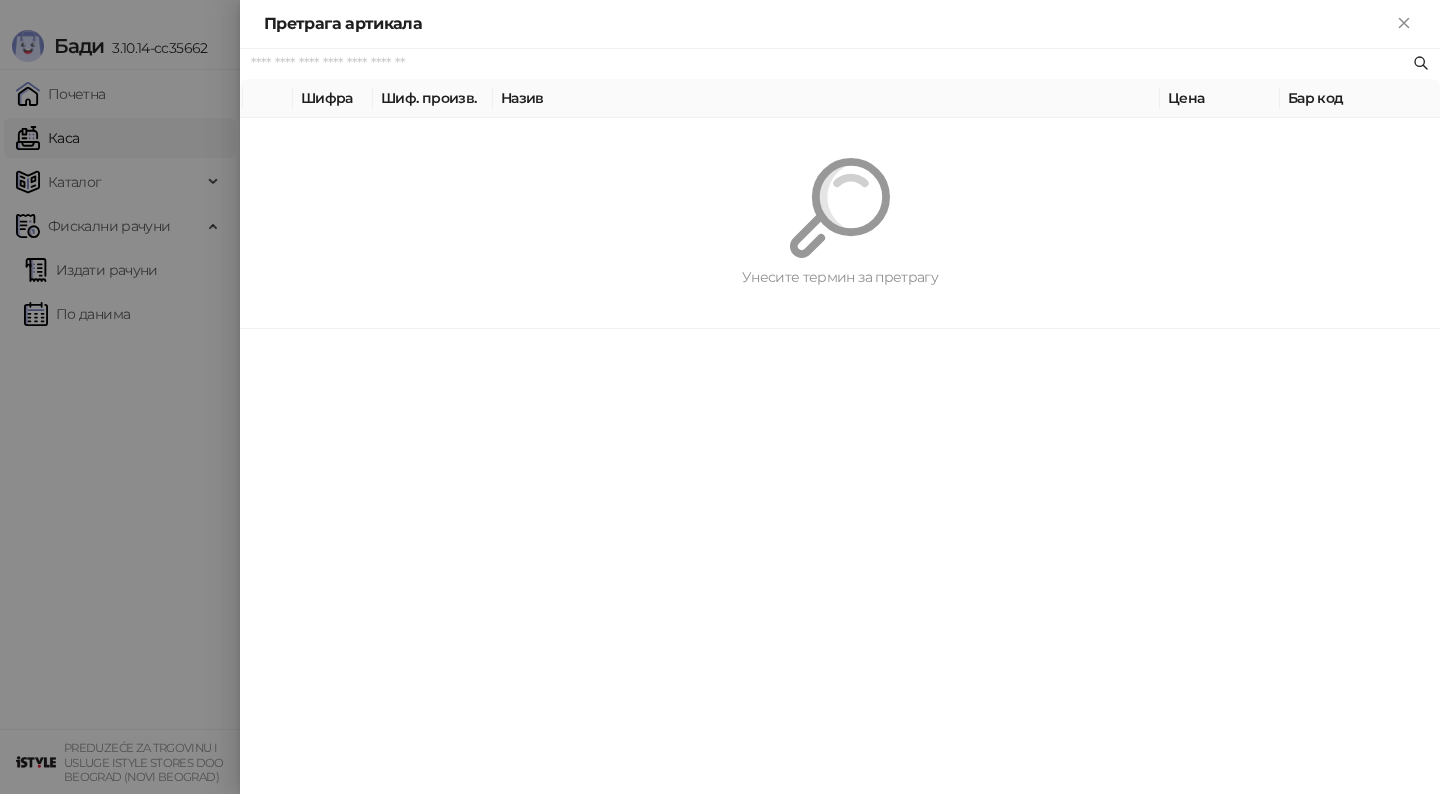 paste on "********" 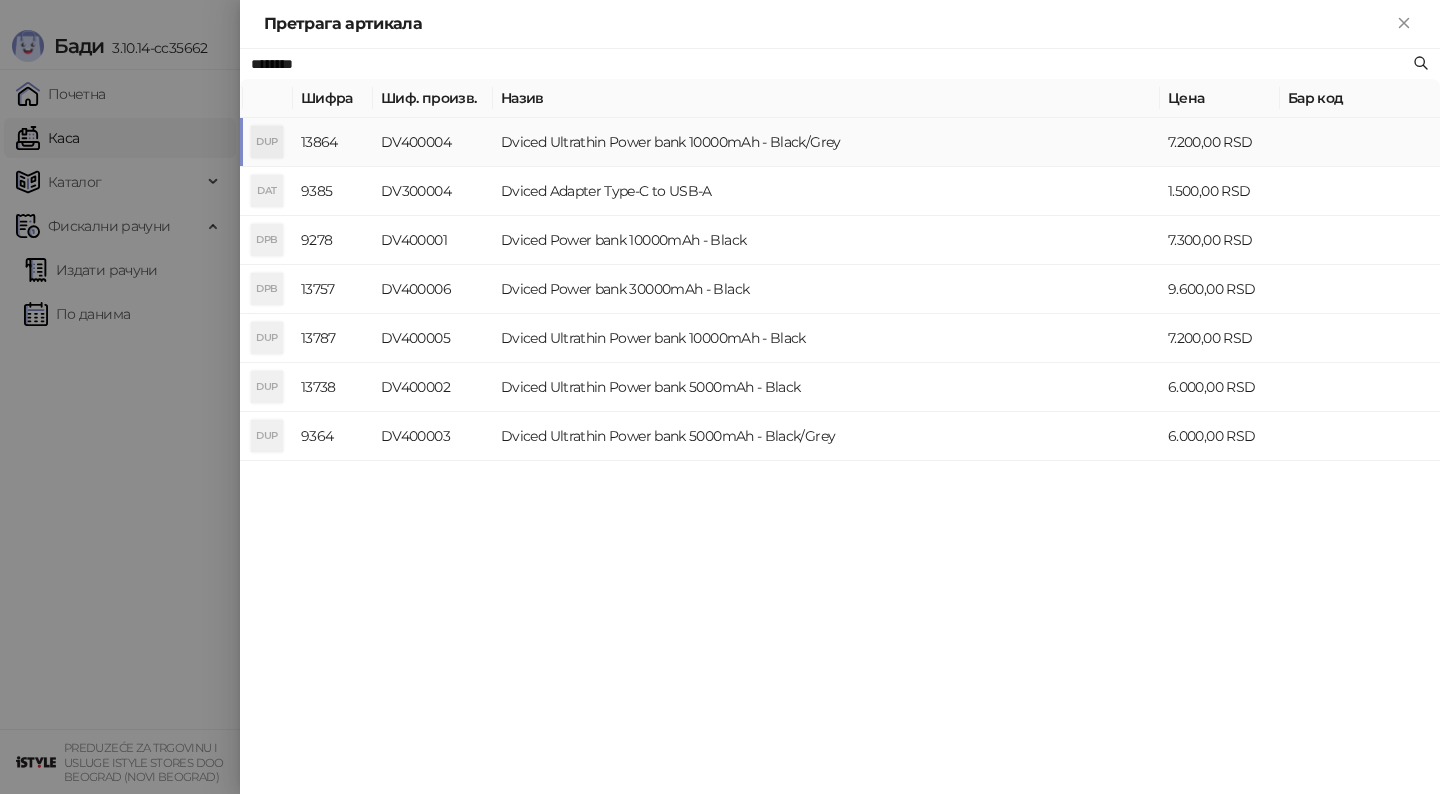 type on "********" 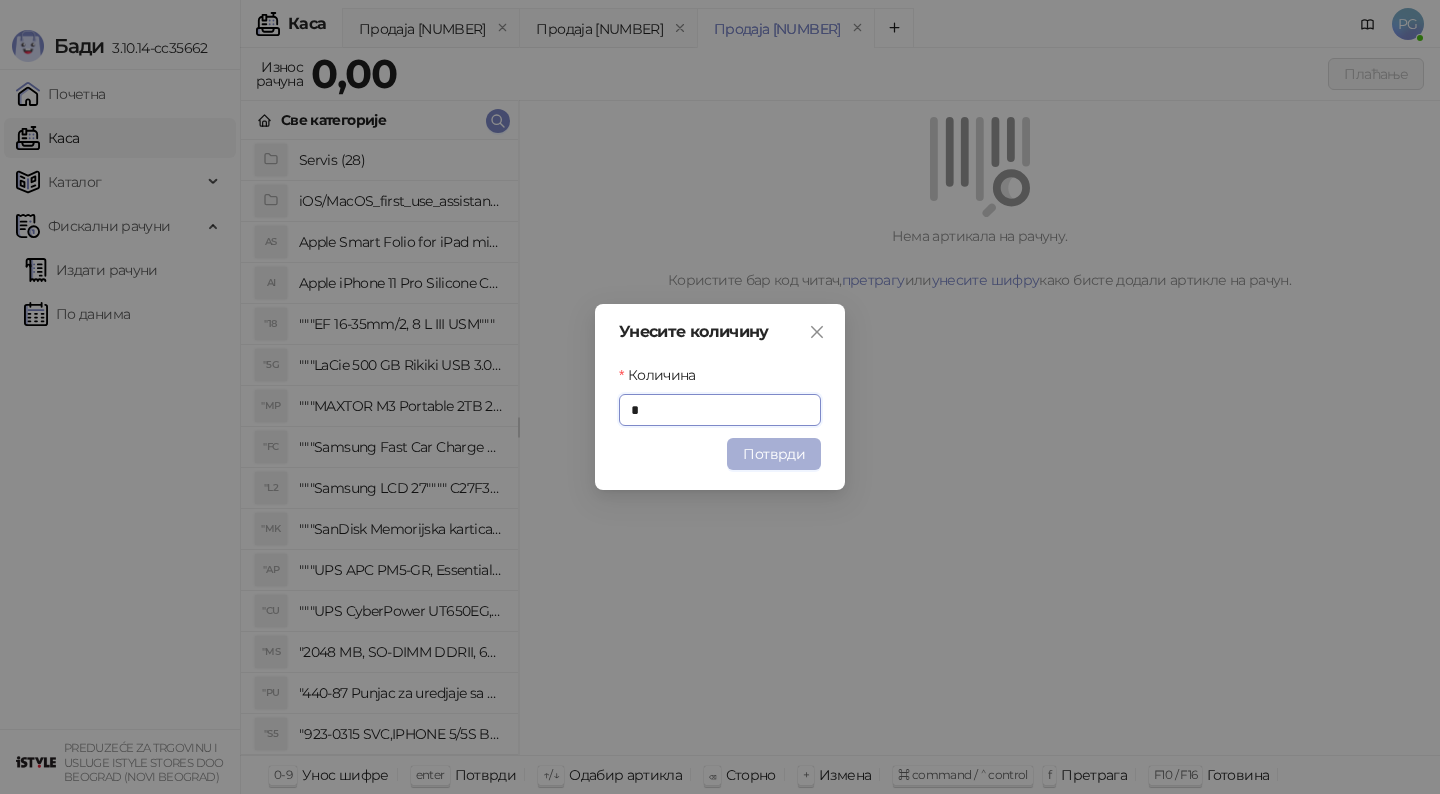 click on "Потврди" at bounding box center (774, 454) 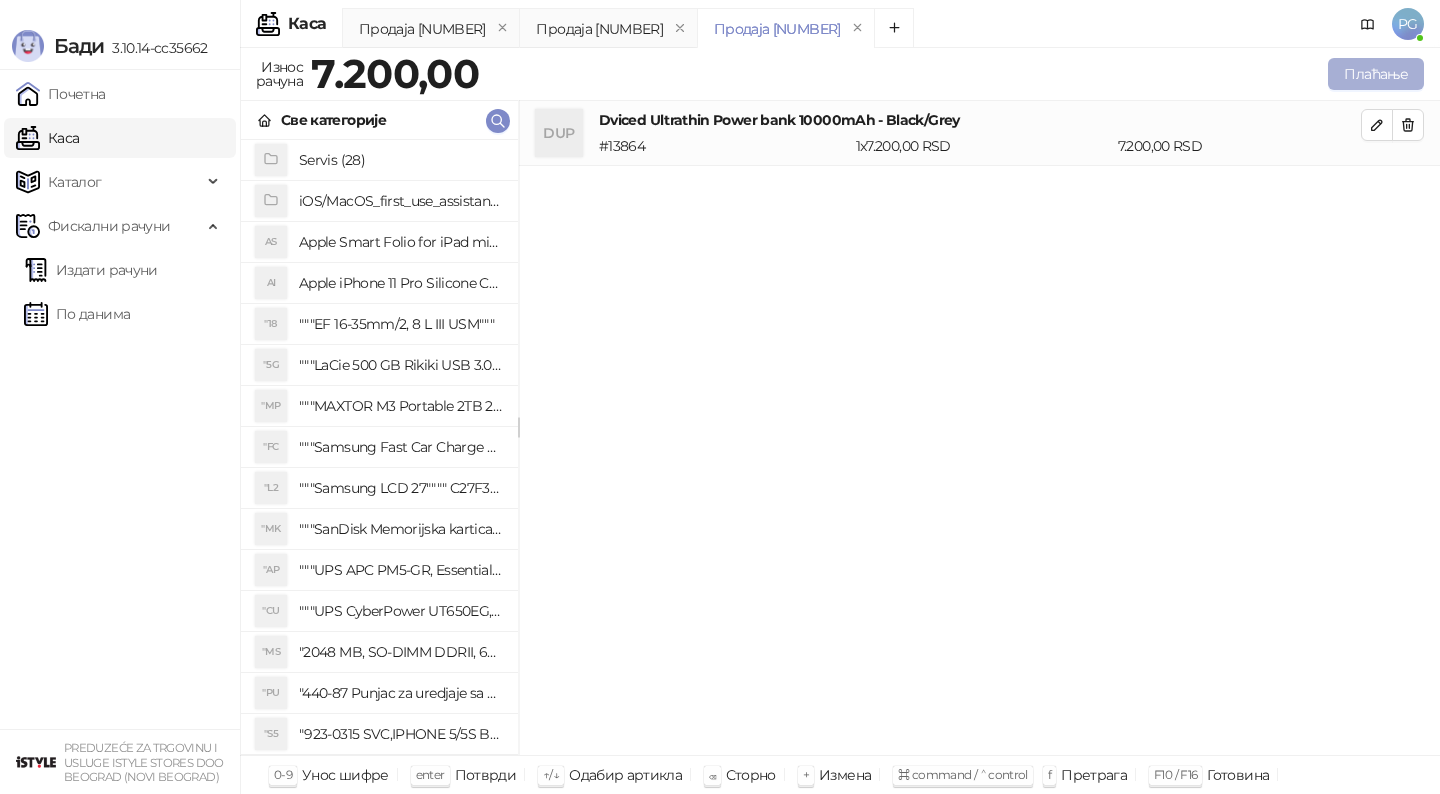 click on "Плаћање" at bounding box center [1376, 74] 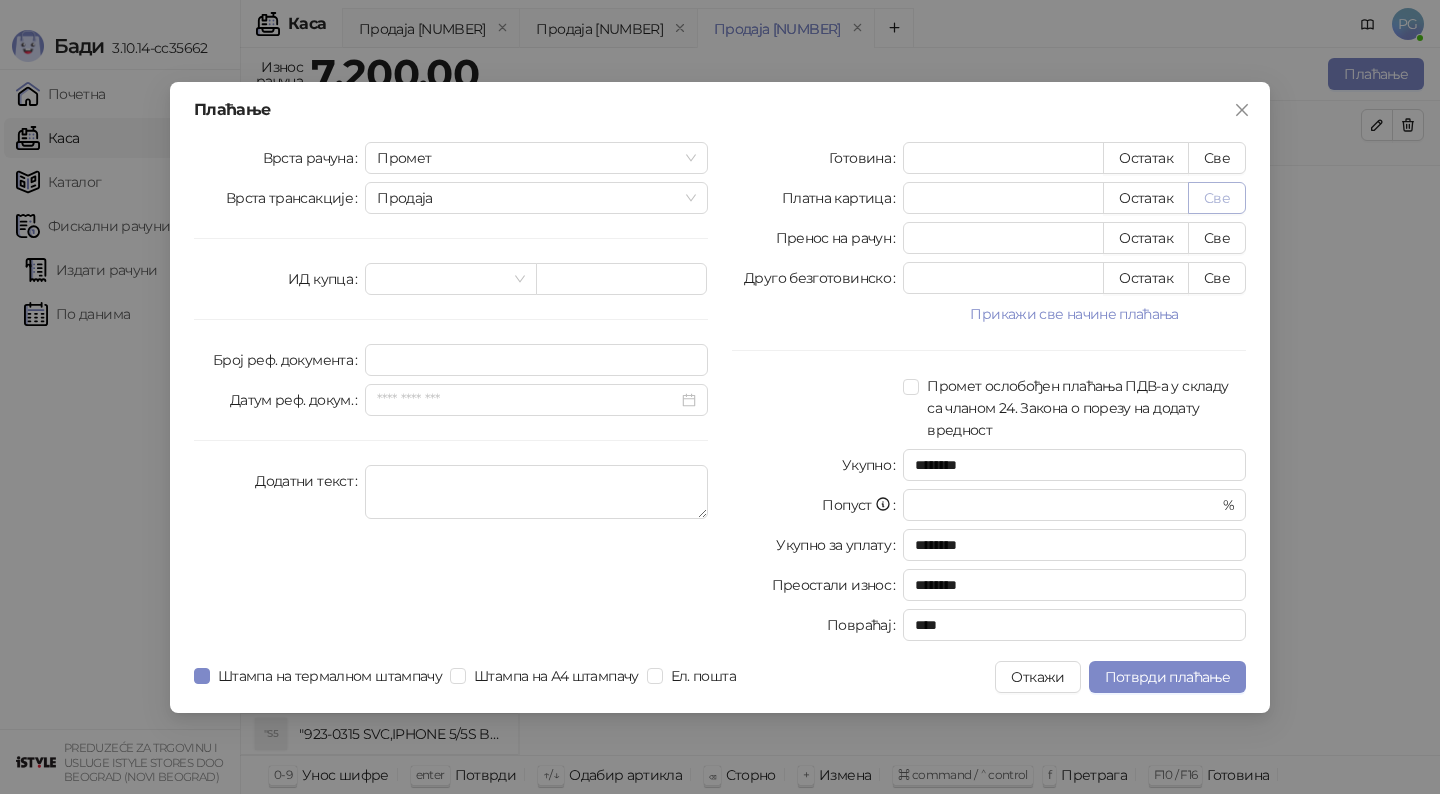 click on "Све" at bounding box center [1217, 198] 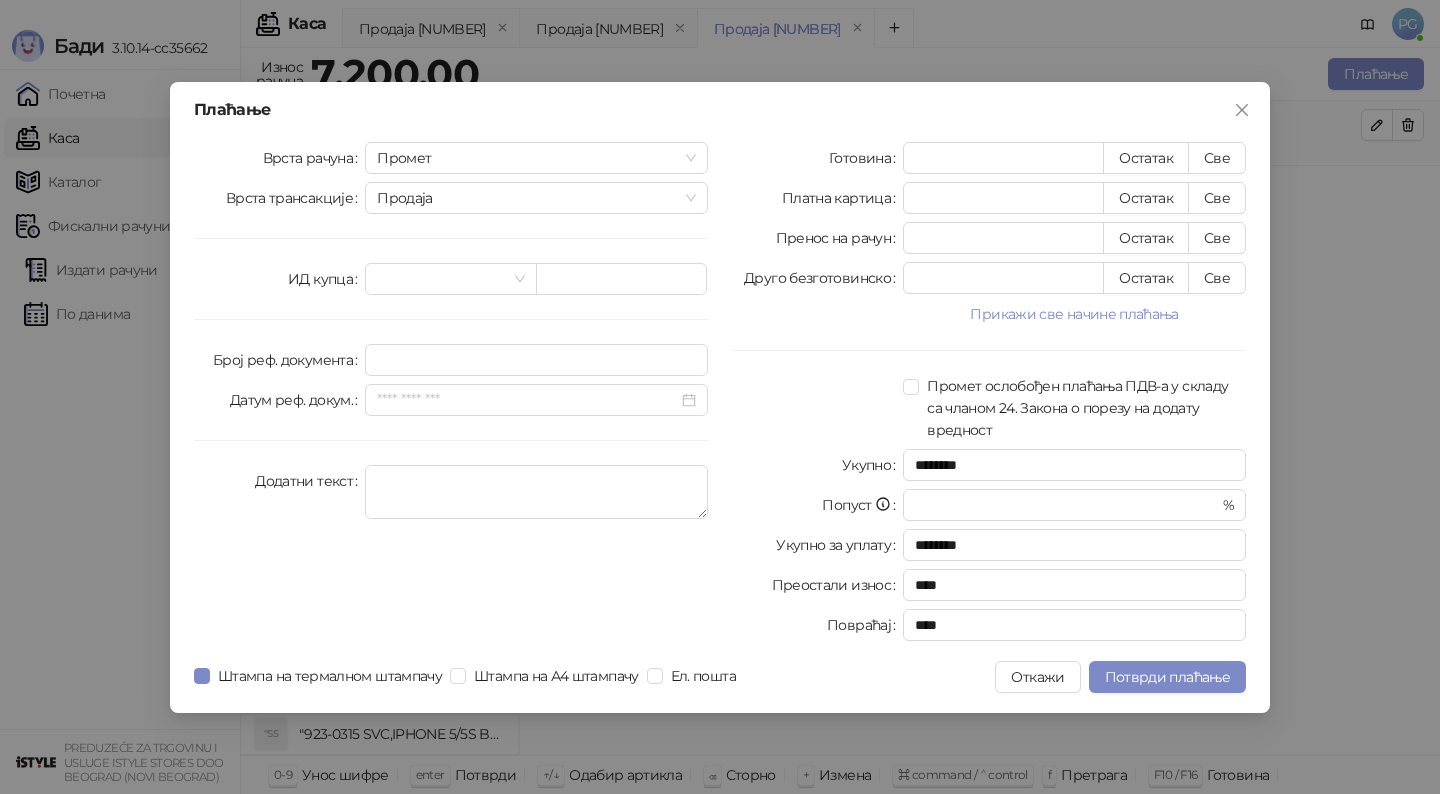 click on "Плаћање Врста рачуна Промет Врста трансакције Продаја ИД купца Број реф. документа Датум реф. докум. Додатни текст Готовина * Остатак Све Платна картица **** Остатак Све Пренос на рачун * Остатак Све Друго безготовинско * Остатак Све Прикажи све начине плаћања Чек * Остатак Све Ваучер * Остатак Све Инстант плаћање * Остатак Све   Промет ослобођен плаћања ПДВ-а у складу са чланом 24. Закона о порезу на додату вредност Укупно ******** Попуст   * % Укупно за уплату ******** Преостали износ **** Повраћај **** Штампа на термалном штампачу Штампа на А4 штампачу Ел. пошта Откажи" at bounding box center (720, 397) 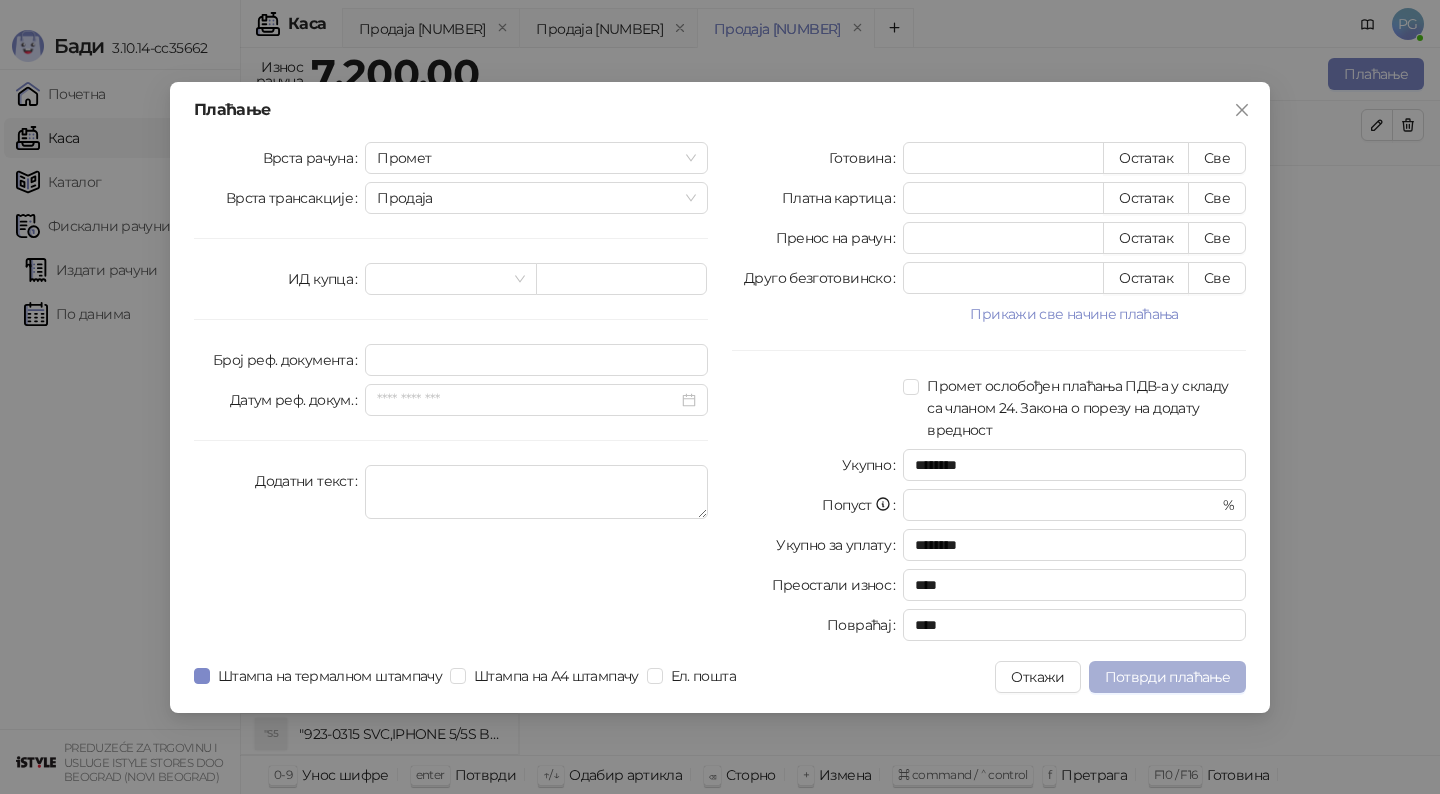 click on "Потврди плаћање" at bounding box center (1167, 677) 